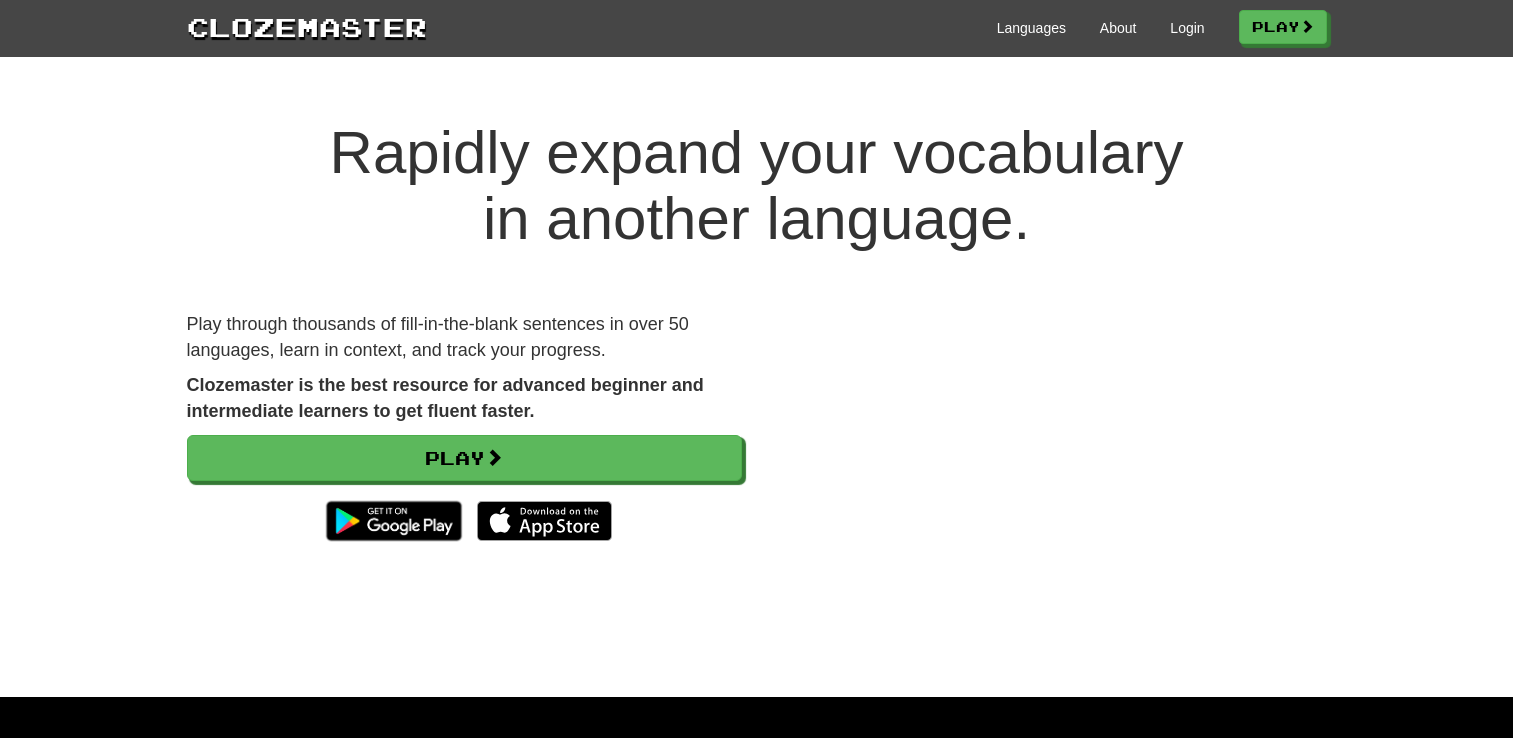 scroll, scrollTop: 0, scrollLeft: 0, axis: both 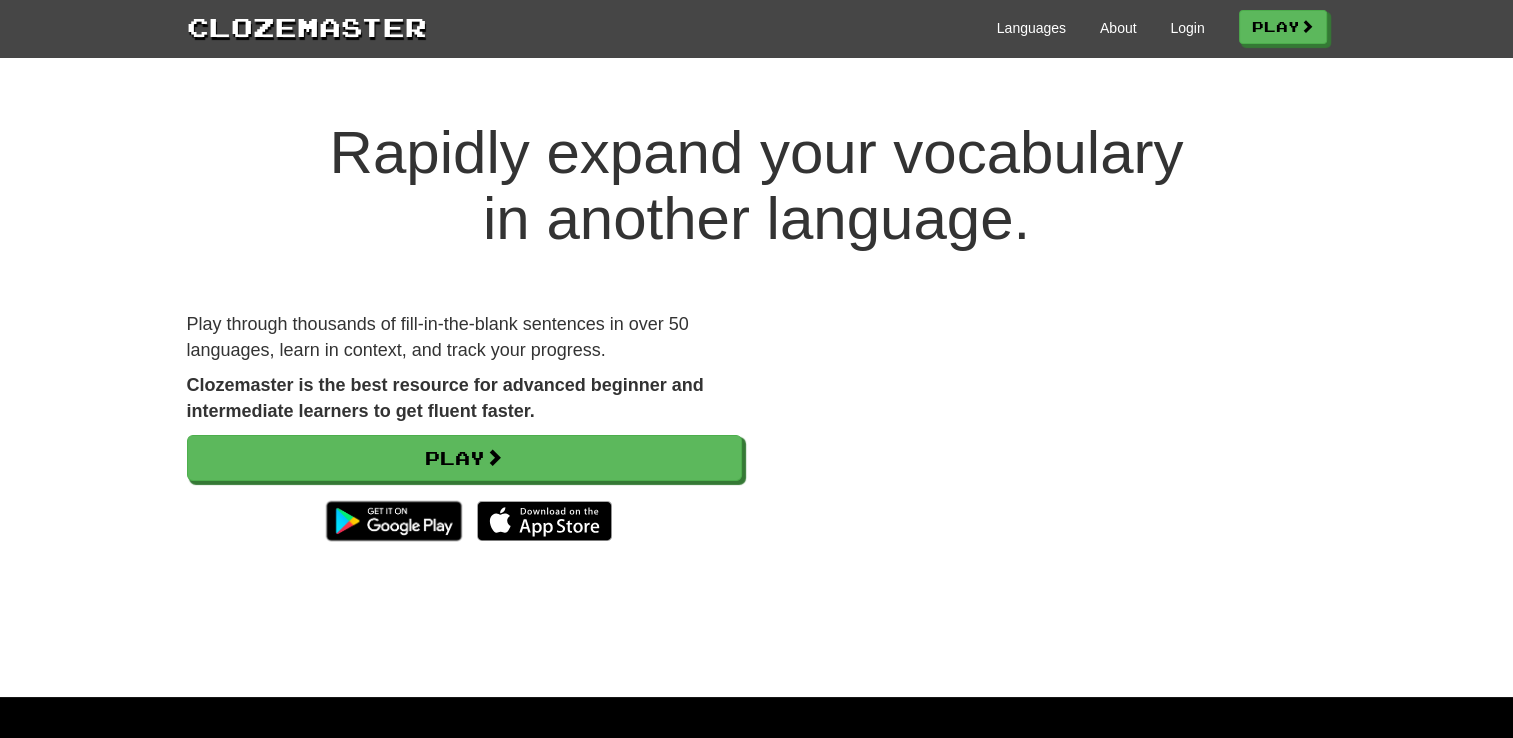 click on "Play through thousands of fill-in-the-blank sentences in over 50 languages, learn in context, and track your progress.
Clozemaster is the best resource for advanced beginner and intermediate learners to get fluent faster.
Play" at bounding box center (464, 441) 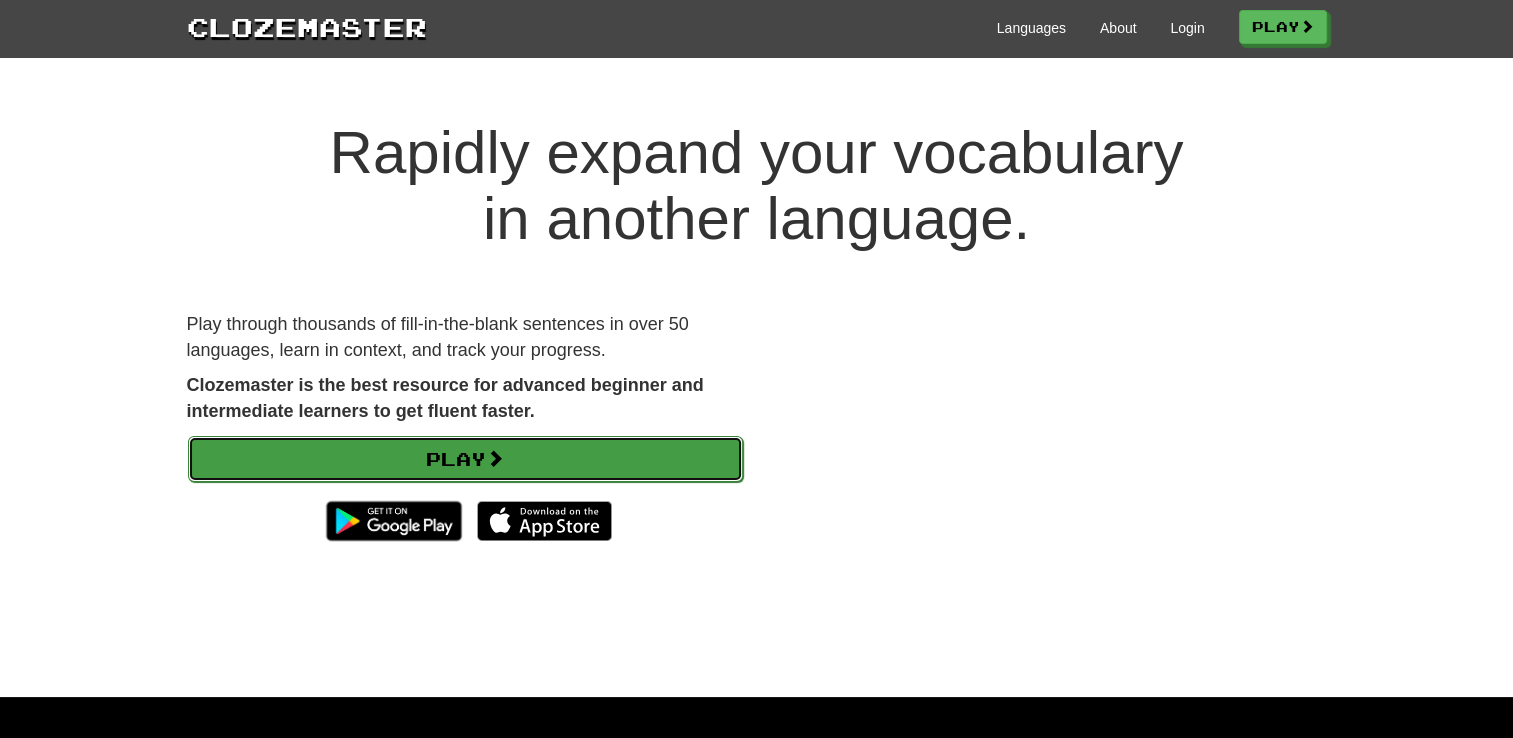 click on "Play" at bounding box center [465, 459] 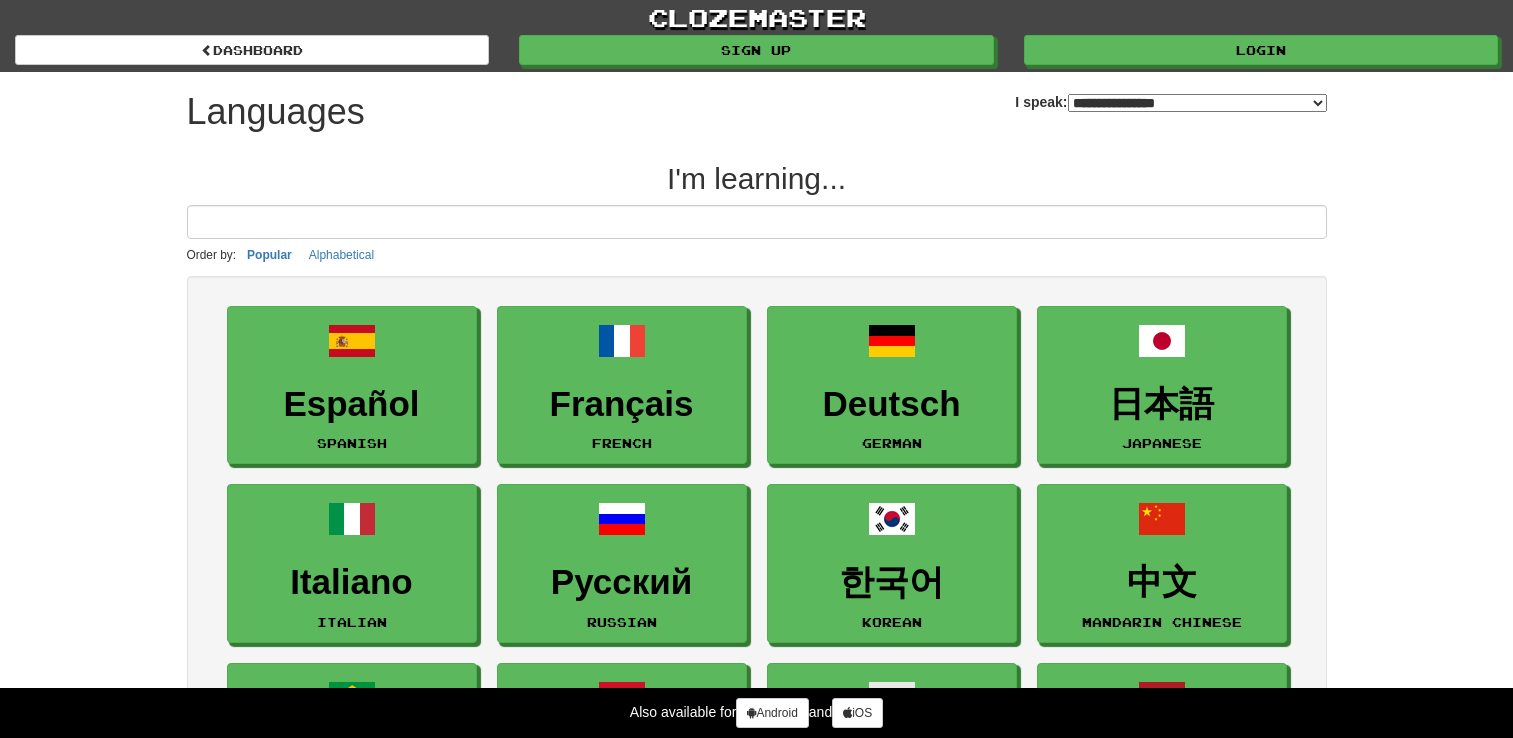 select on "*******" 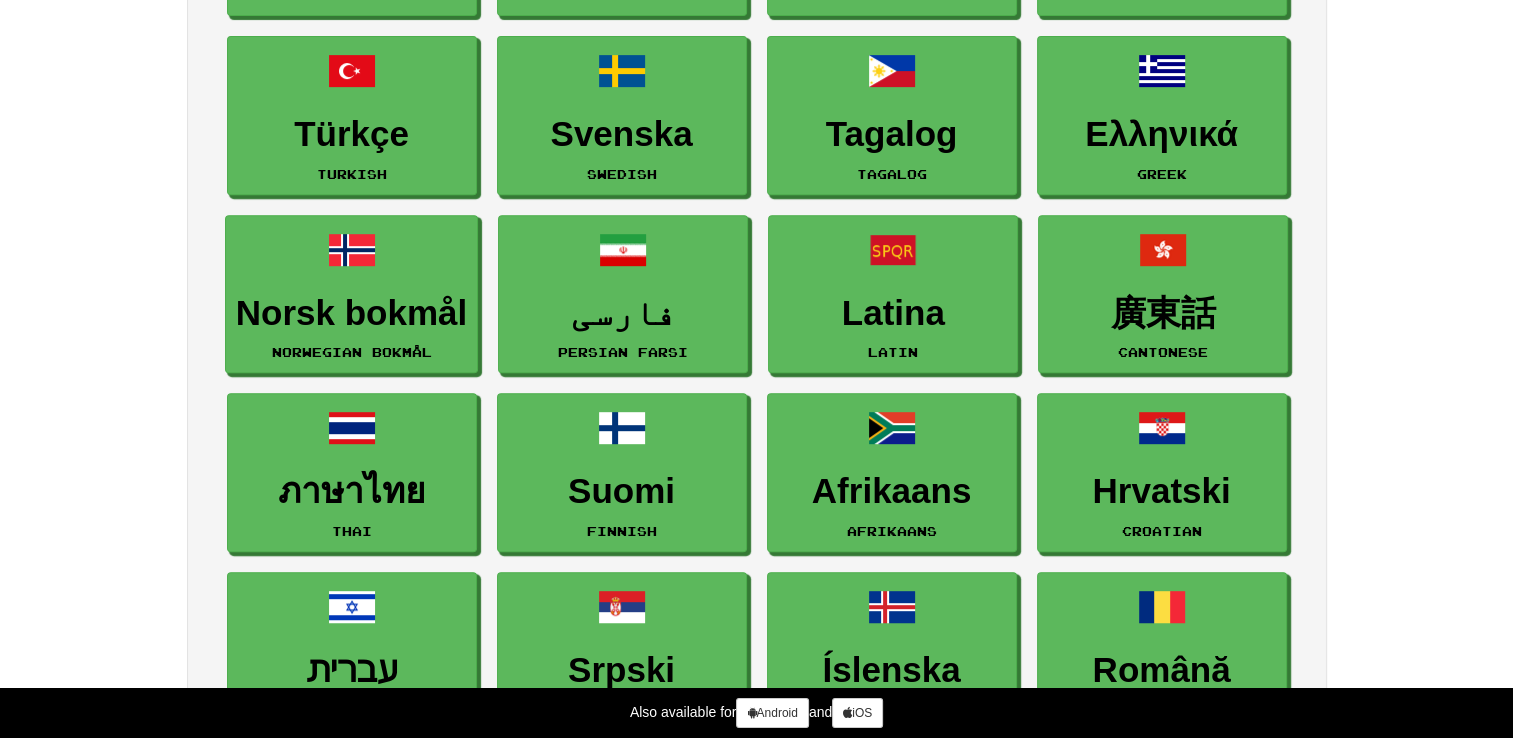 scroll, scrollTop: 810, scrollLeft: 0, axis: vertical 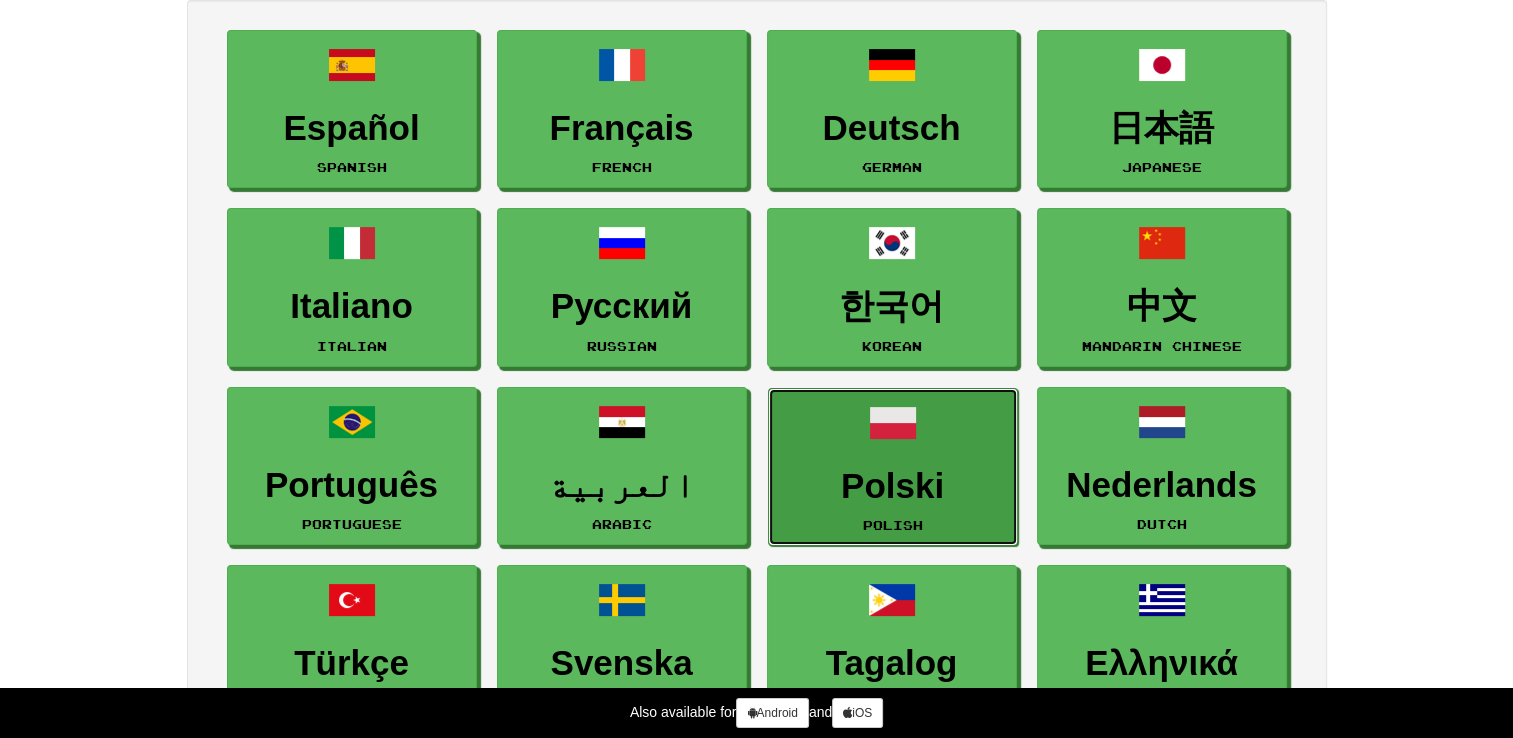 click on "Polski" at bounding box center (893, 486) 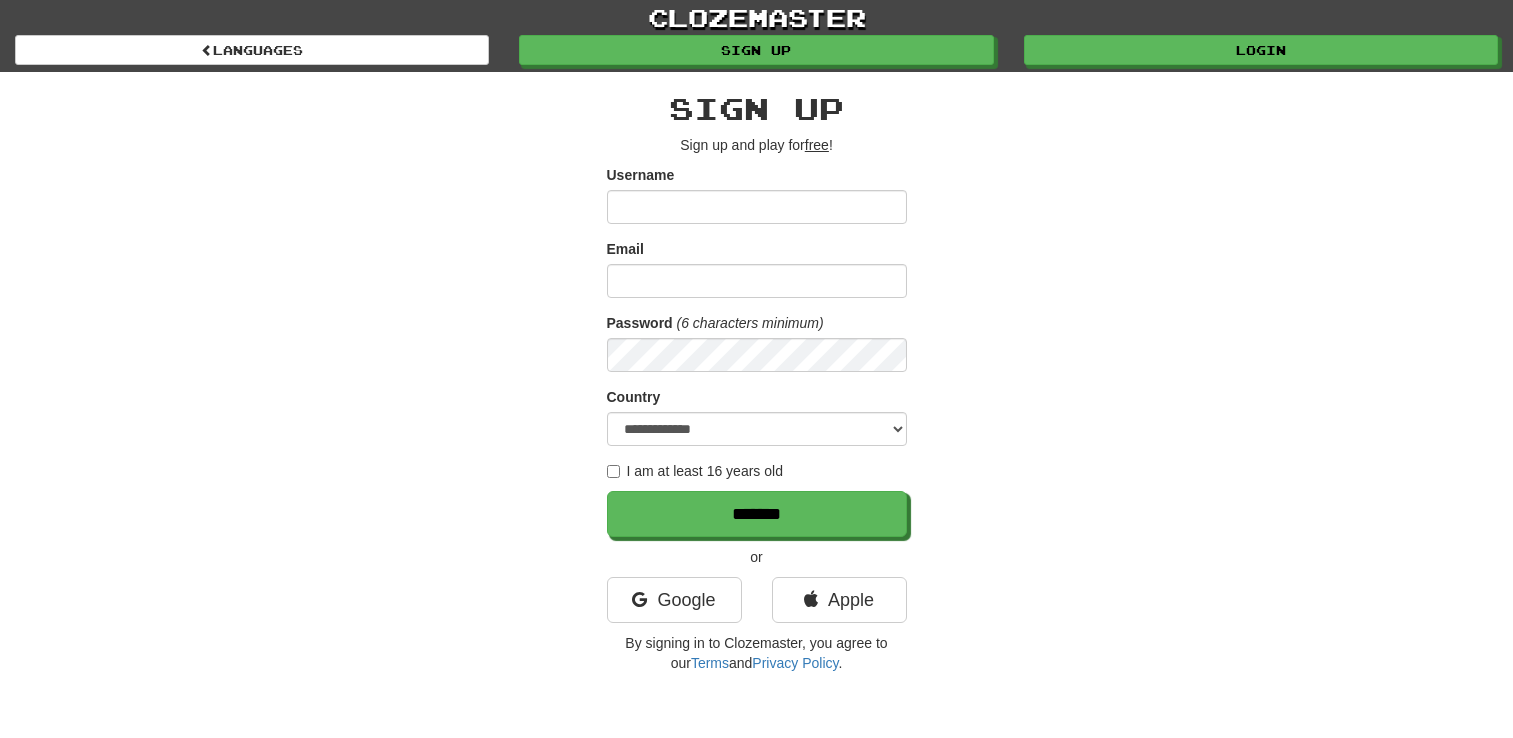 scroll, scrollTop: 0, scrollLeft: 0, axis: both 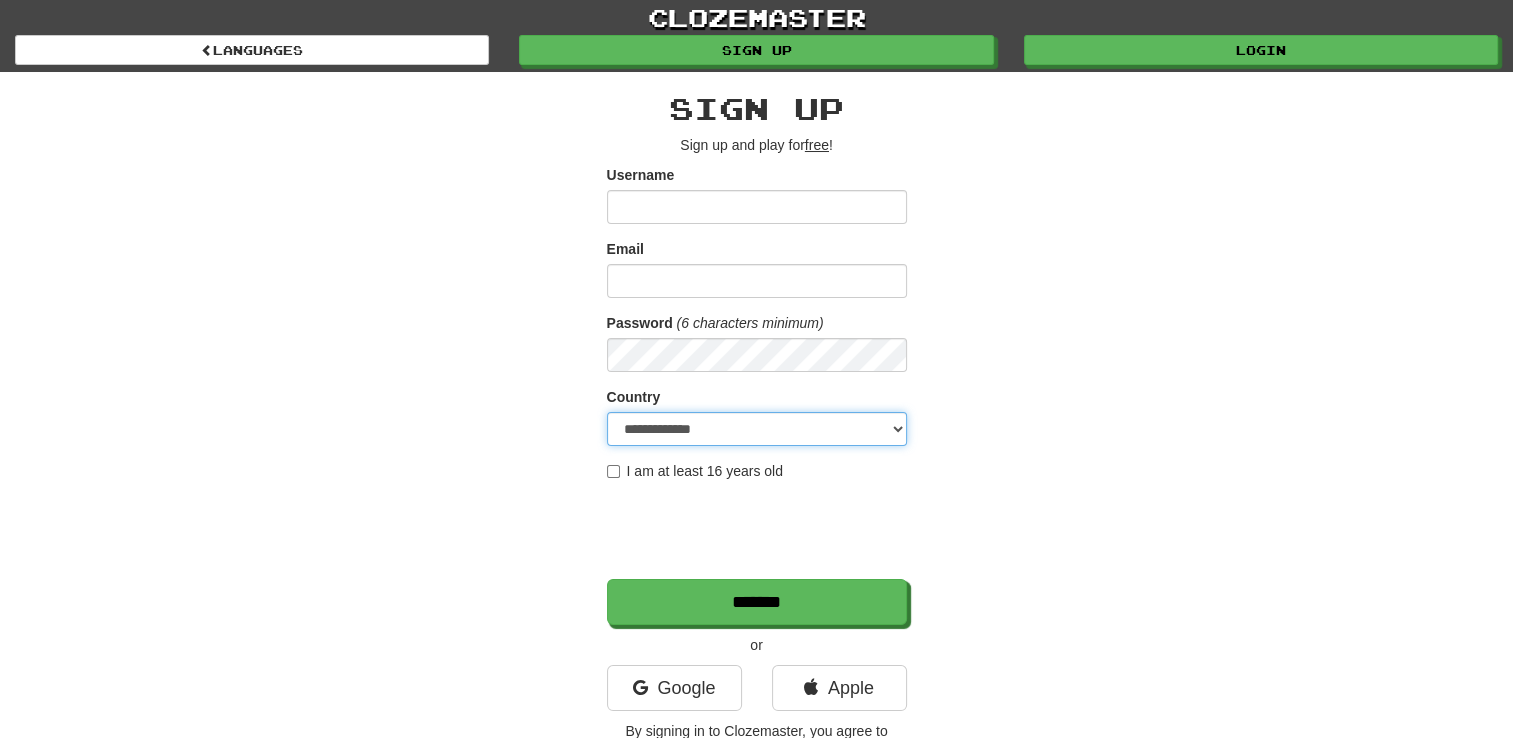 click on "**********" at bounding box center (757, 429) 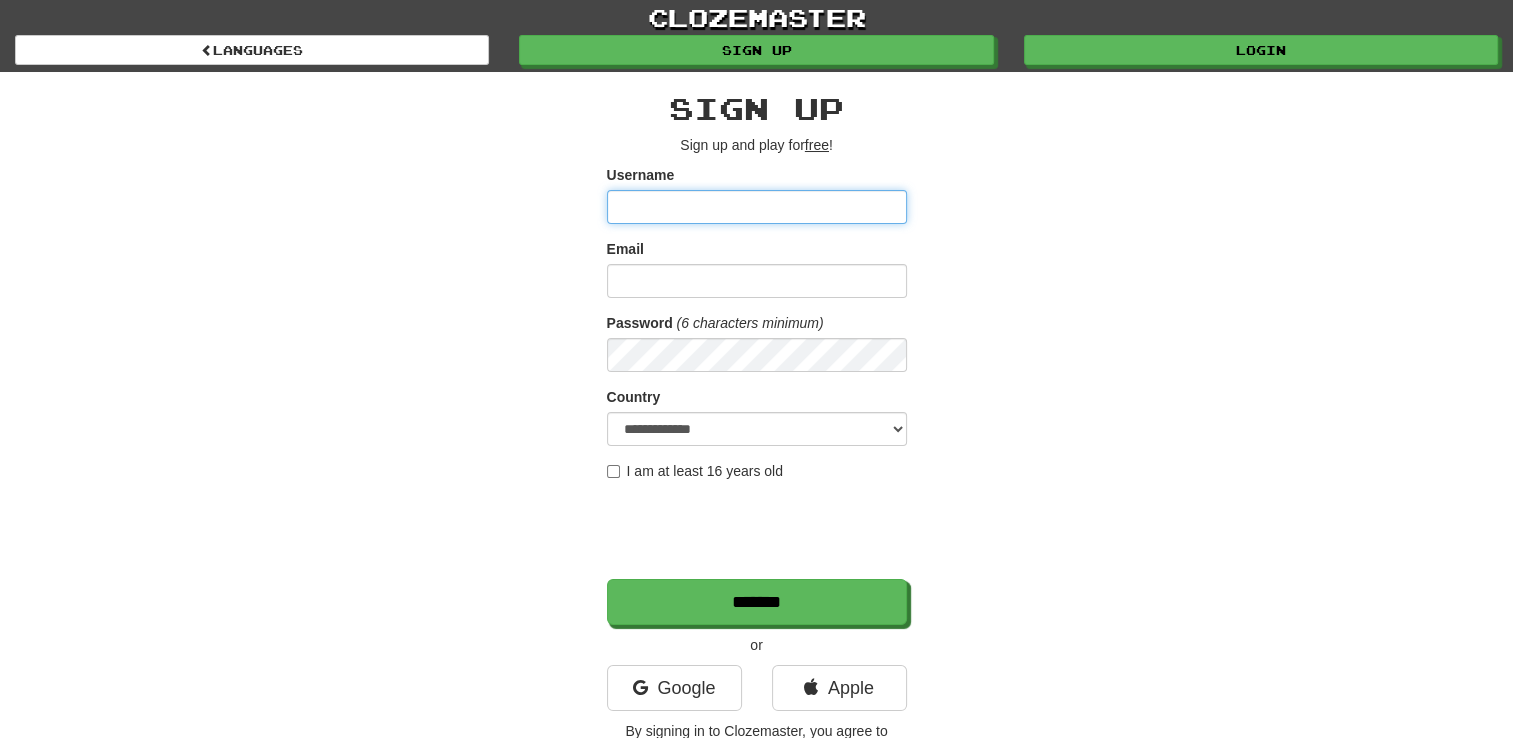 click on "Username" at bounding box center (757, 207) 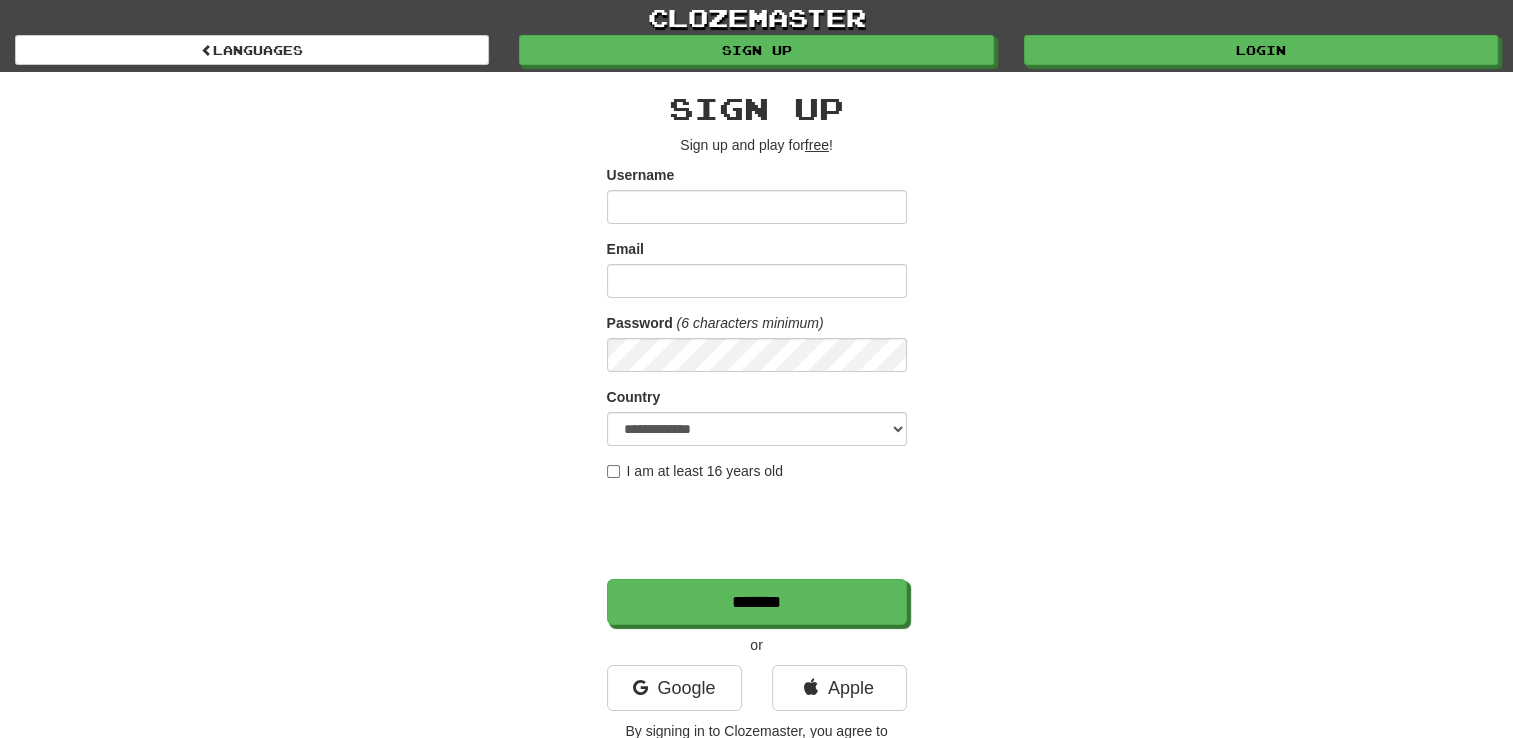 click on "I am at least 16 years old" at bounding box center (695, 471) 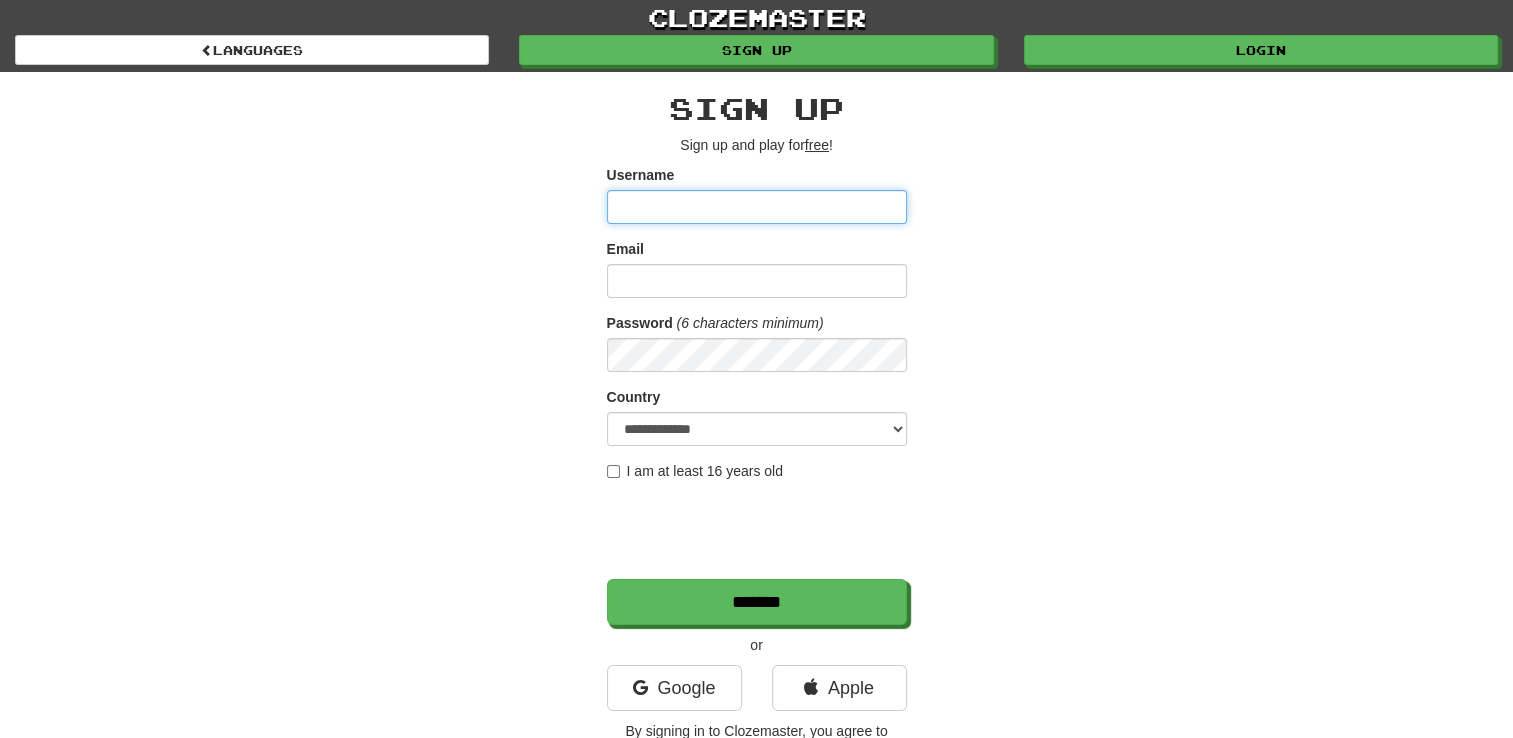 click on "Username" at bounding box center [757, 207] 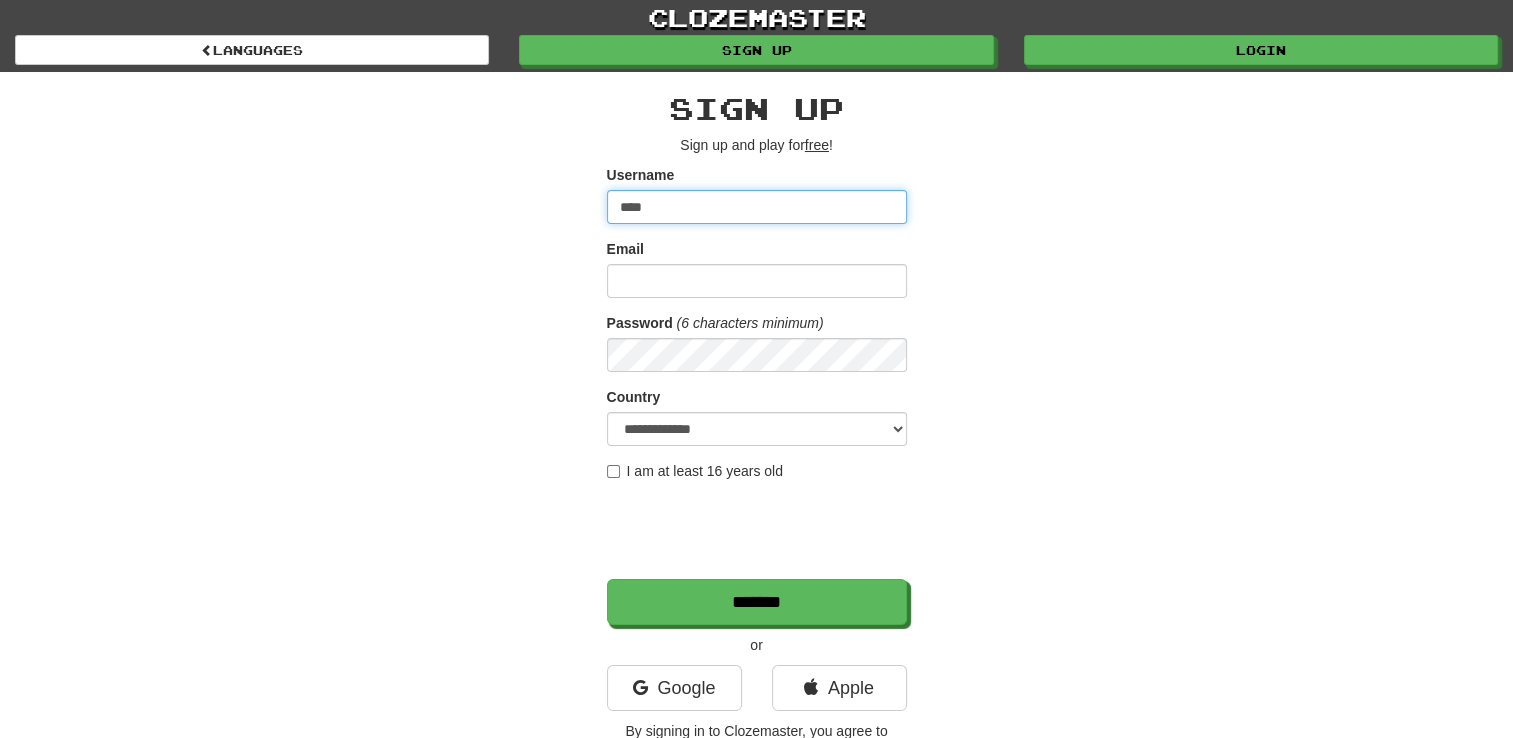 type on "****" 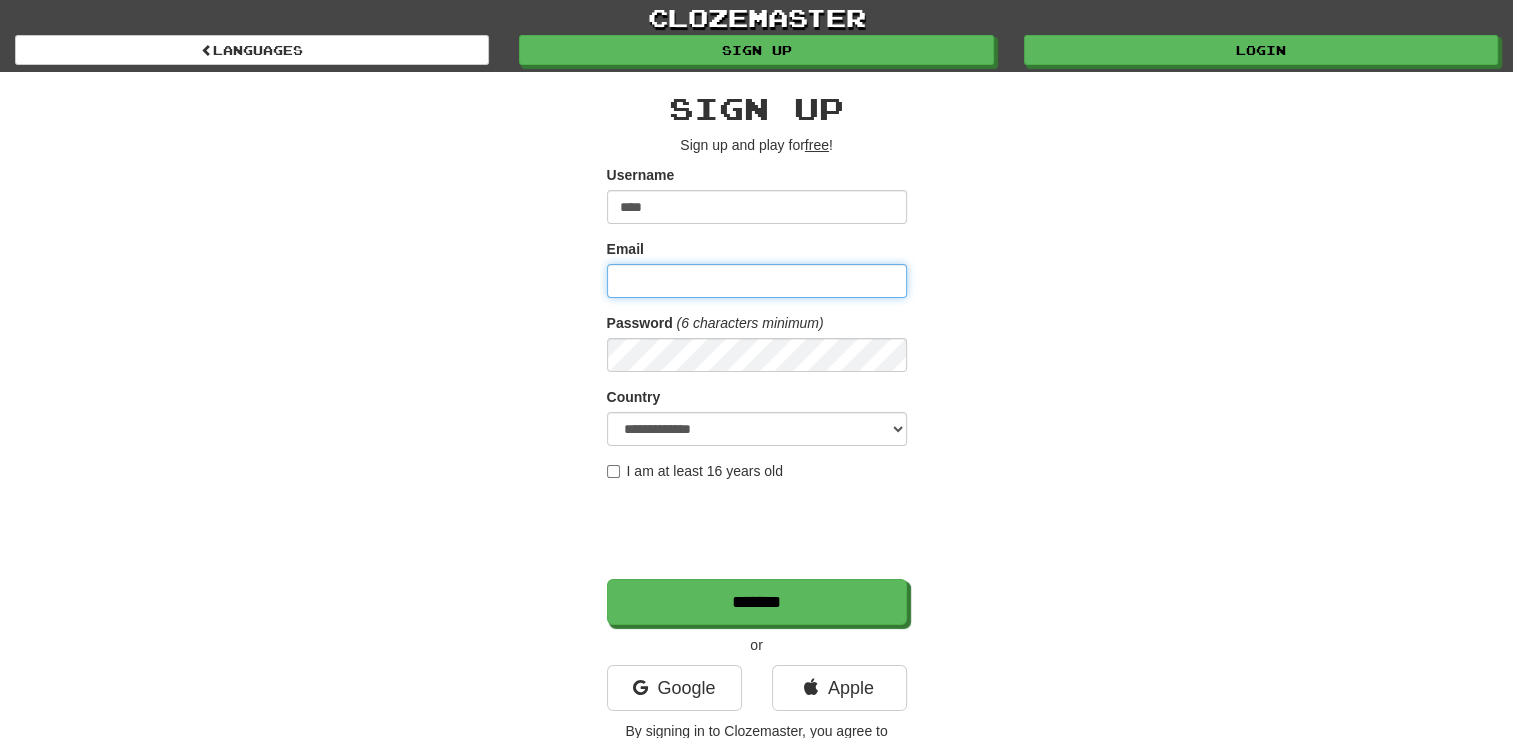 click on "Email" at bounding box center [757, 281] 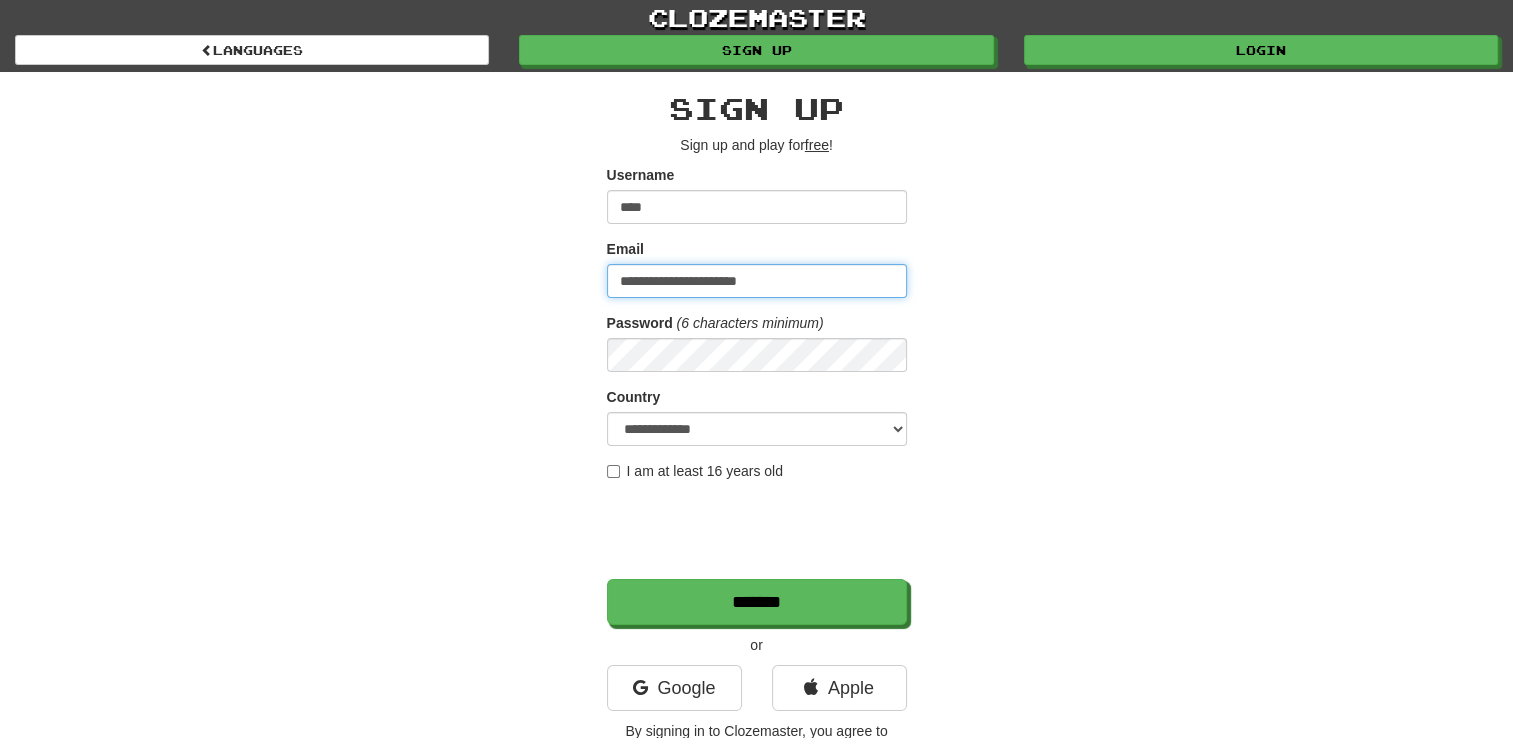type on "**********" 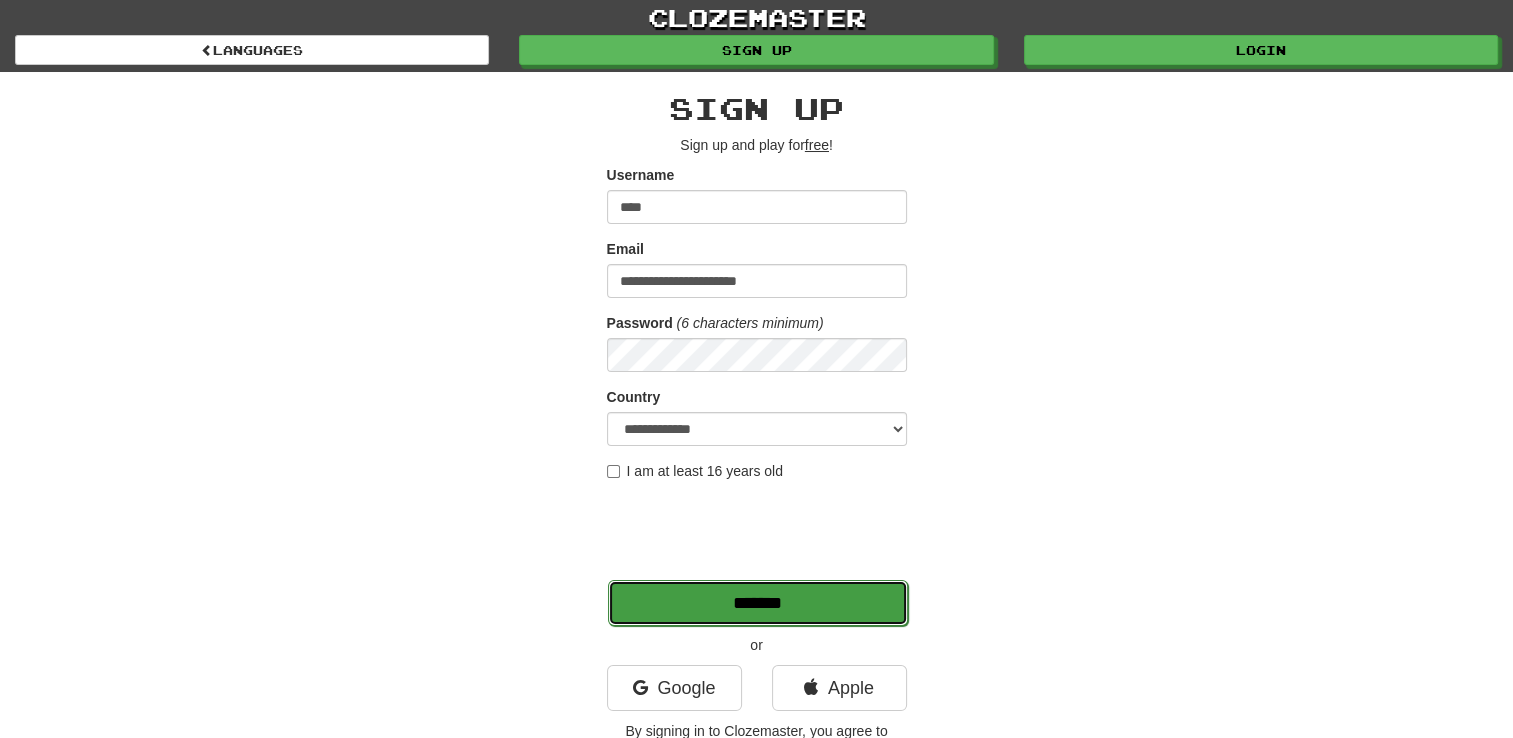 click on "*******" at bounding box center [758, 603] 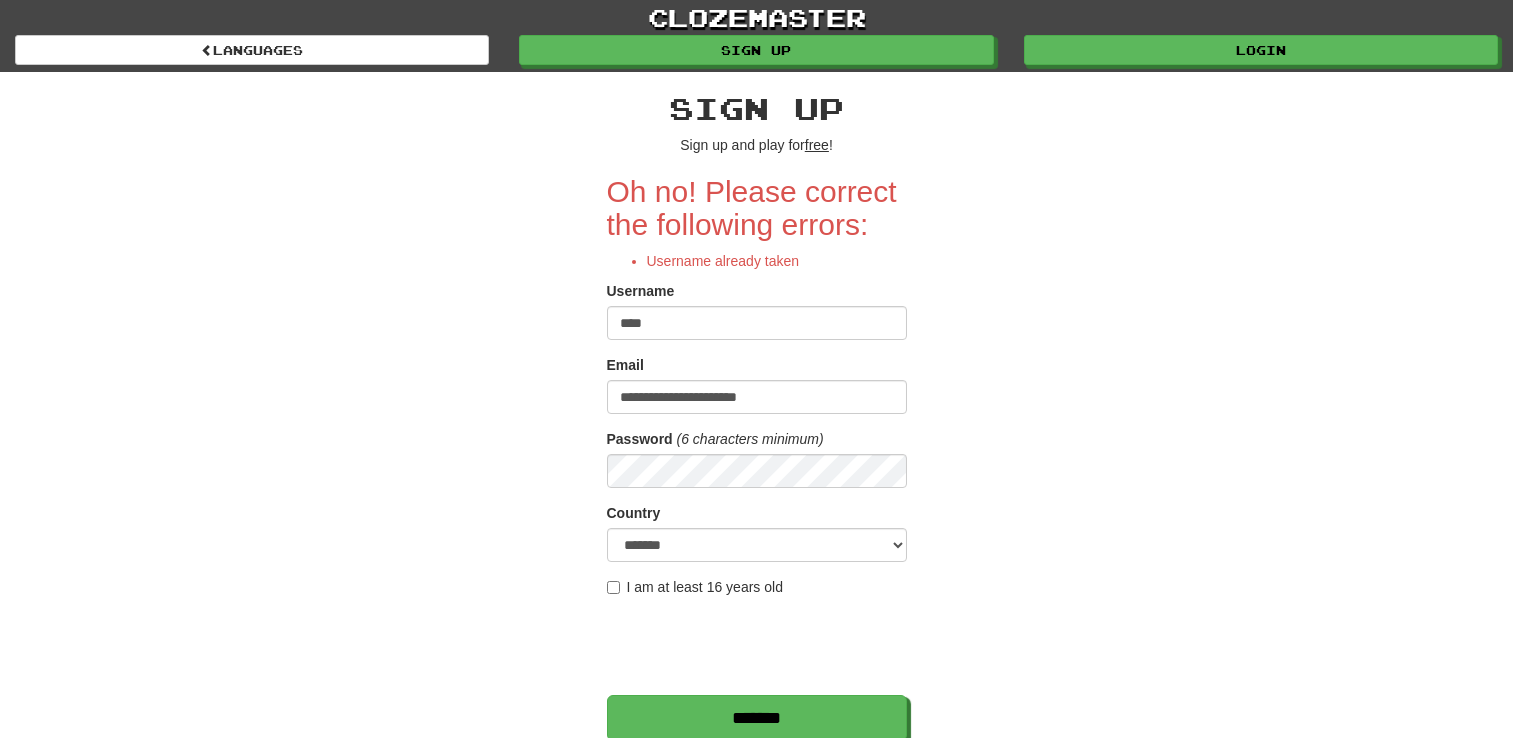 scroll, scrollTop: 0, scrollLeft: 0, axis: both 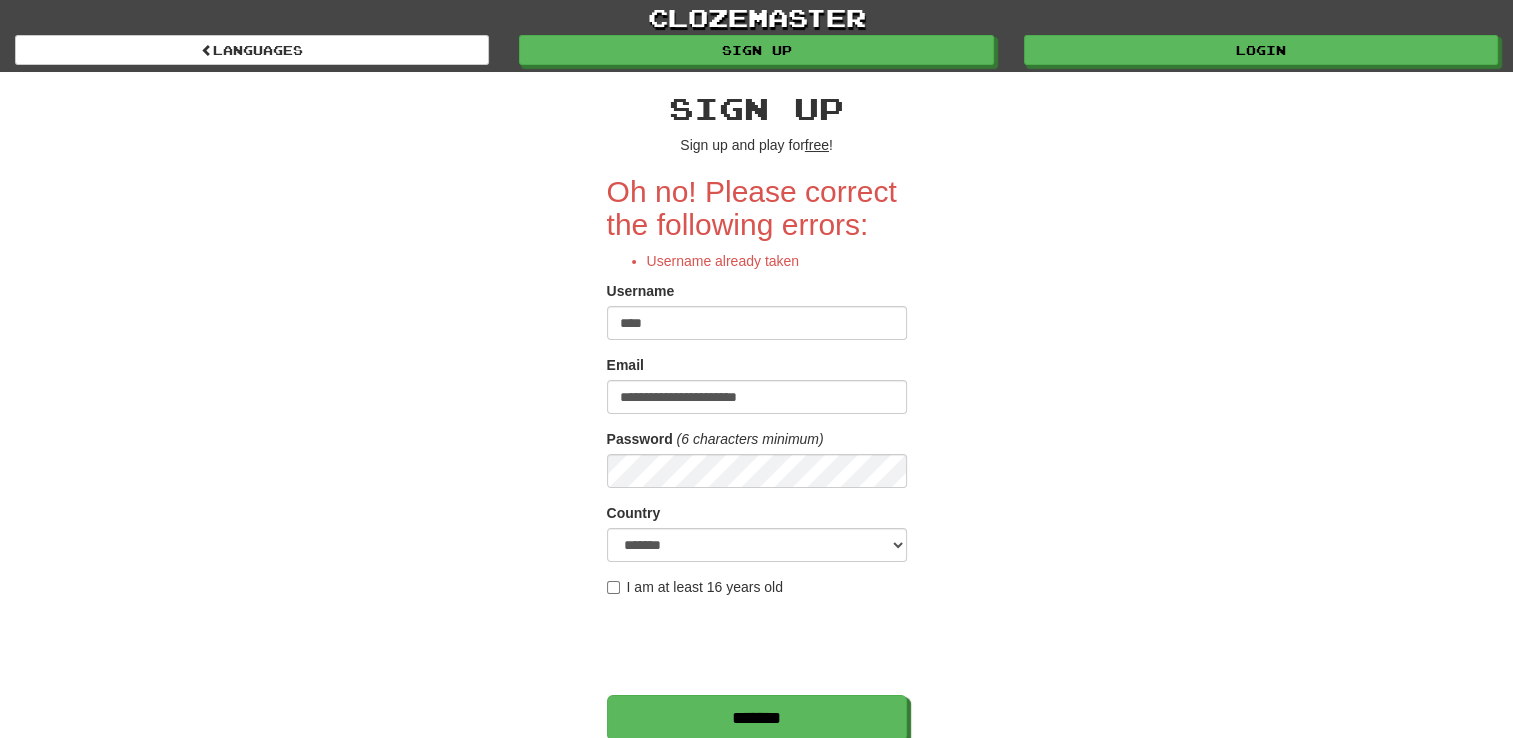 click on "****" at bounding box center [757, 323] 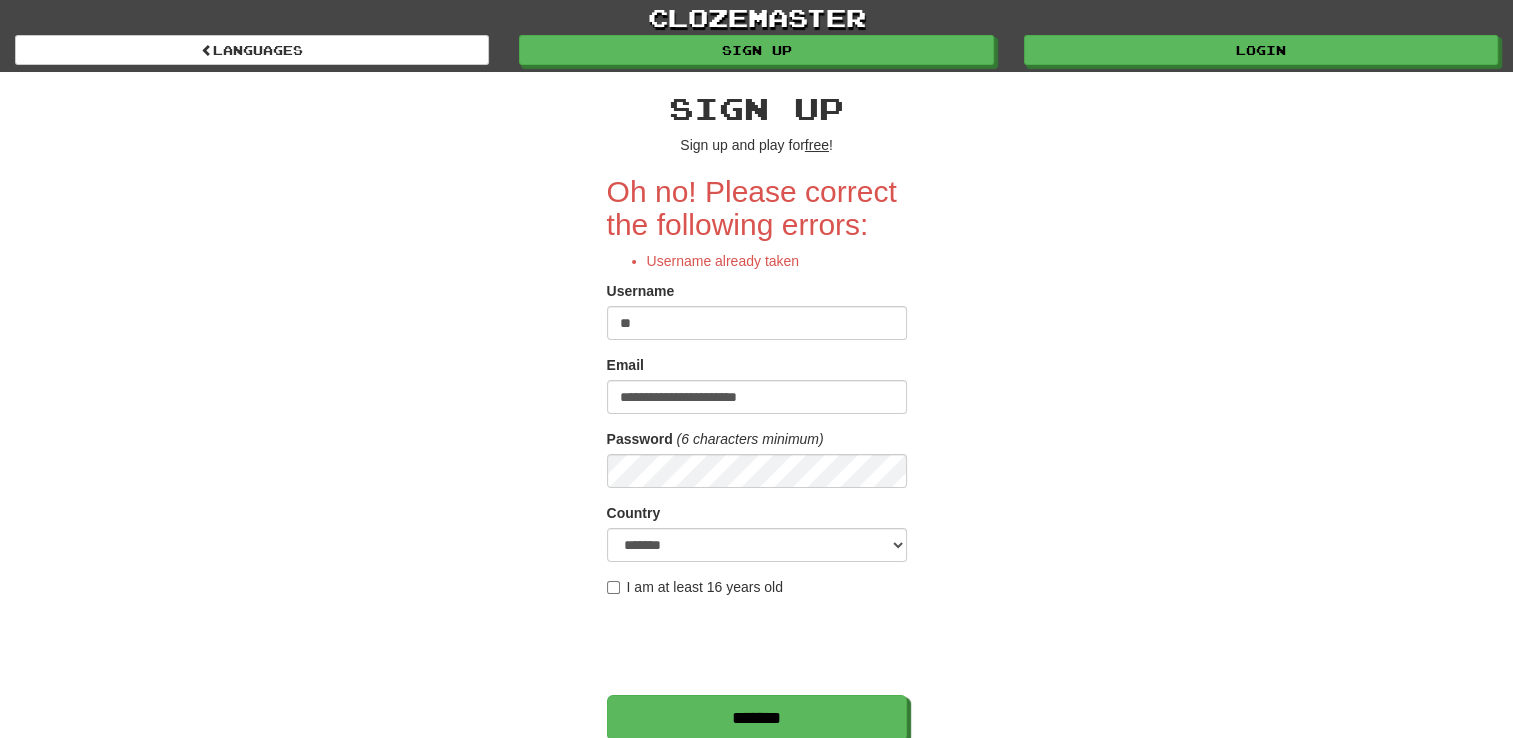 type on "*" 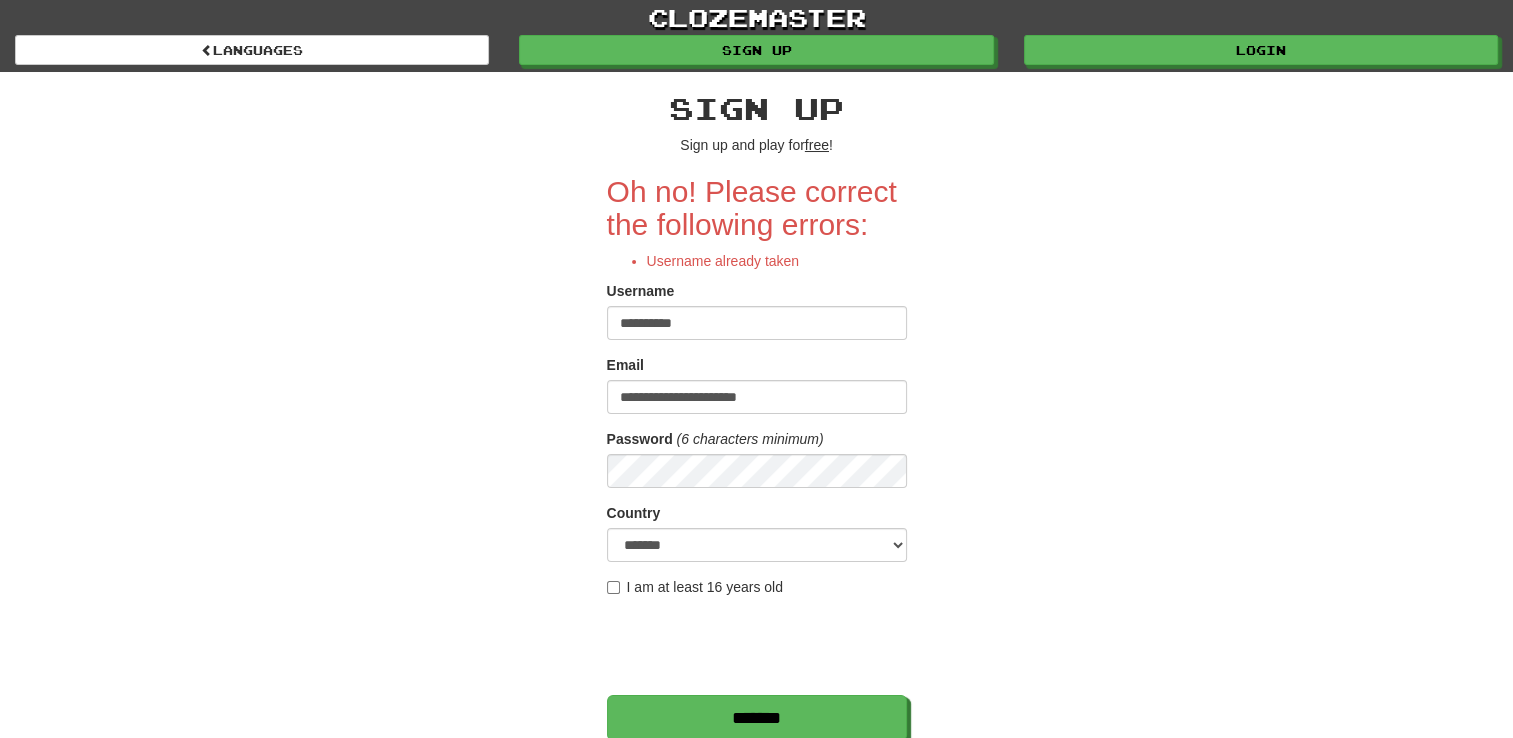 type on "**********" 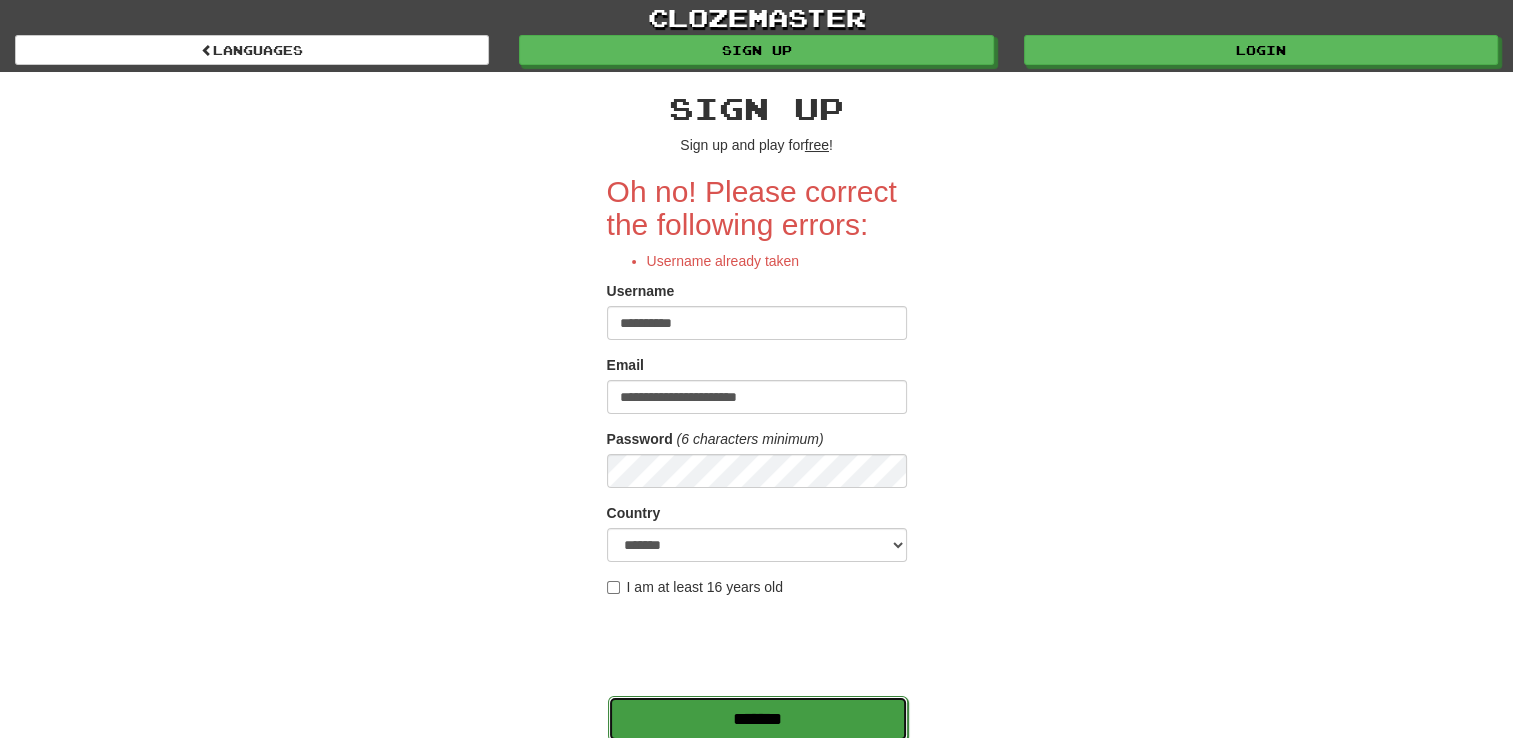 click on "*******" at bounding box center (758, 719) 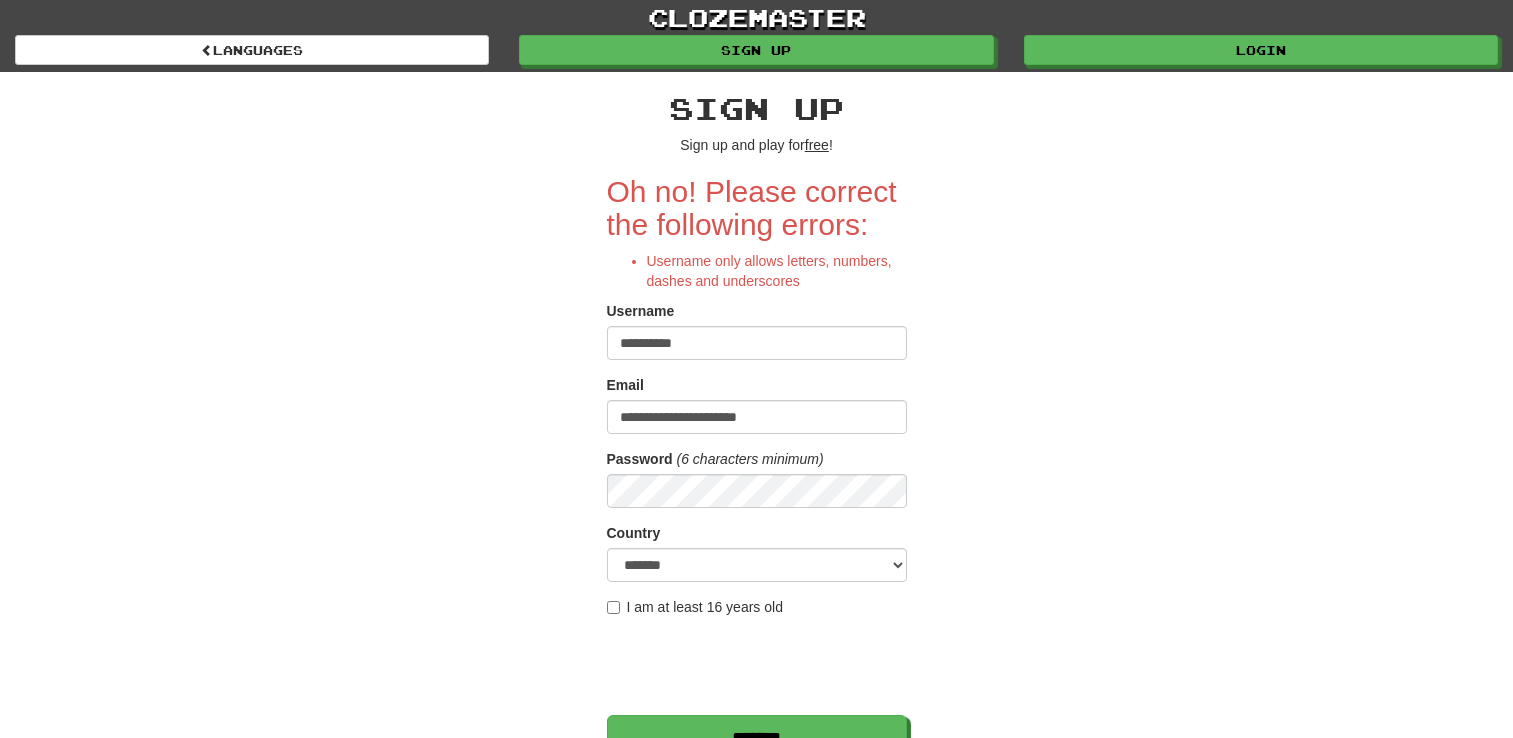scroll, scrollTop: 0, scrollLeft: 0, axis: both 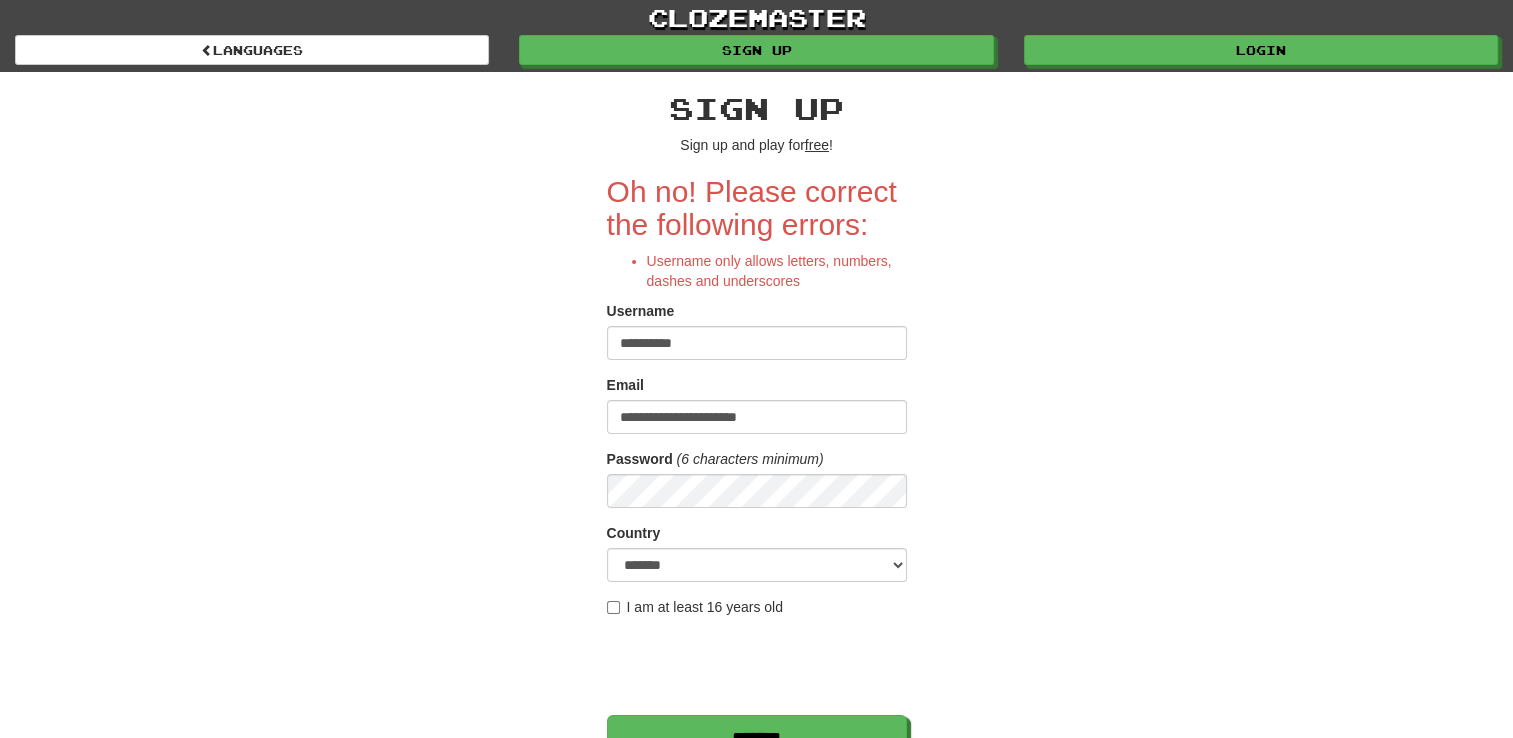 click on "**********" at bounding box center [757, 343] 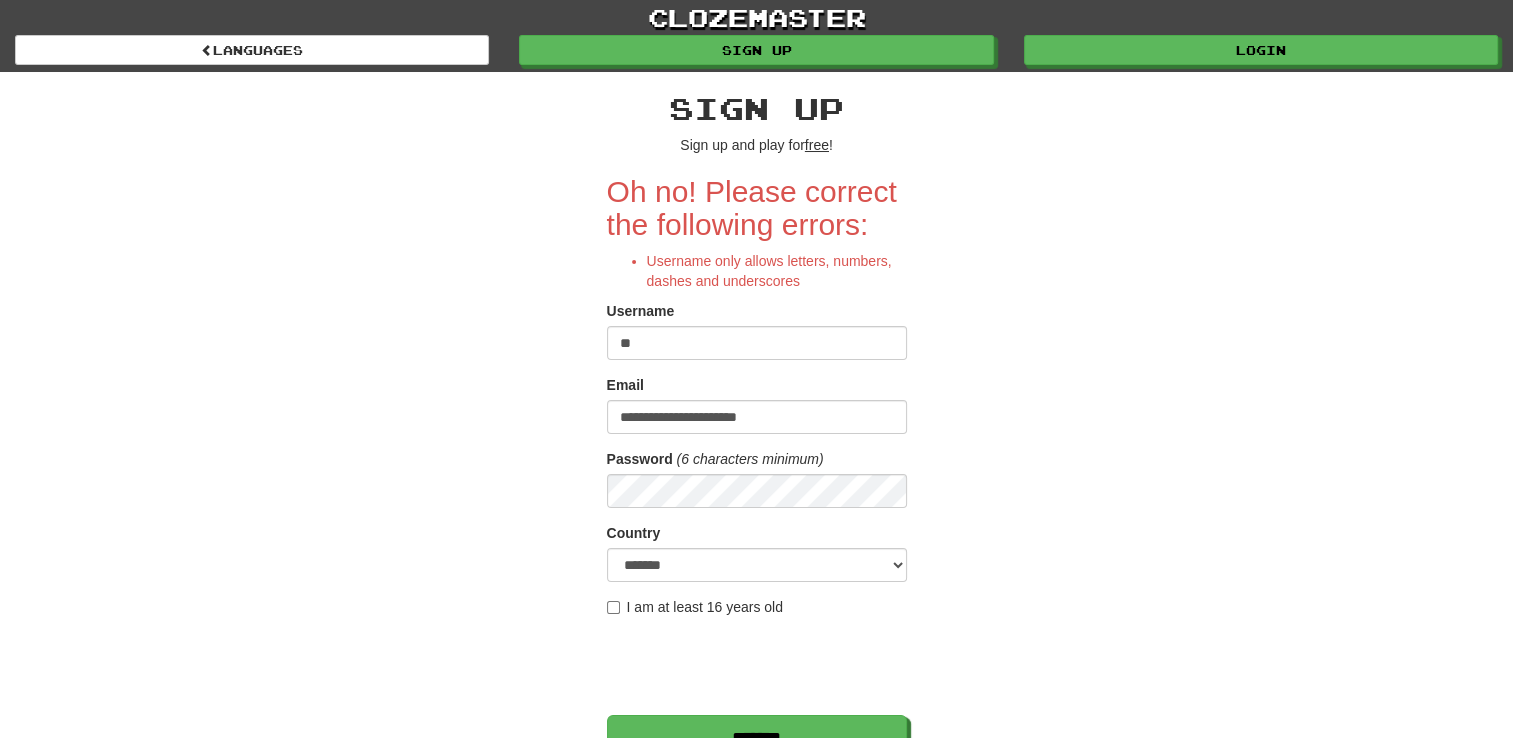 type on "*" 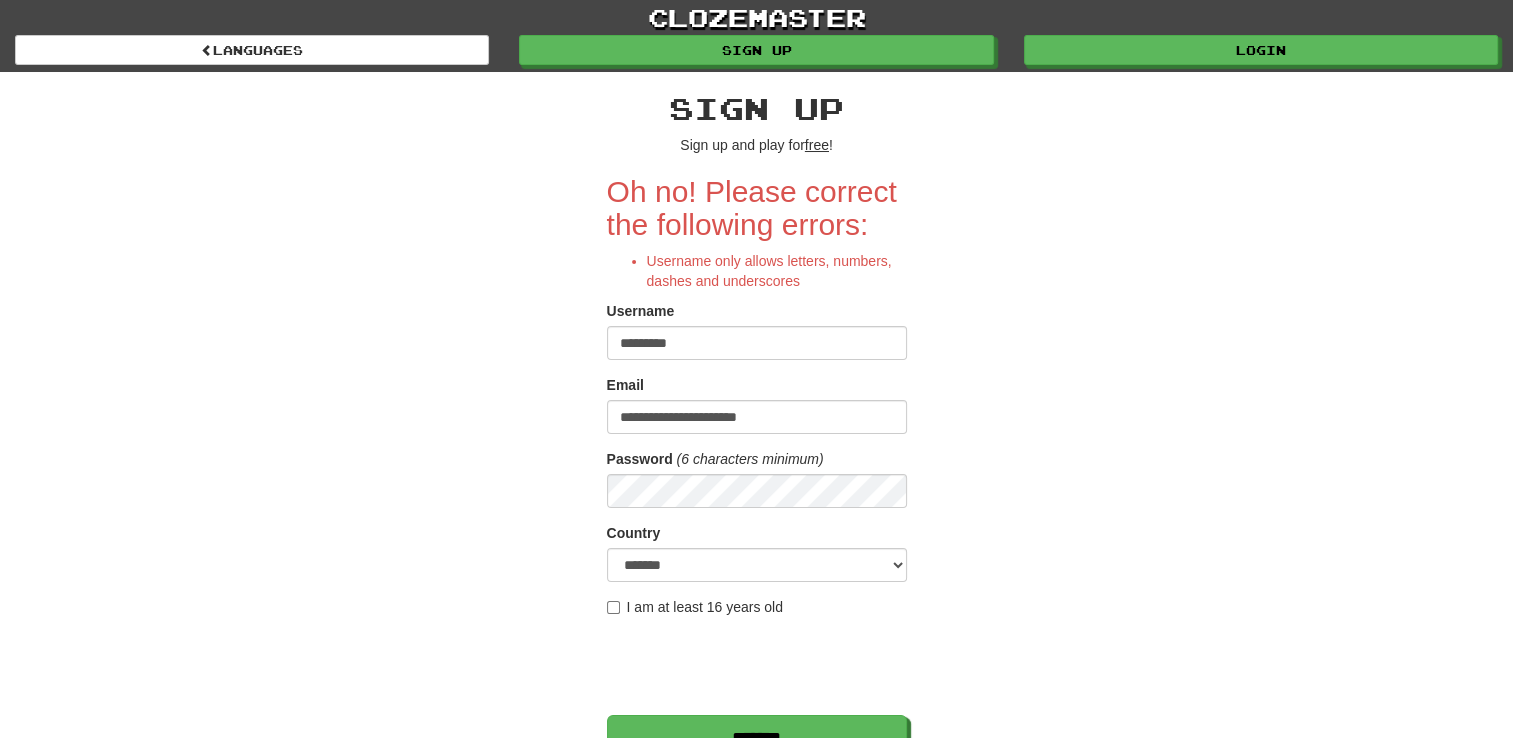 type on "*********" 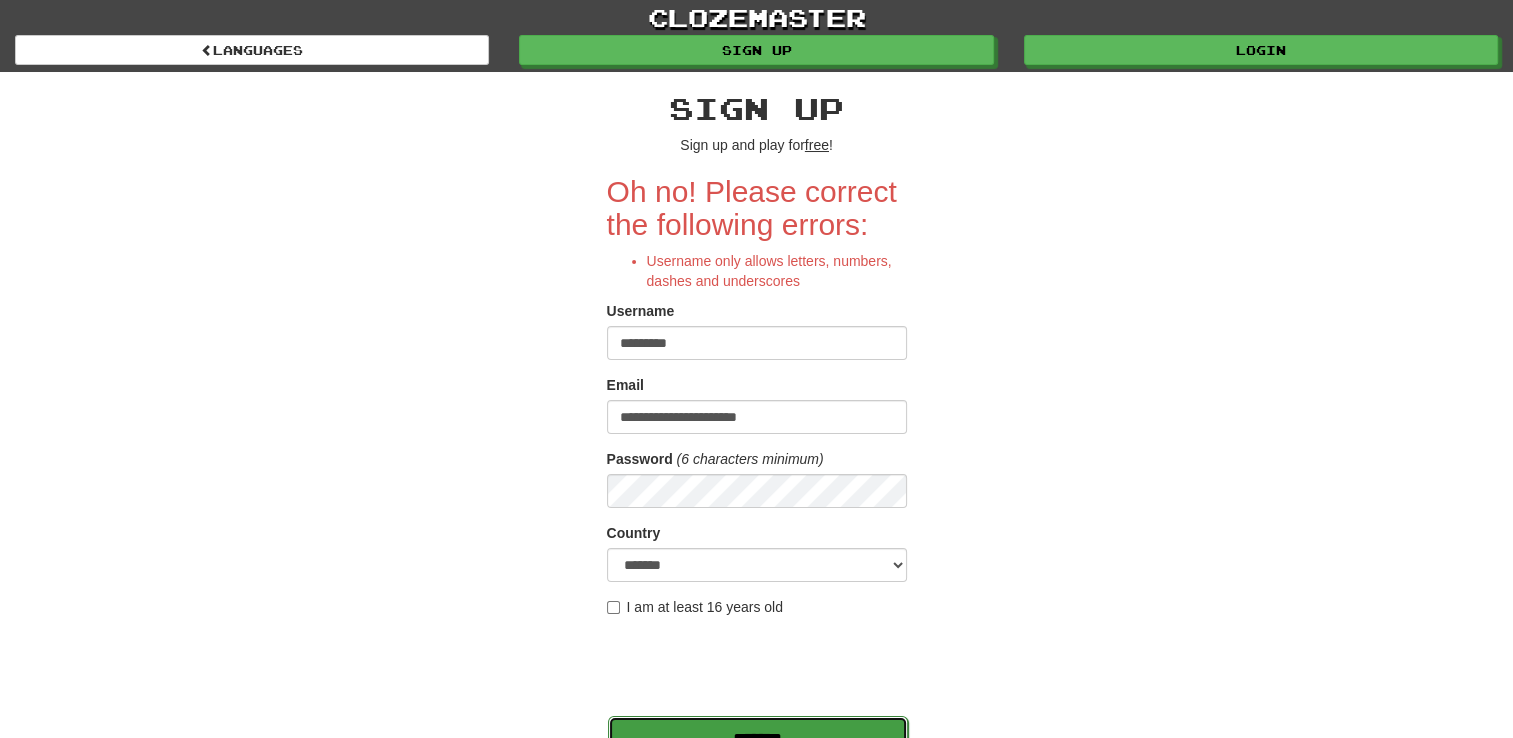 click on "*******" at bounding box center [758, 739] 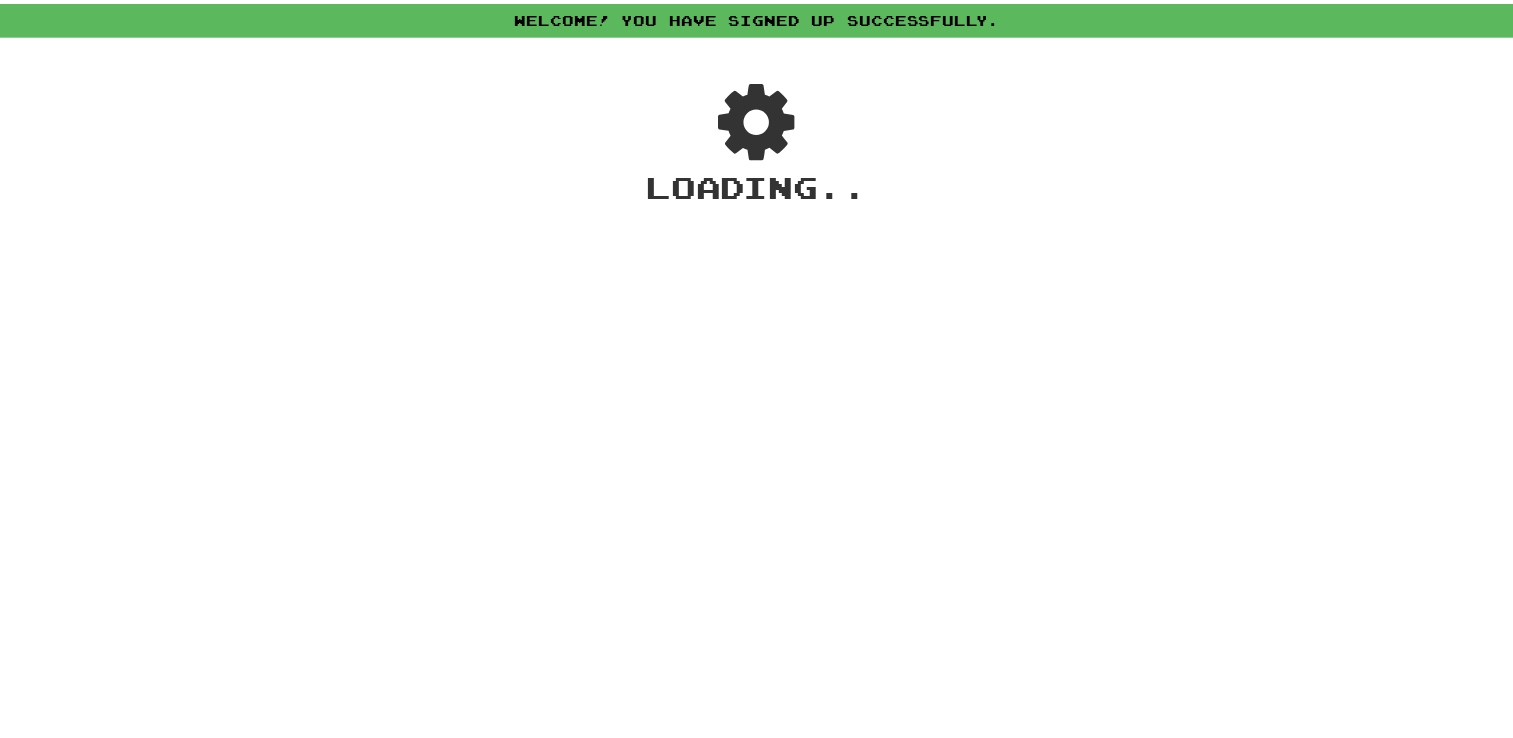 scroll, scrollTop: 0, scrollLeft: 0, axis: both 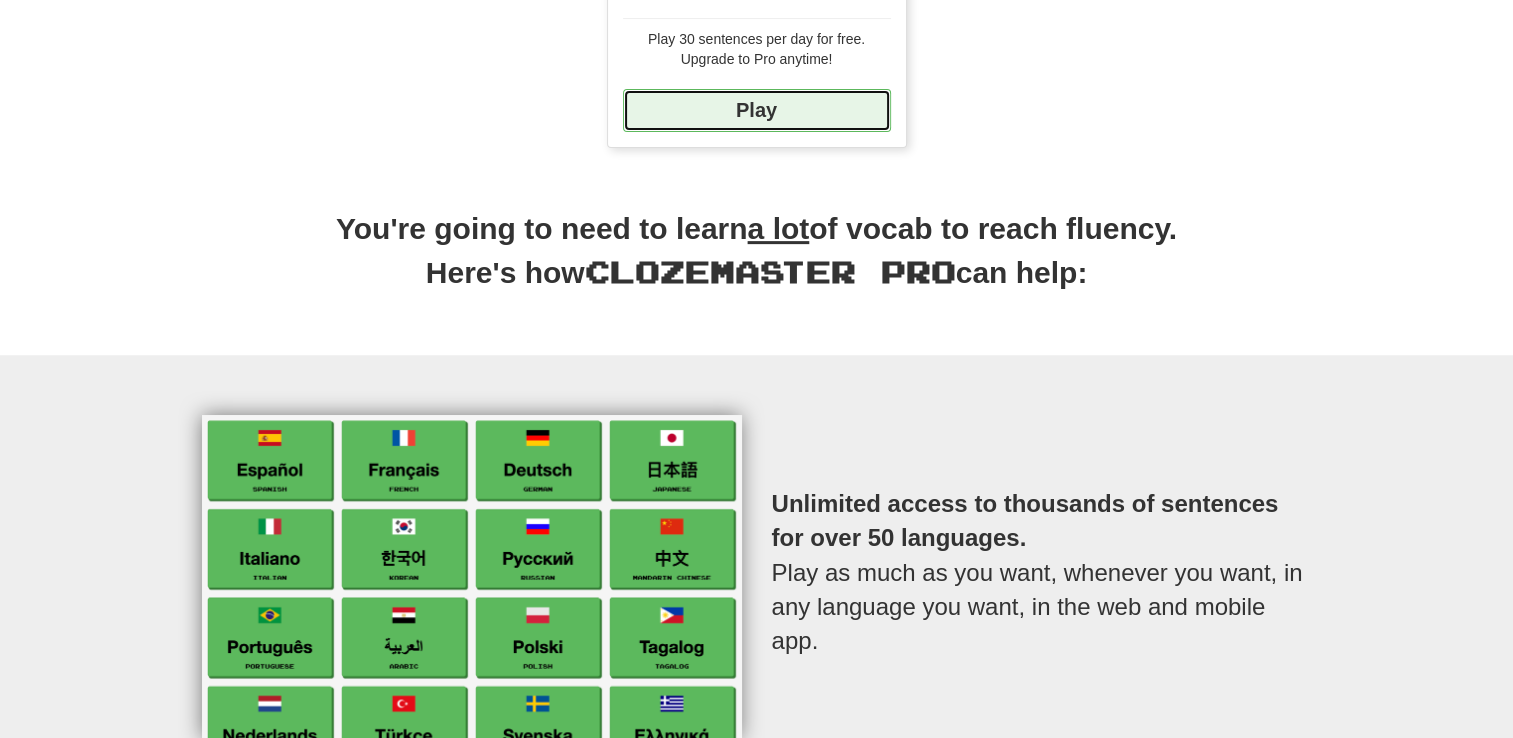 click on "Play" at bounding box center [757, 110] 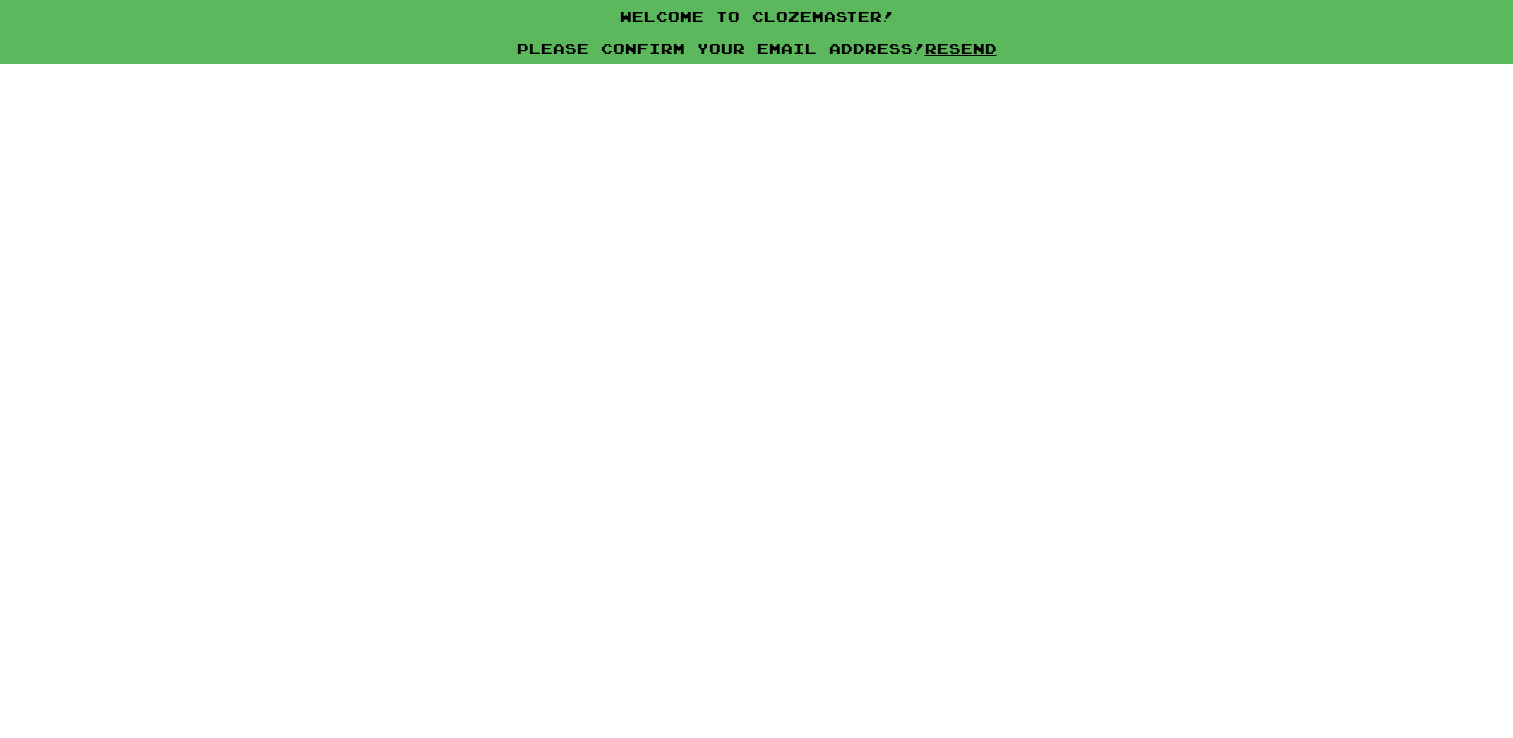 scroll, scrollTop: 0, scrollLeft: 0, axis: both 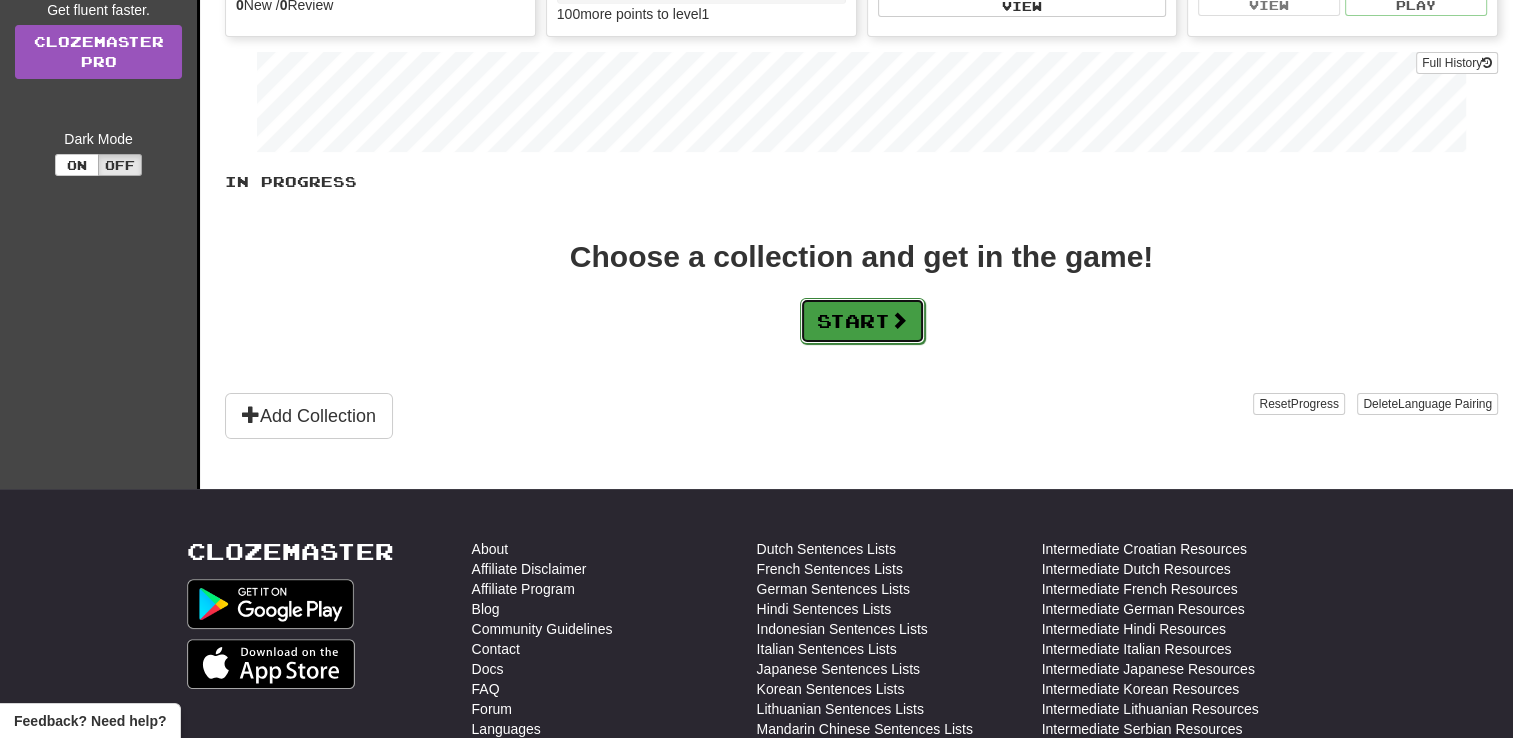 click on "Start" at bounding box center (862, 321) 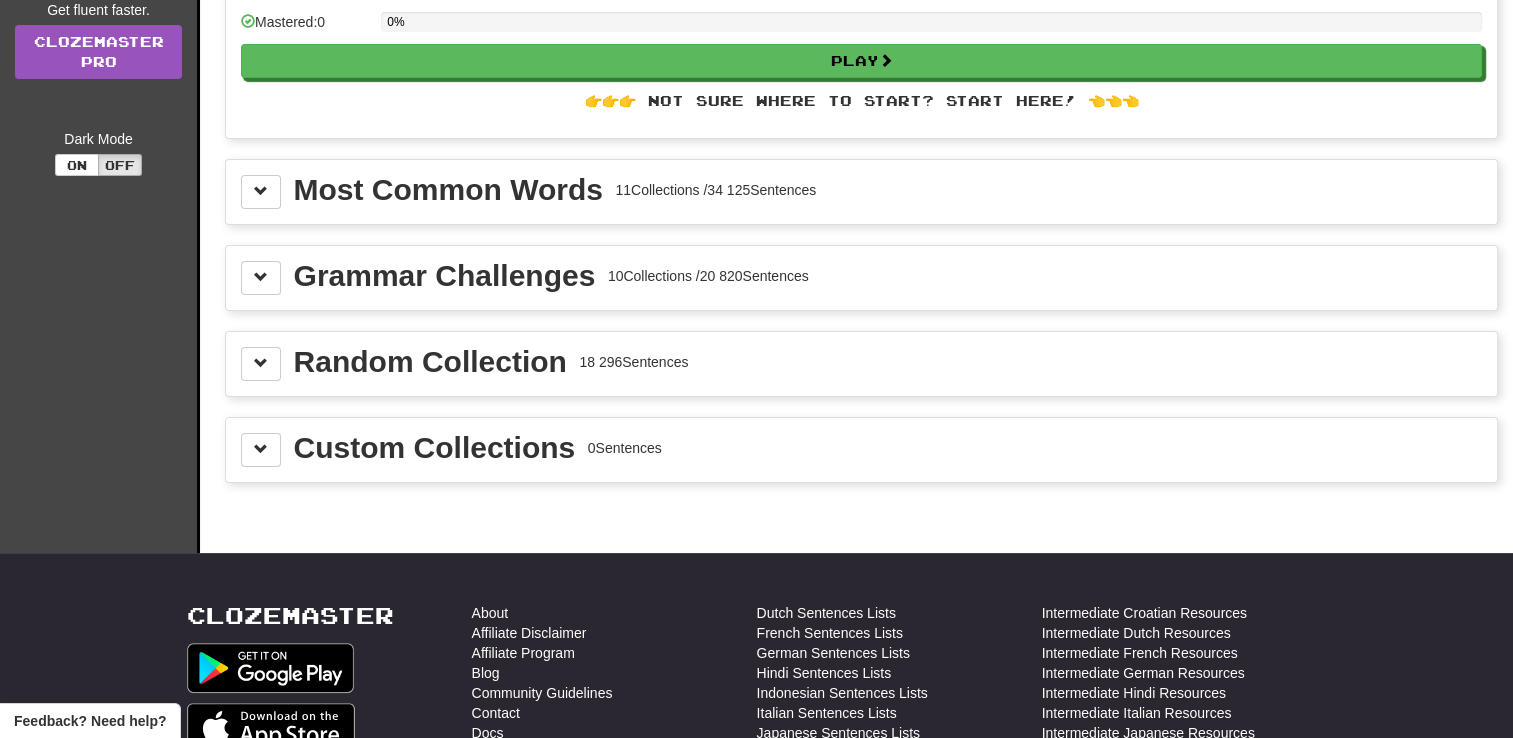 scroll, scrollTop: 0, scrollLeft: 0, axis: both 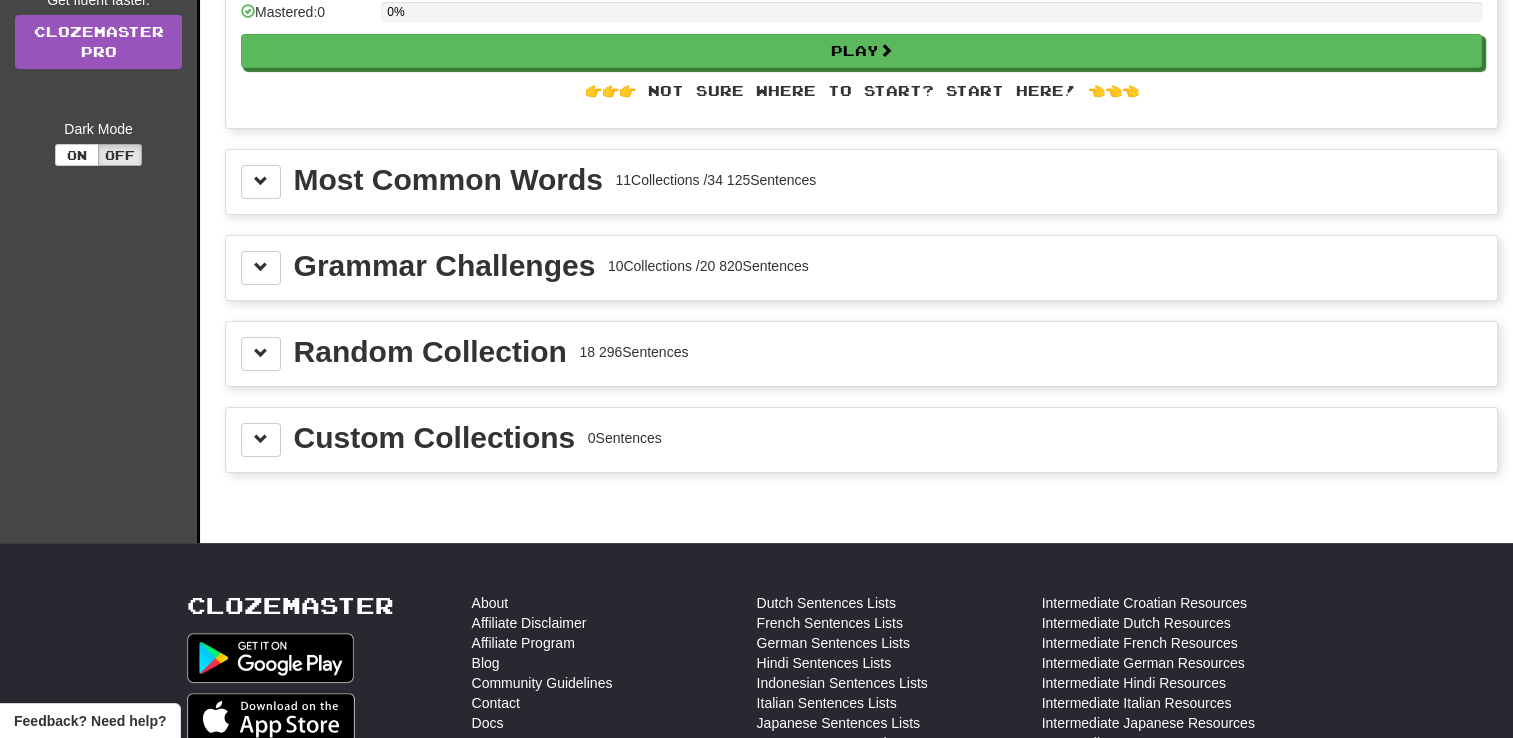 click on "Most Common Words" at bounding box center [448, 180] 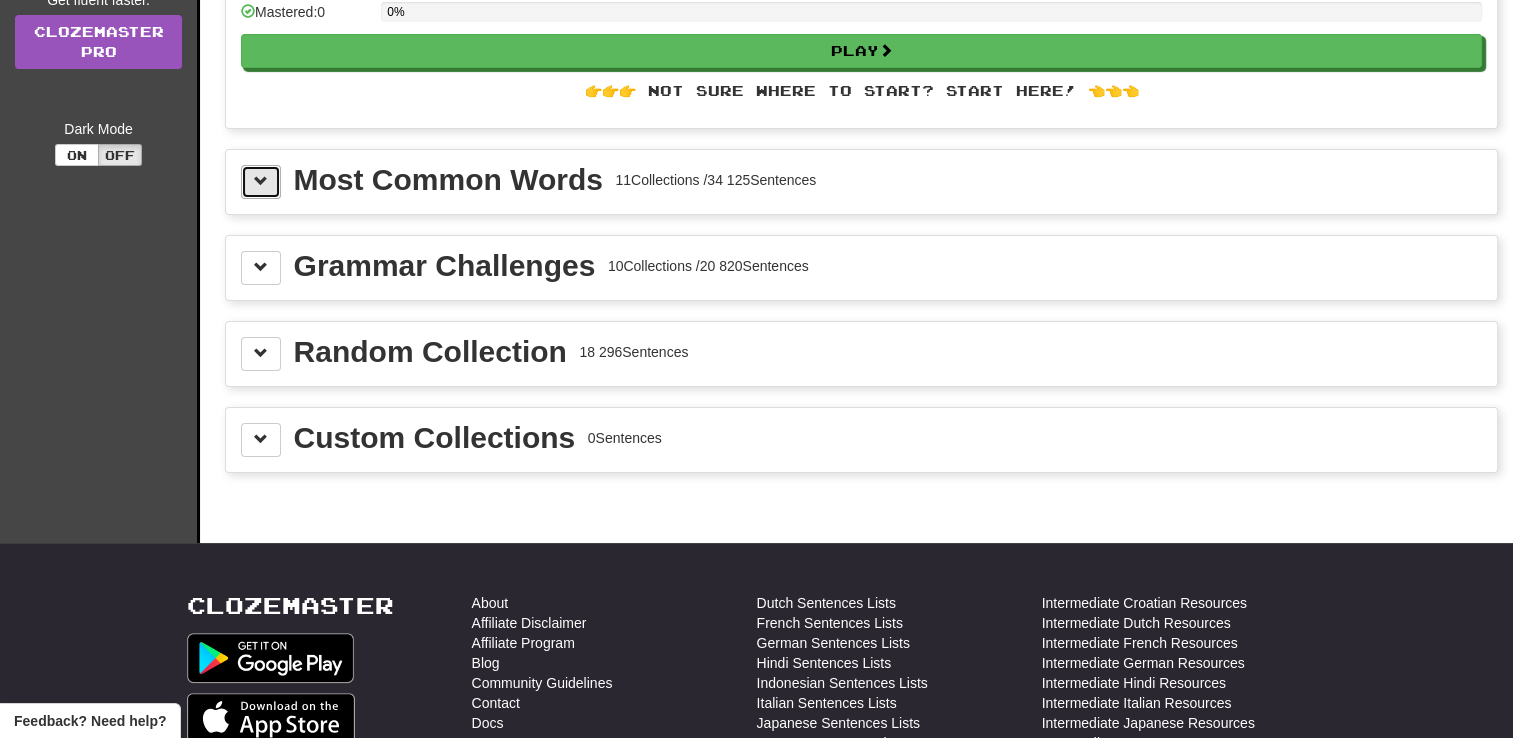 click at bounding box center (261, 181) 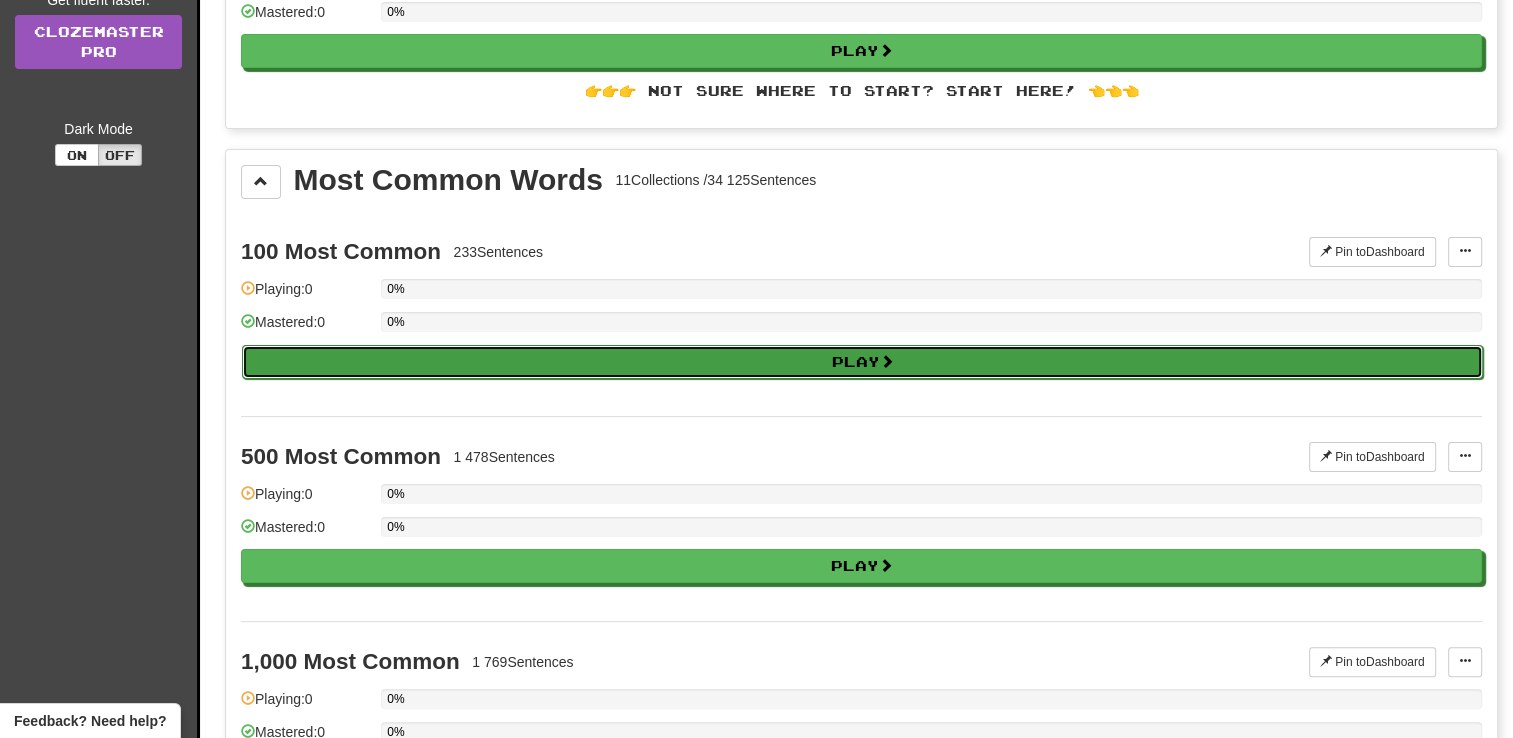 click on "Play" at bounding box center [862, 362] 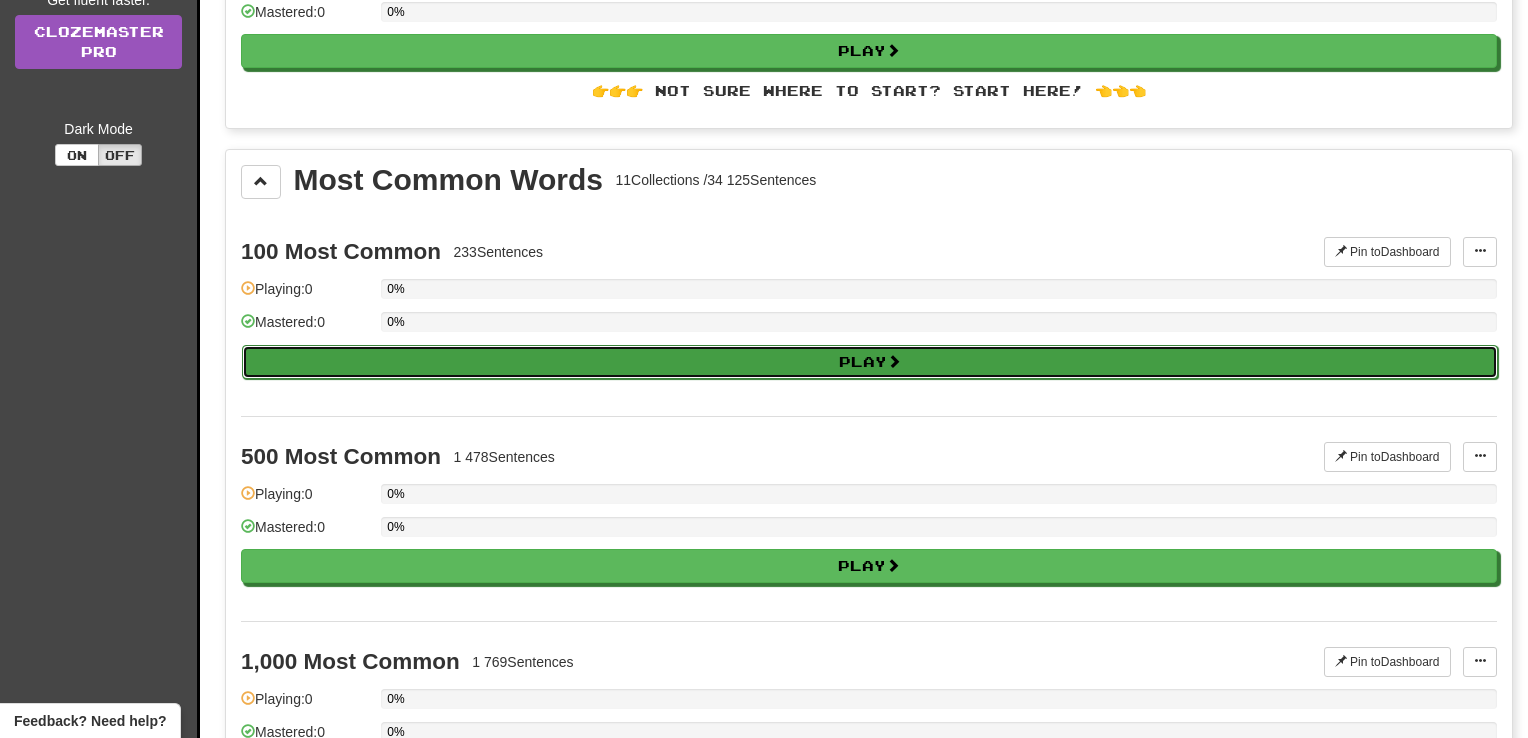 select on "**" 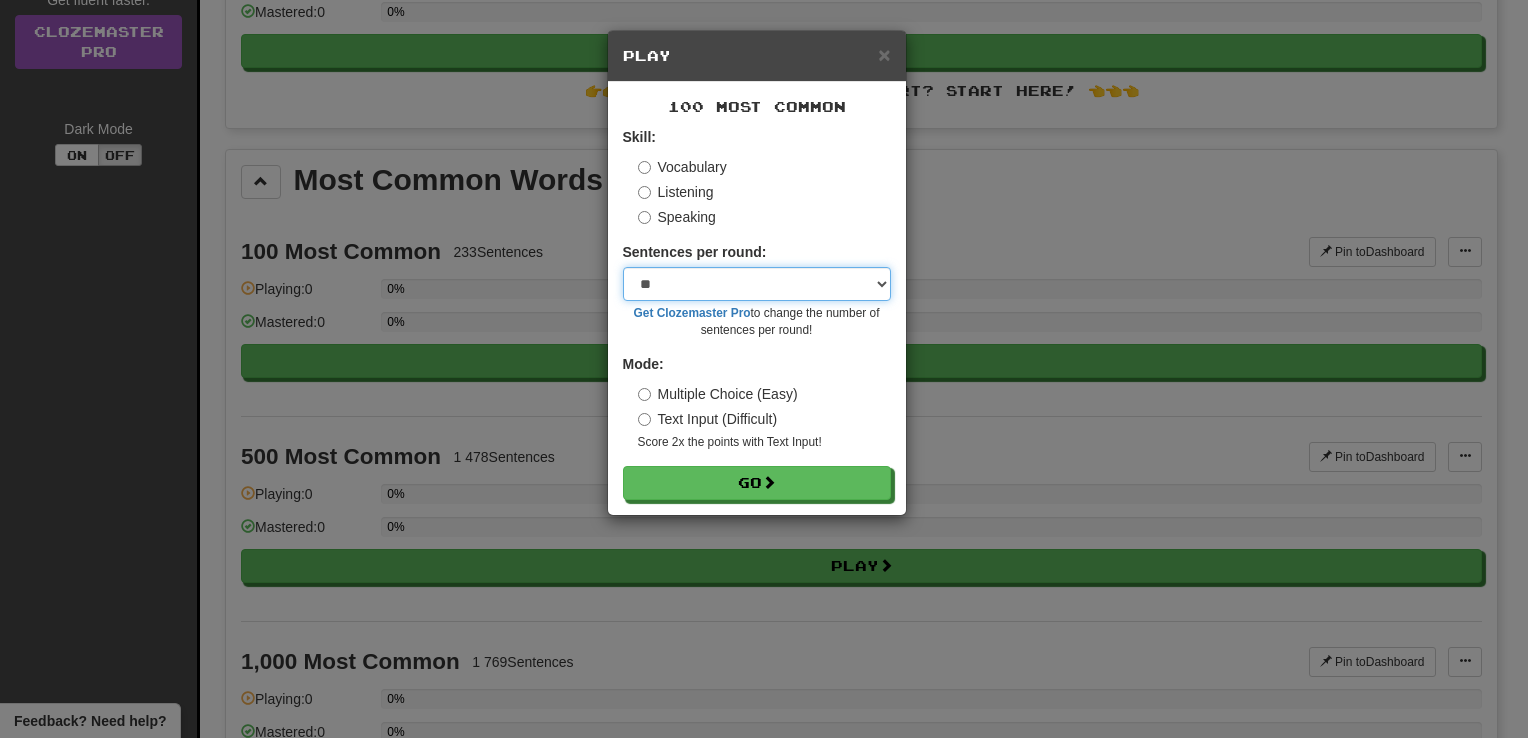 click on "* ** ** ** ** ** *** ********" at bounding box center [757, 284] 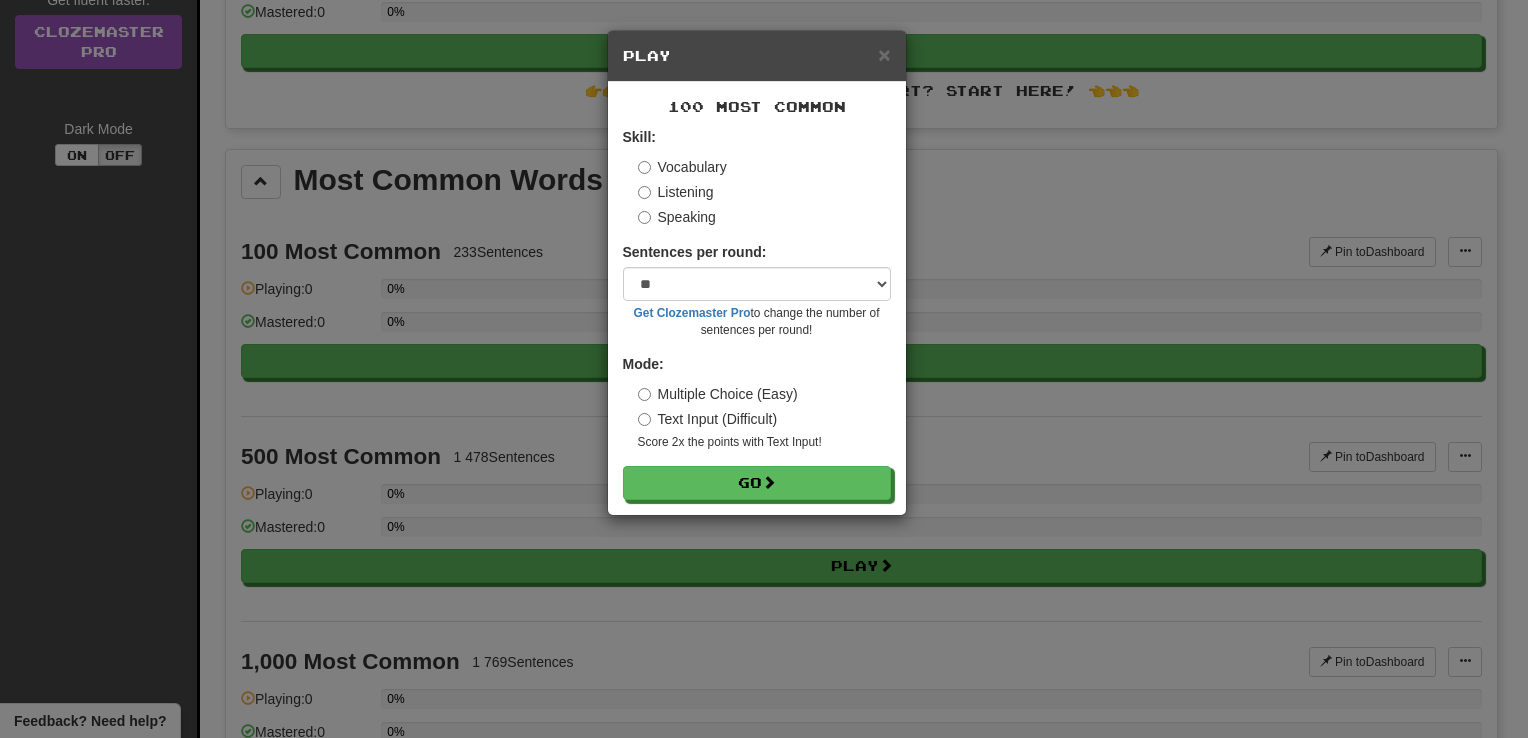 click on "Mode: Multiple Choice (Easy) Text Input (Difficult) Score 2x the points with Text Input !" at bounding box center (757, 402) 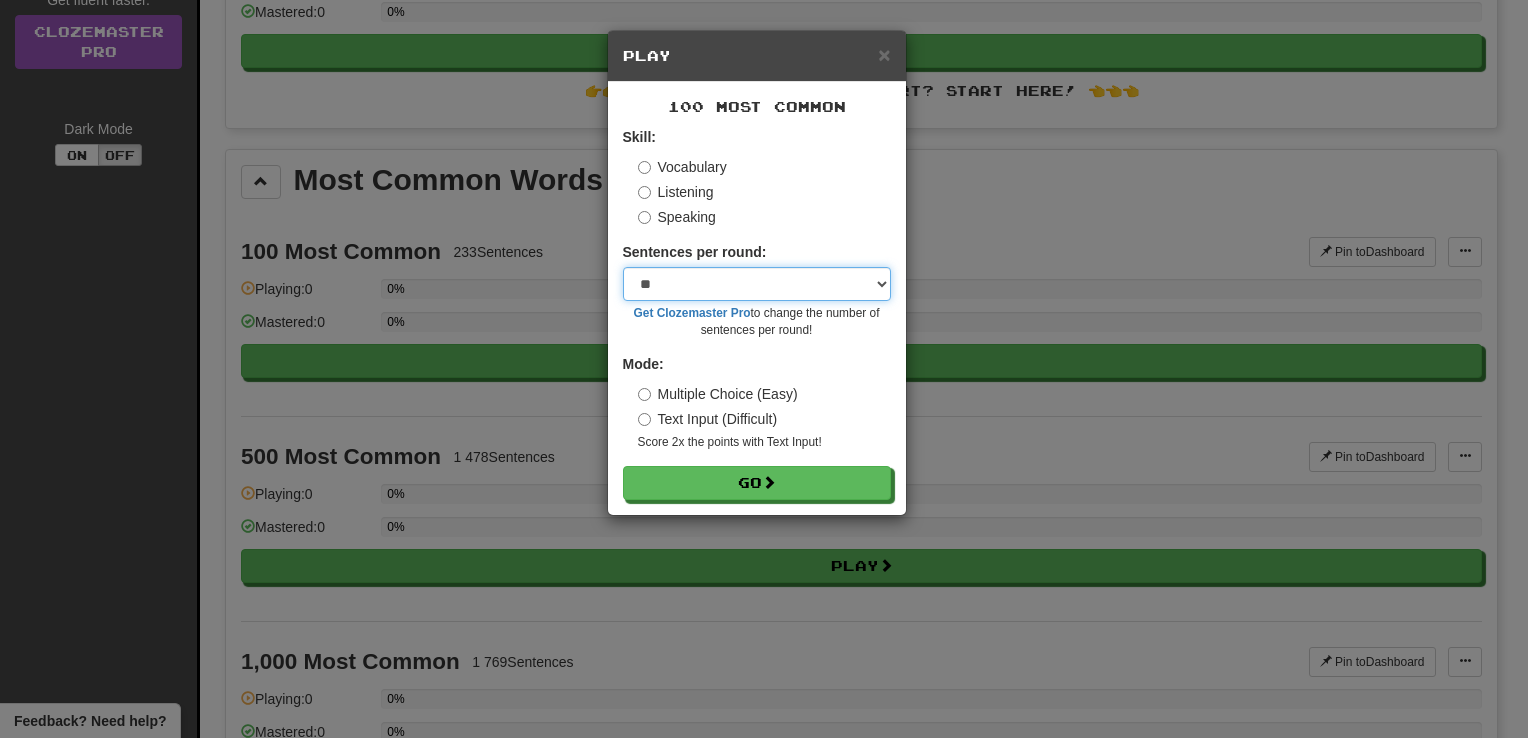 click on "* ** ** ** ** ** *** ********" at bounding box center (757, 284) 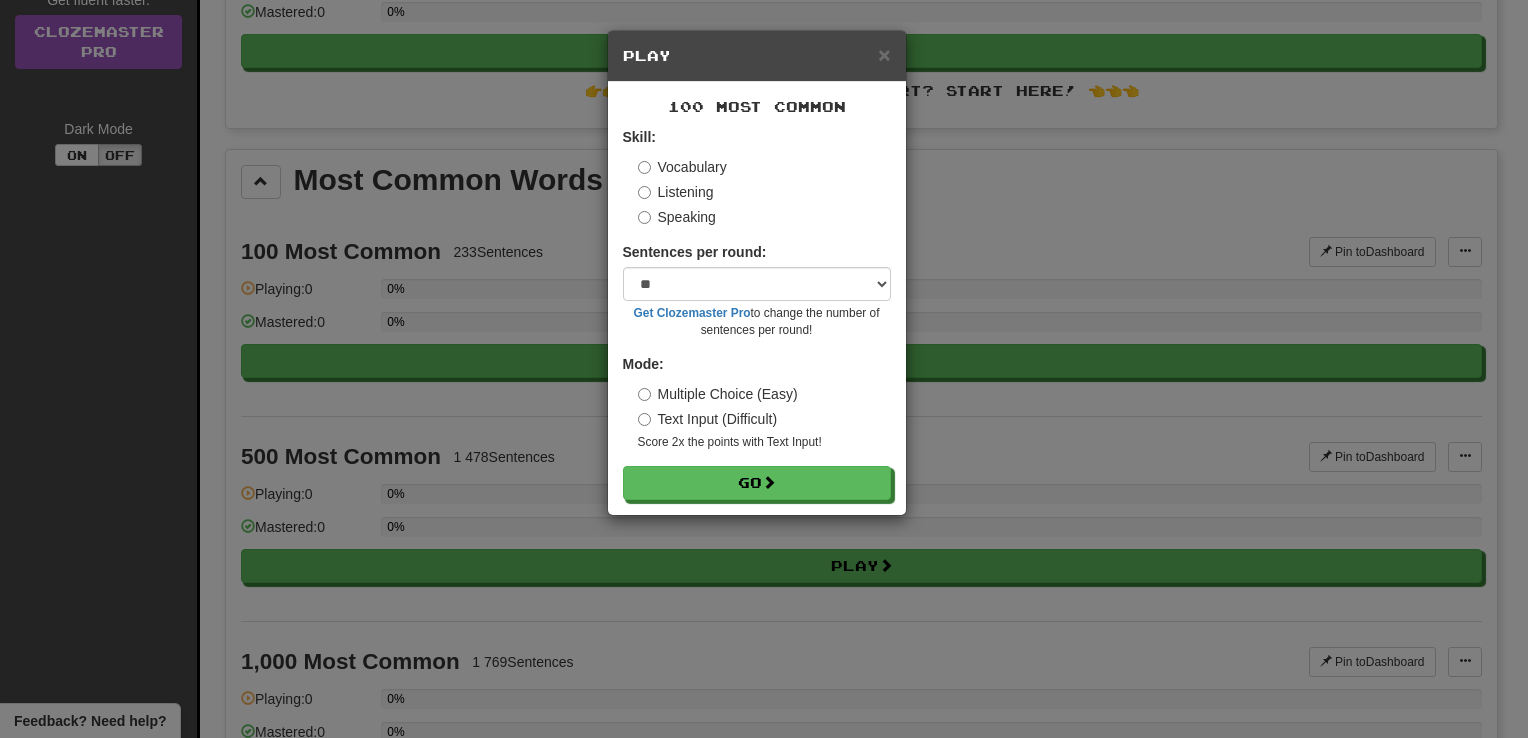 click on "× Play 100 Most Common Skill: Vocabulary Listening Speaking Sentences per round: * ** ** ** ** ** *** ******** Get Clozemaster Pro  to change the number of sentences per round! Mode: Multiple Choice (Easy) Text Input (Difficult) Score 2x the points with Text Input ! Go" at bounding box center (764, 369) 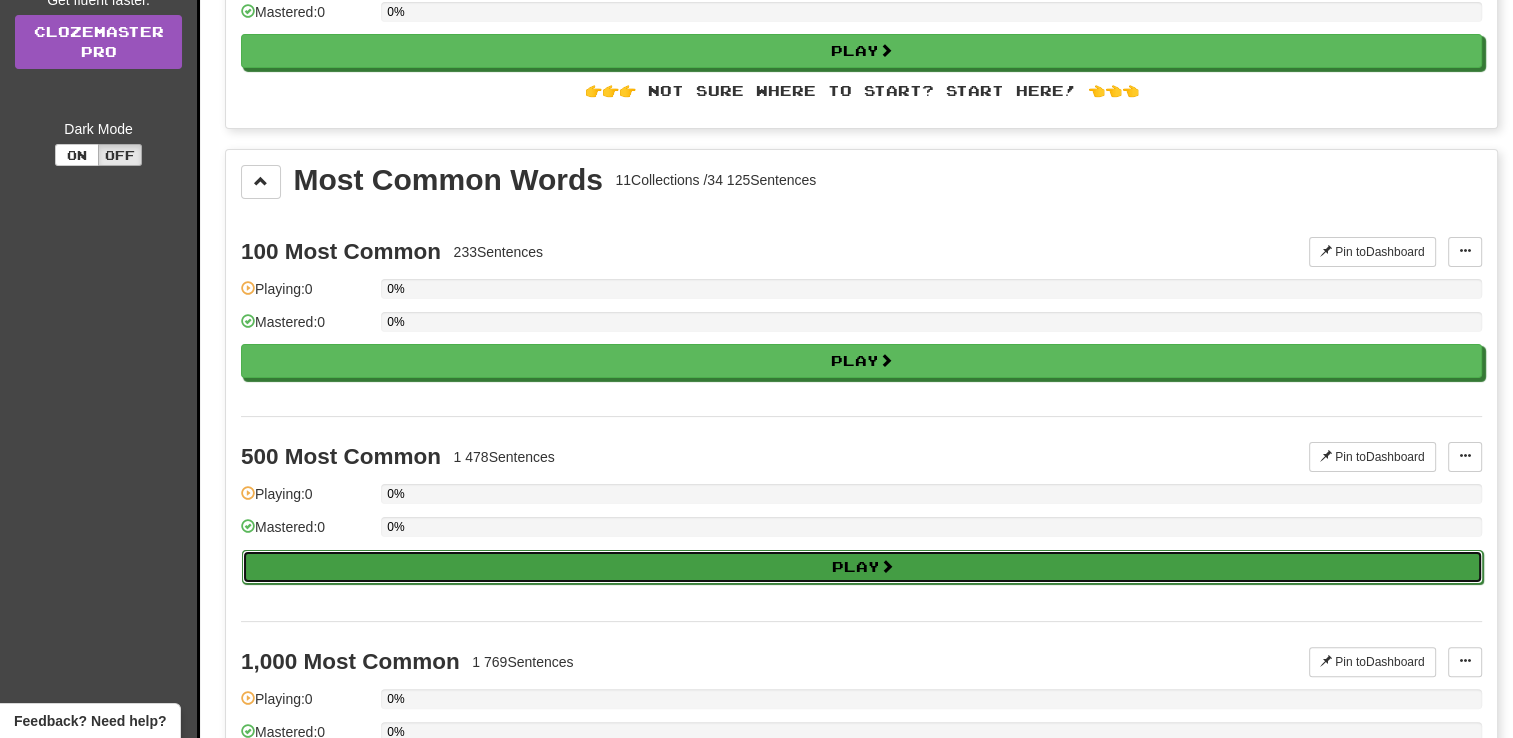click on "Play" at bounding box center (862, 567) 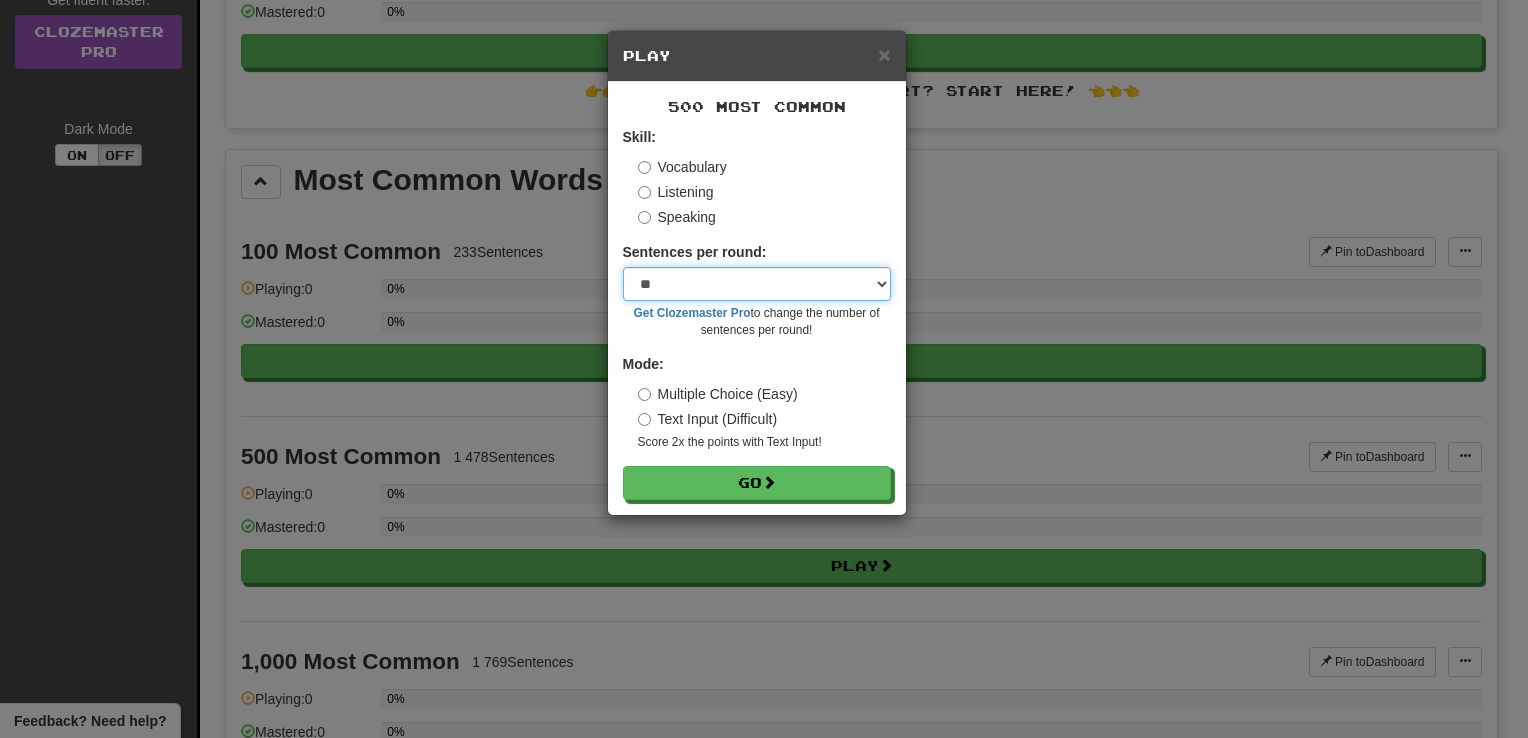 click on "* ** ** ** ** ** *** ********" at bounding box center (757, 284) 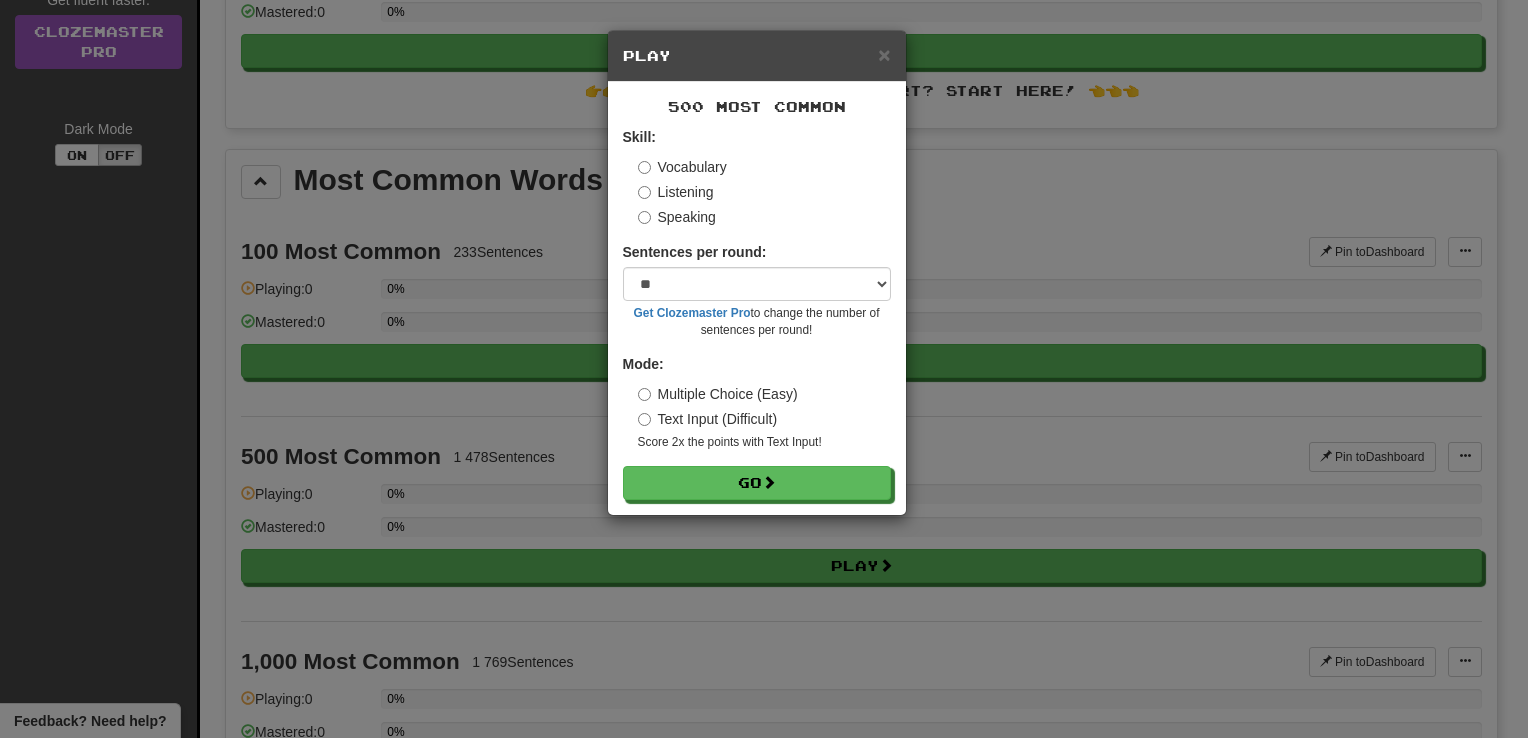 click on "× Play 500 Most Common Skill: Vocabulary Listening Speaking Sentences per round: * ** ** ** ** ** *** ******** Get Clozemaster Pro  to change the number of sentences per round! Mode: Multiple Choice (Easy) Text Input (Difficult) Score 2x the points with Text Input ! Go" at bounding box center [764, 369] 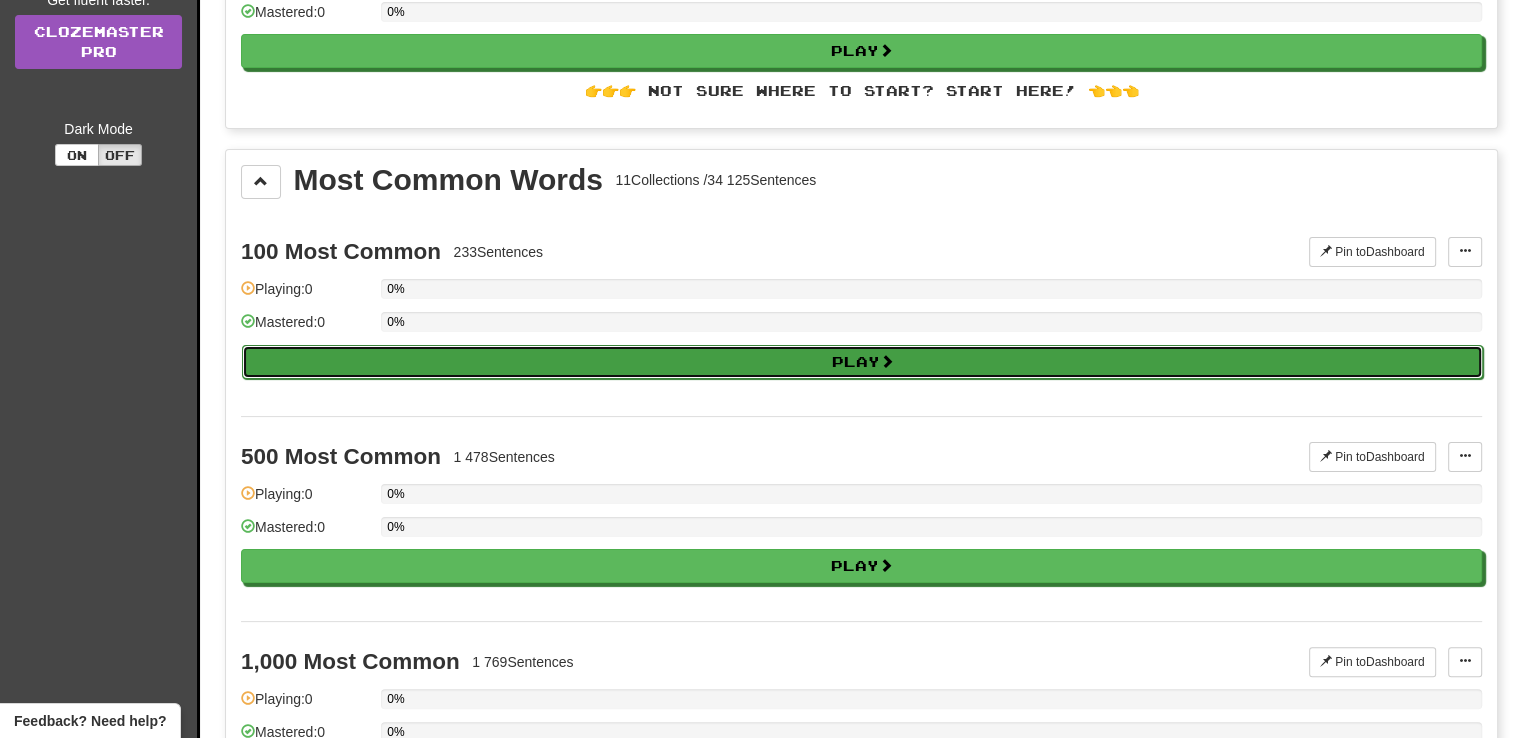 click on "Play" at bounding box center [862, 362] 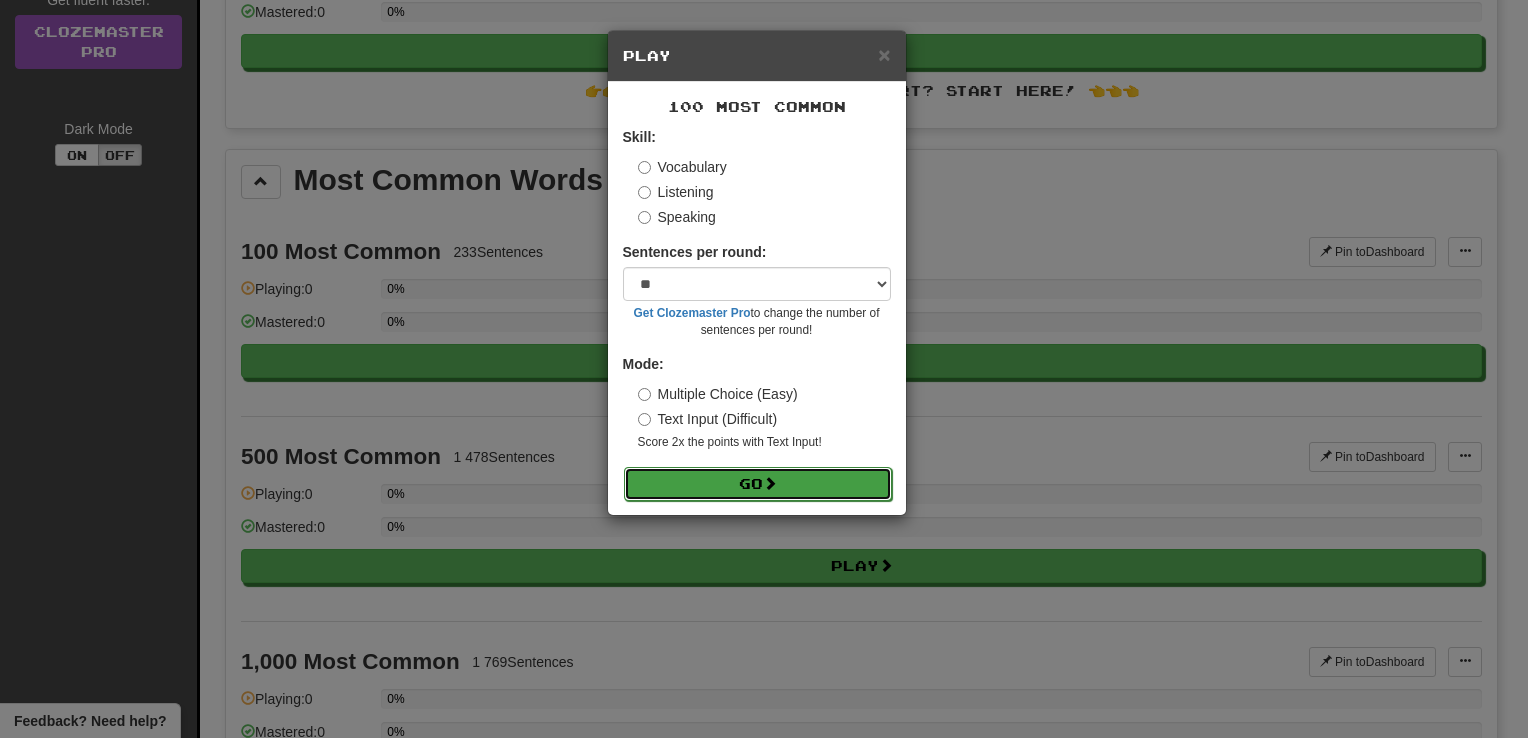 click on "Go" at bounding box center [758, 484] 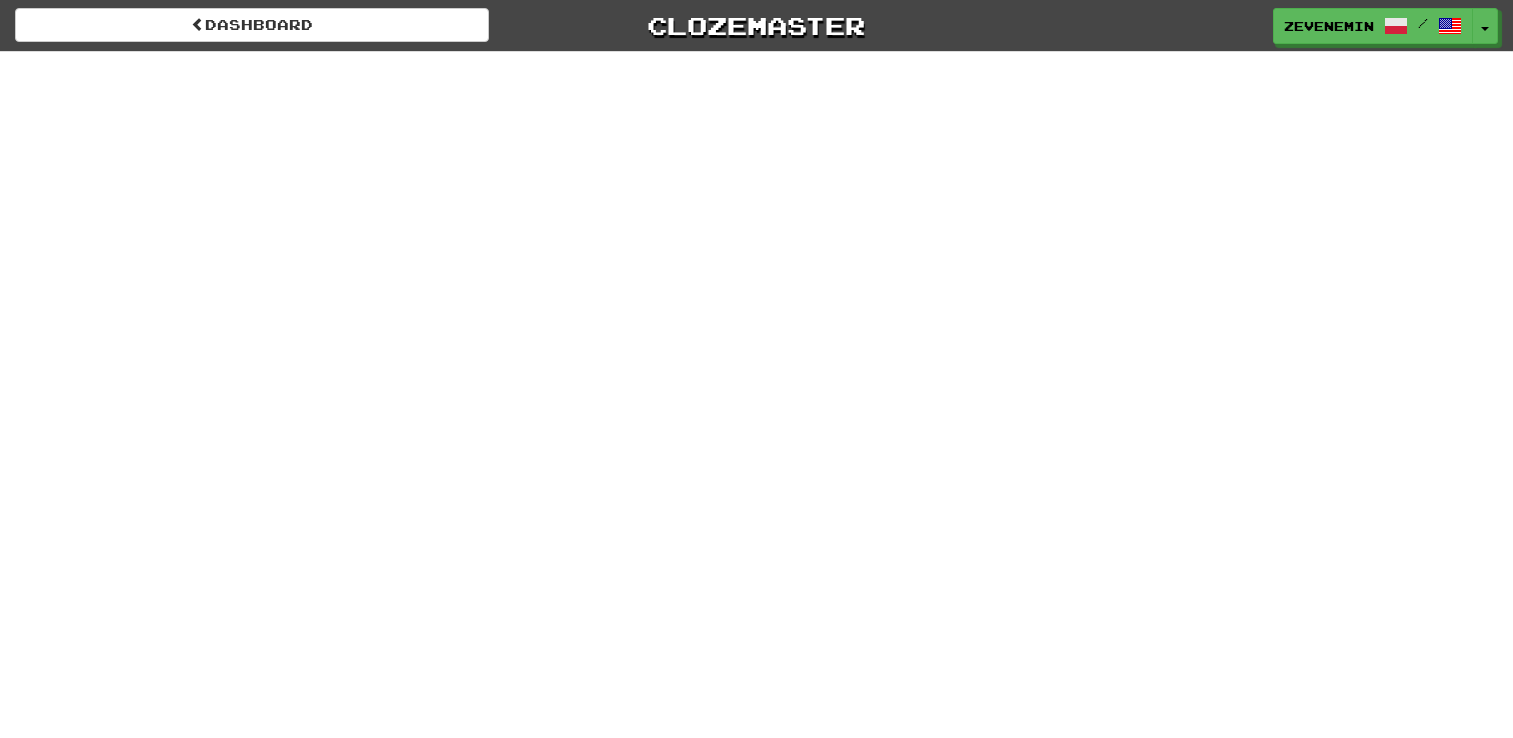 scroll, scrollTop: 0, scrollLeft: 0, axis: both 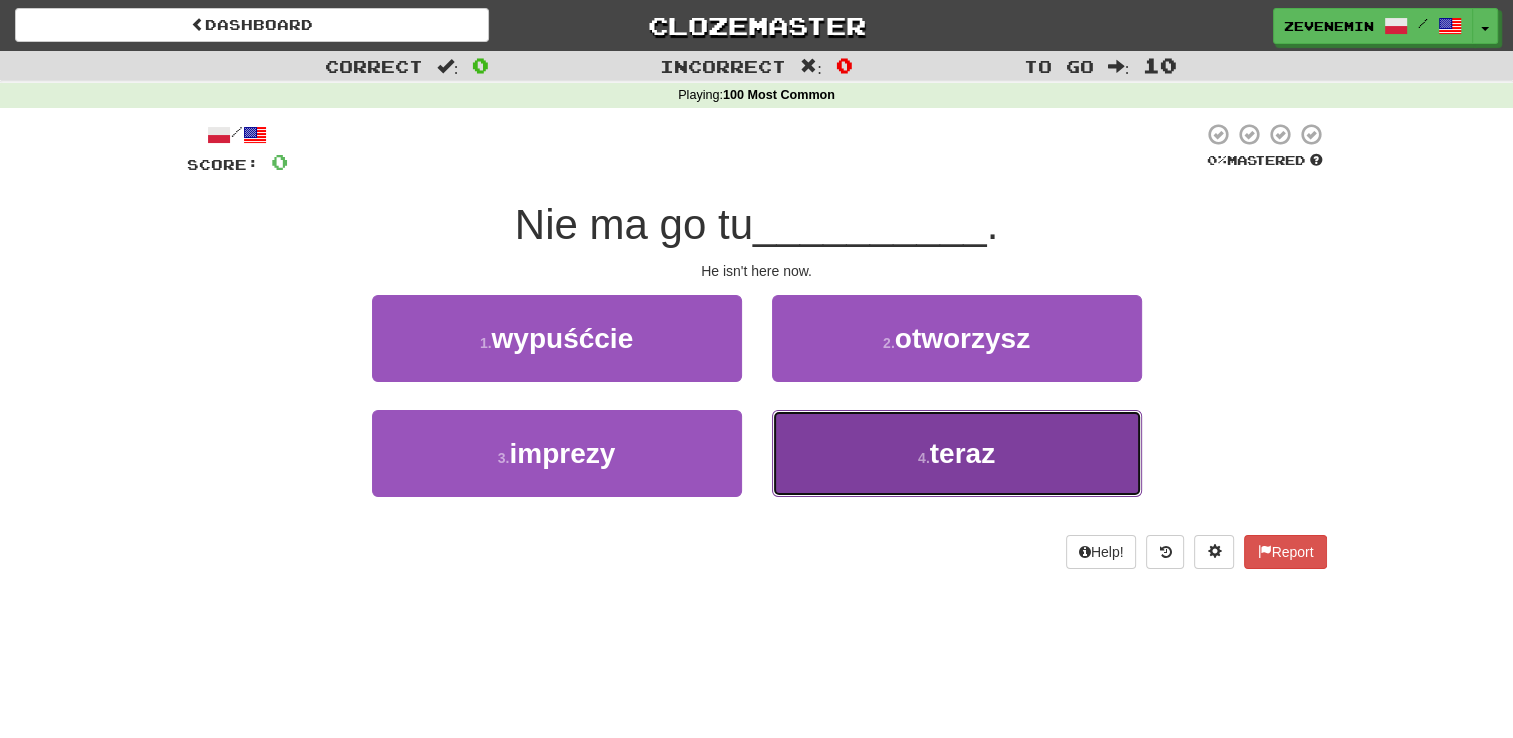 click on "teraz" at bounding box center [962, 453] 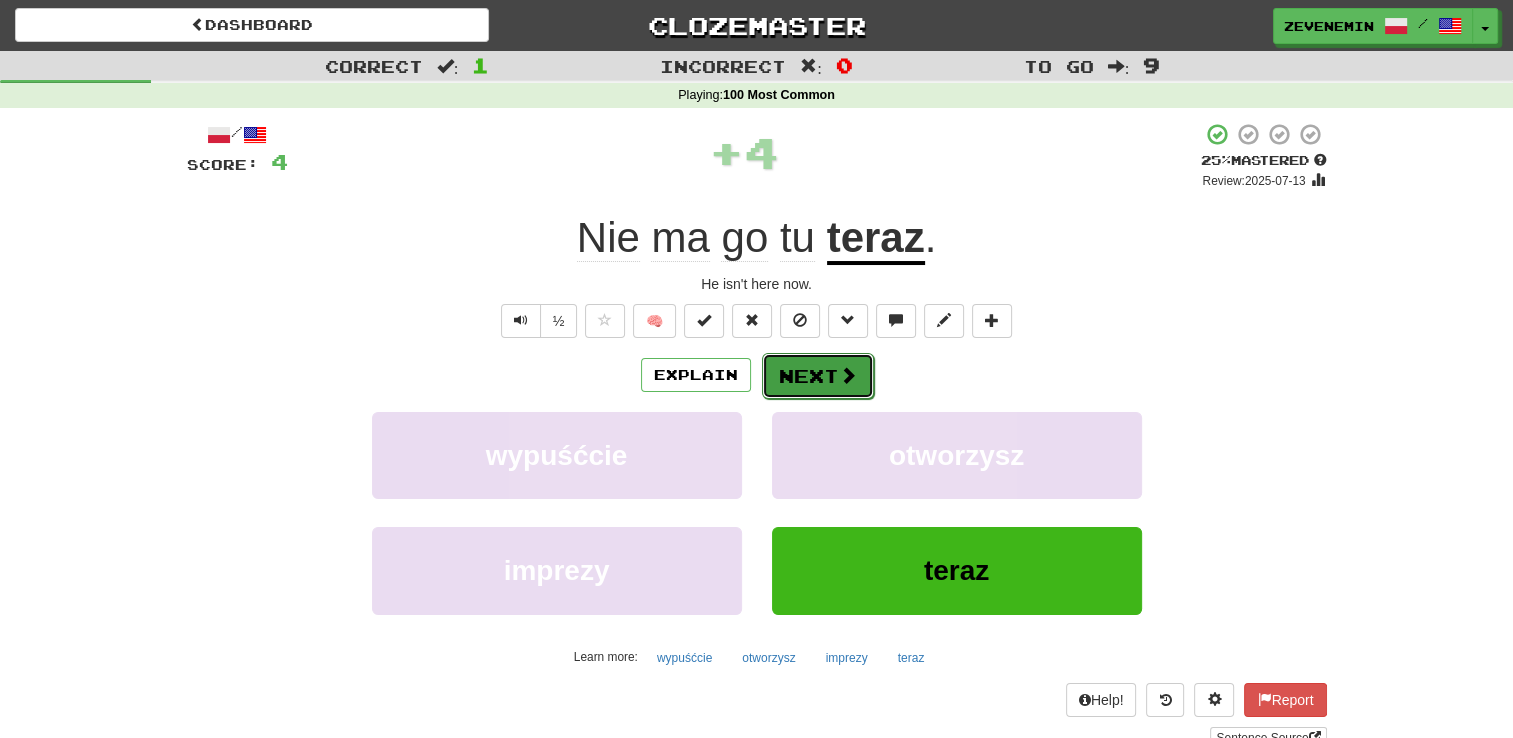 click on "Next" at bounding box center (818, 376) 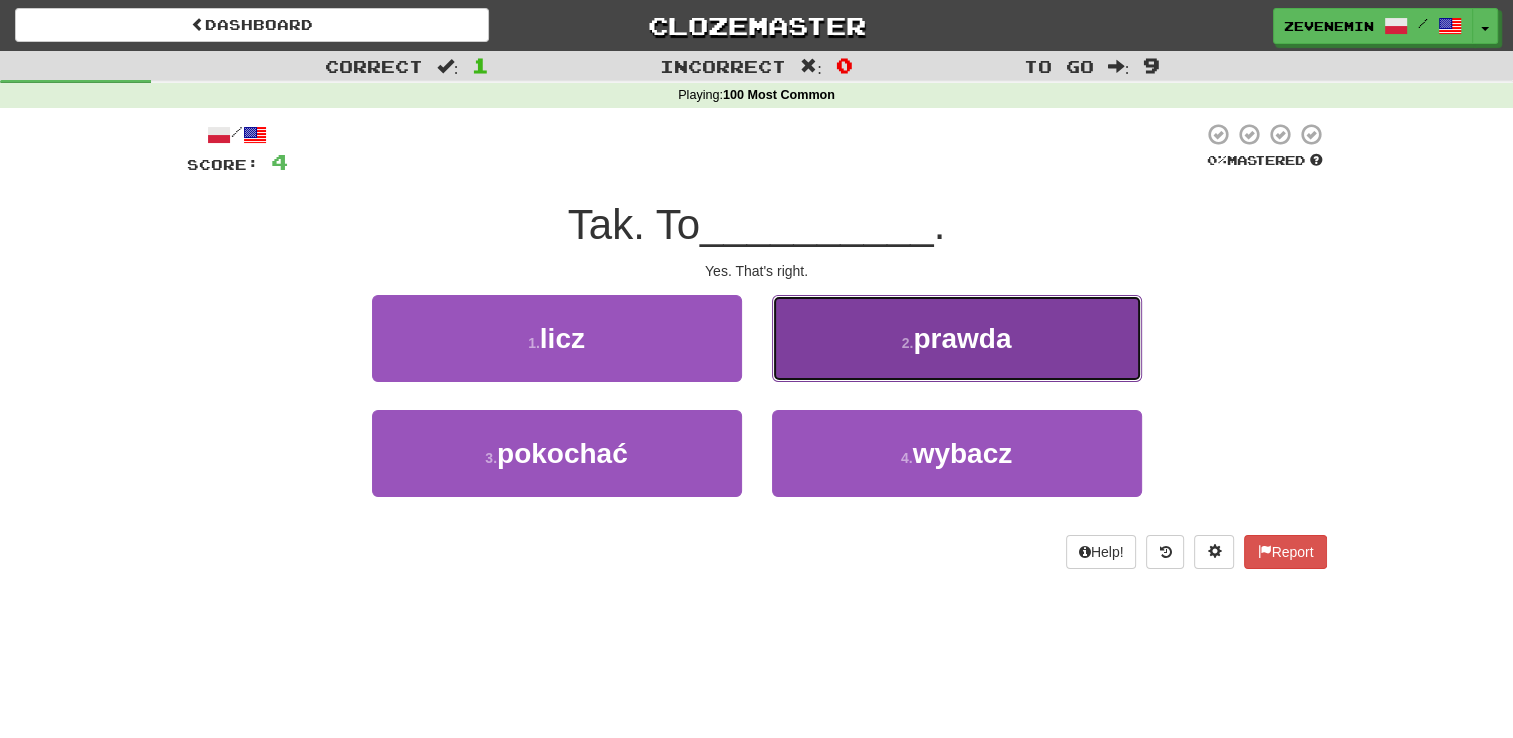 click on "2 .  prawda" at bounding box center [957, 338] 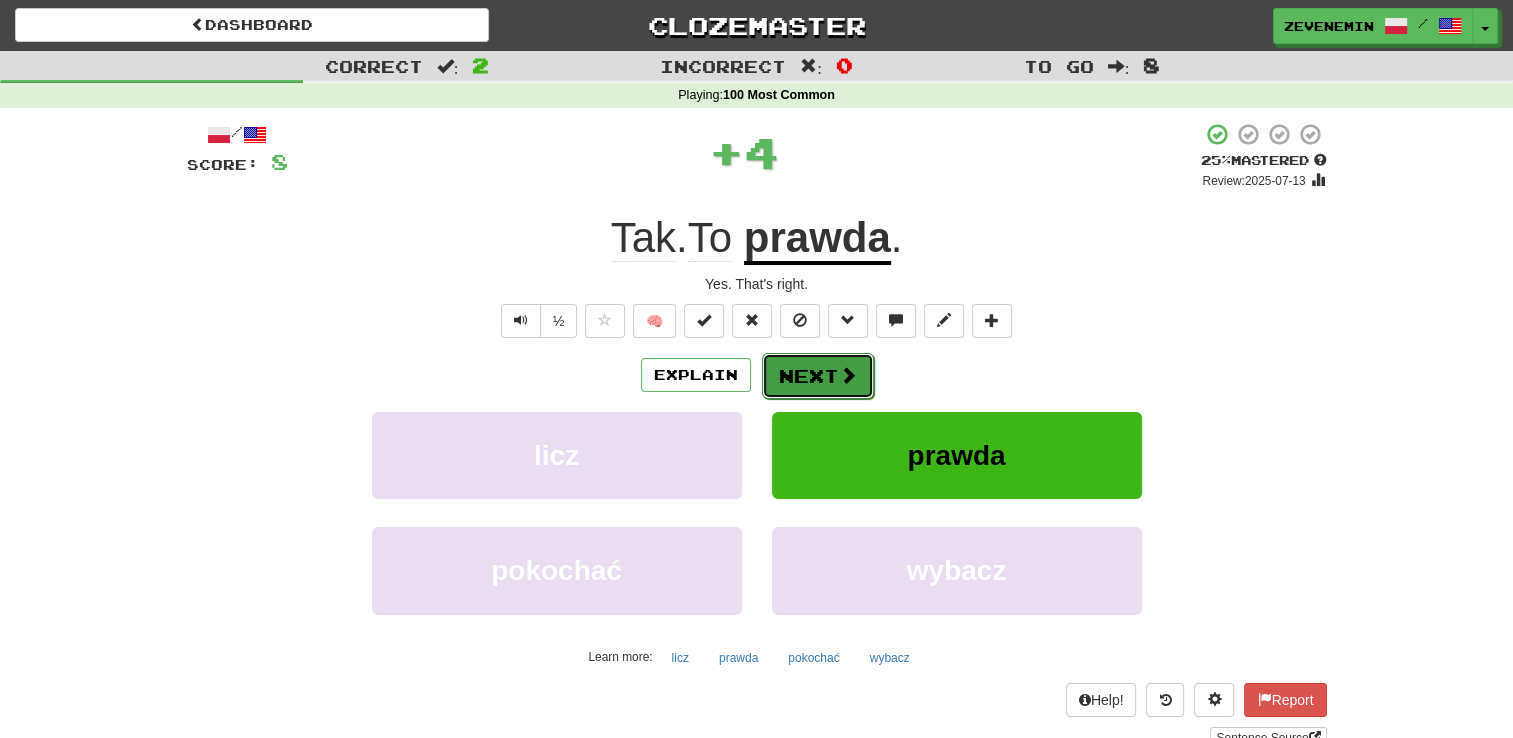 click on "Next" at bounding box center [818, 376] 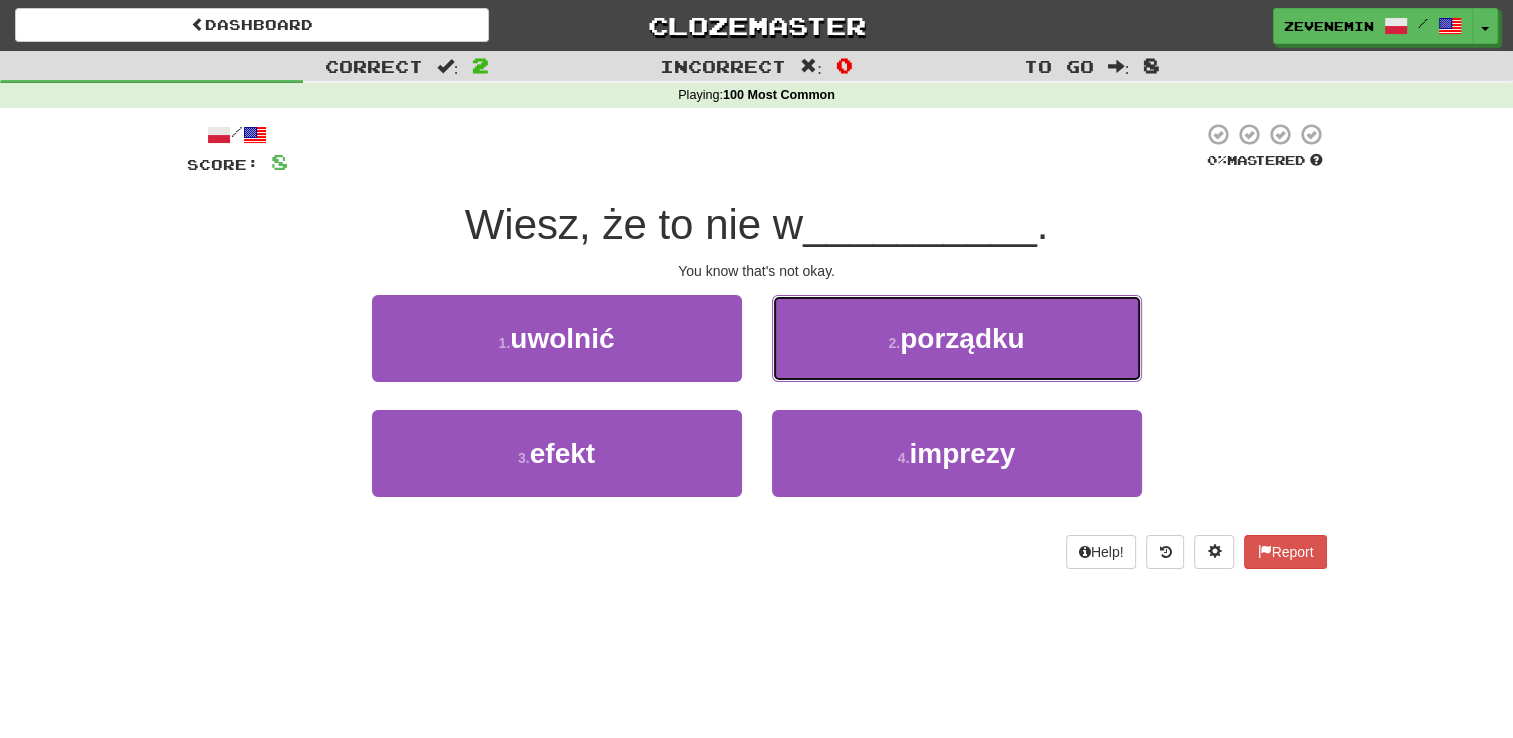 click on "2 .  porządku" at bounding box center (957, 338) 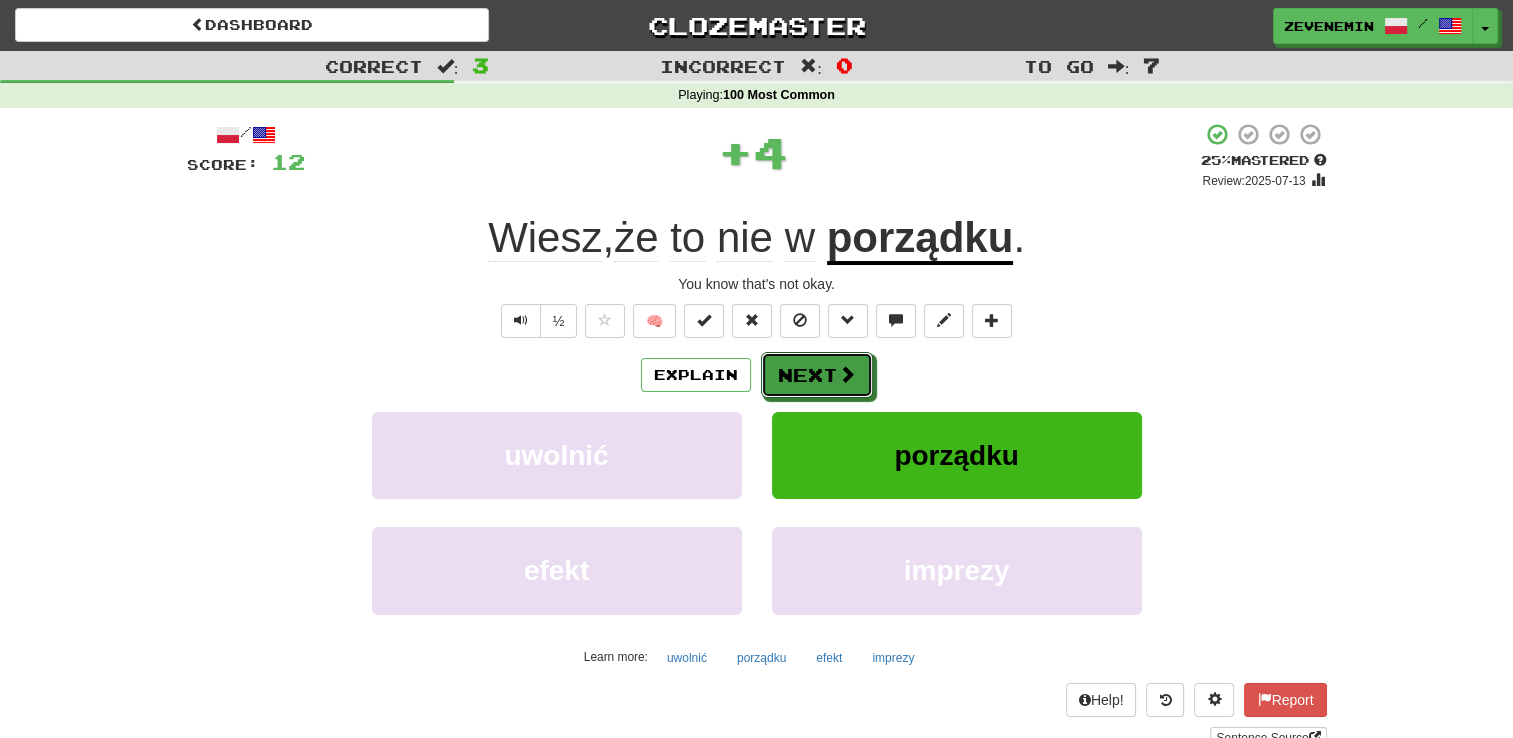 click on "Next" at bounding box center (817, 375) 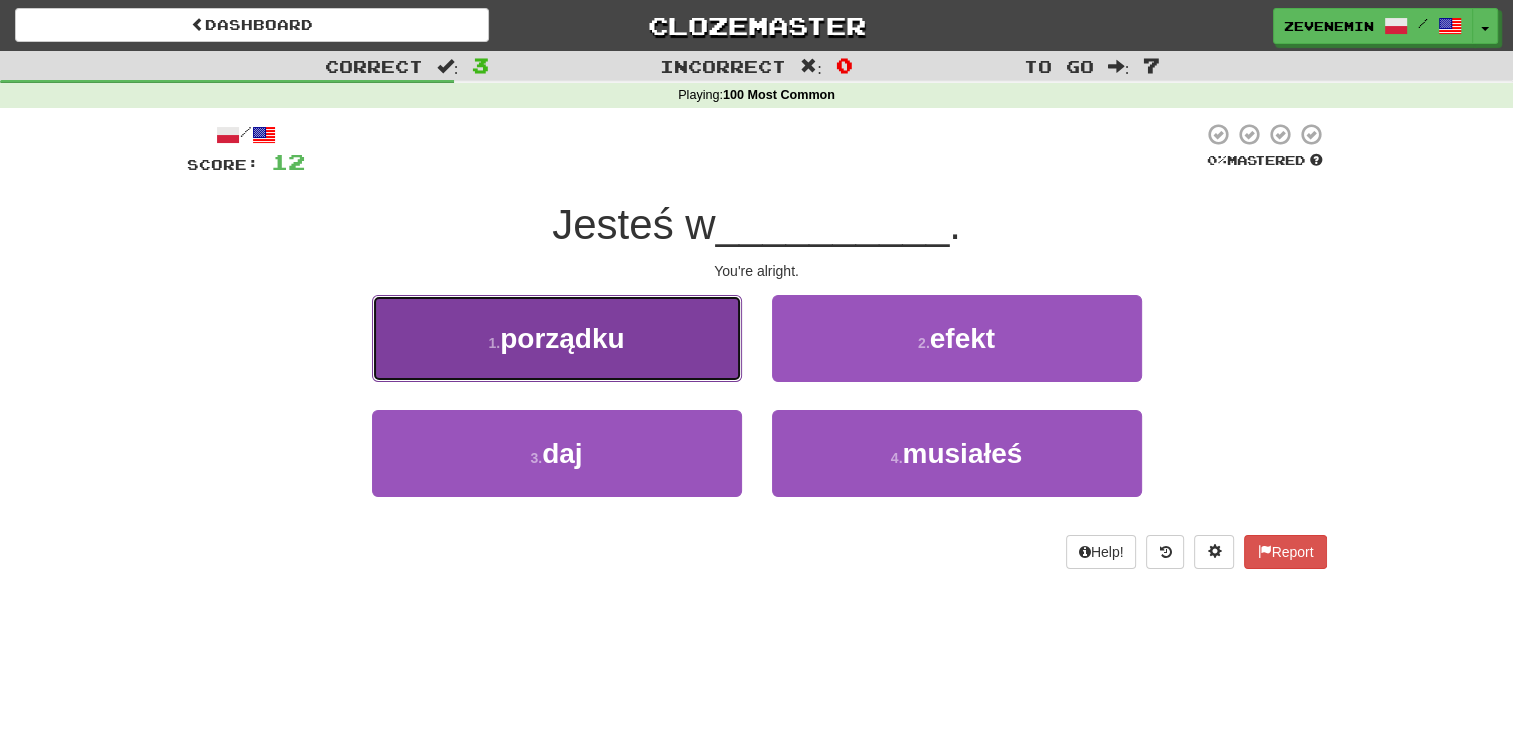 click on "porządku" at bounding box center (562, 338) 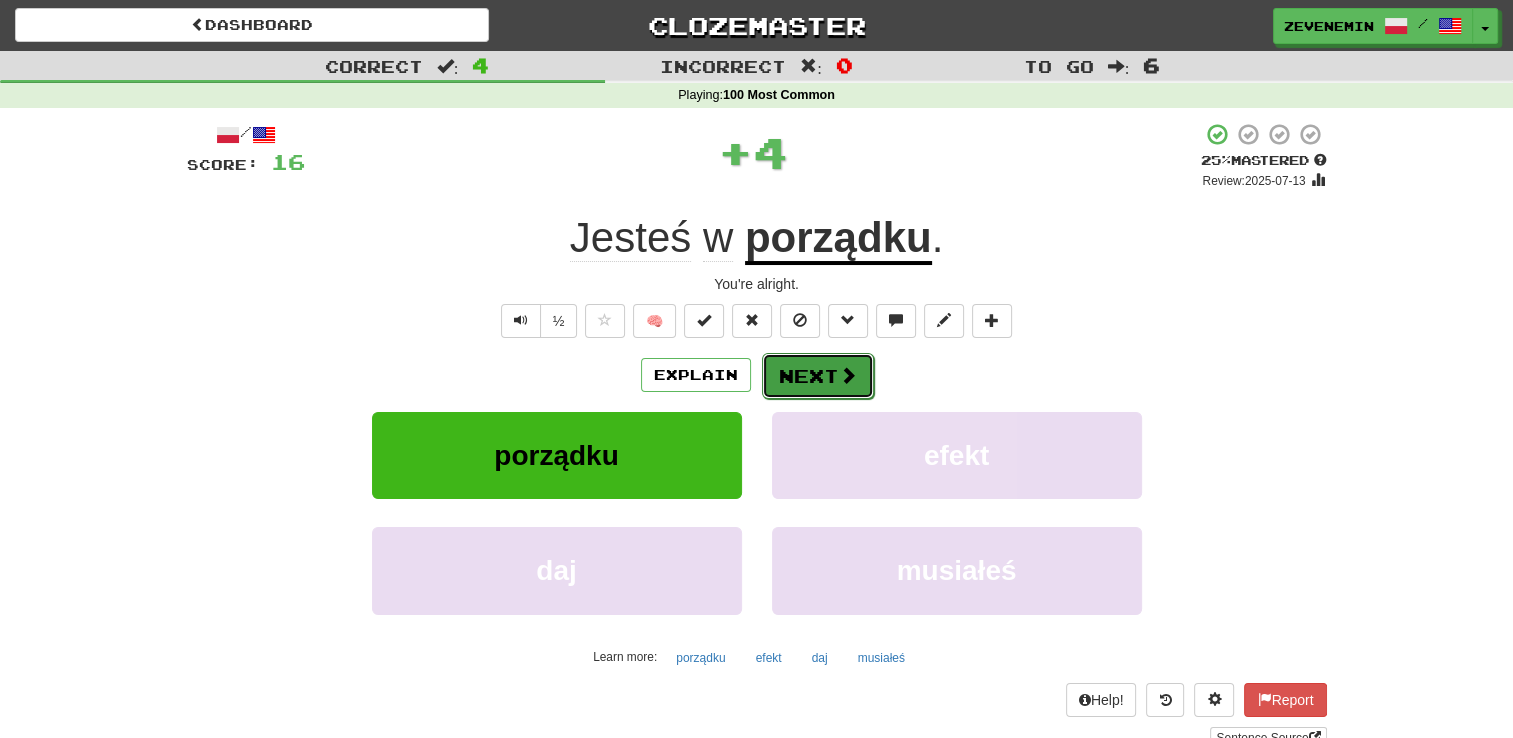 click on "Next" at bounding box center (818, 376) 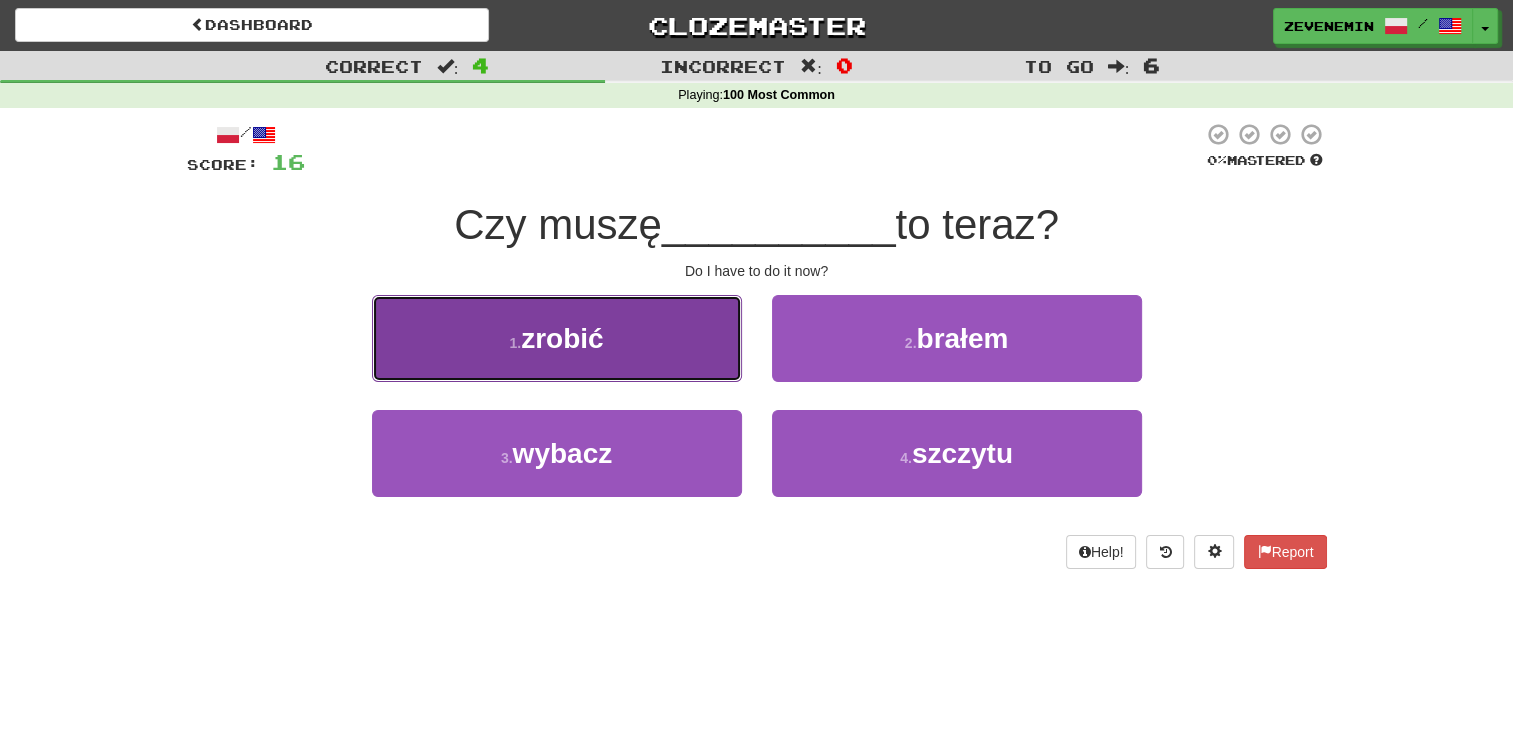click on "1 .  zrobić" at bounding box center [557, 338] 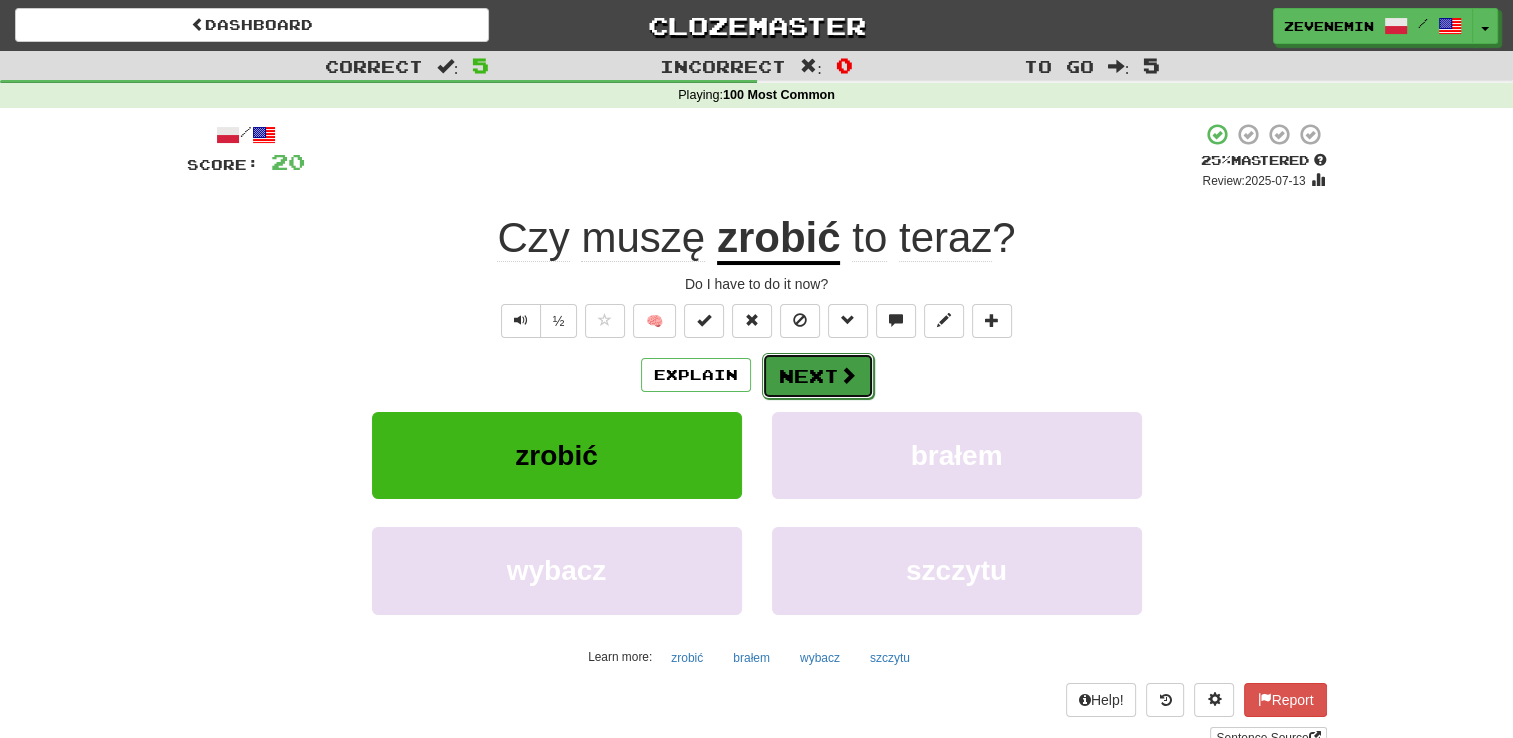 click on "Next" at bounding box center (818, 376) 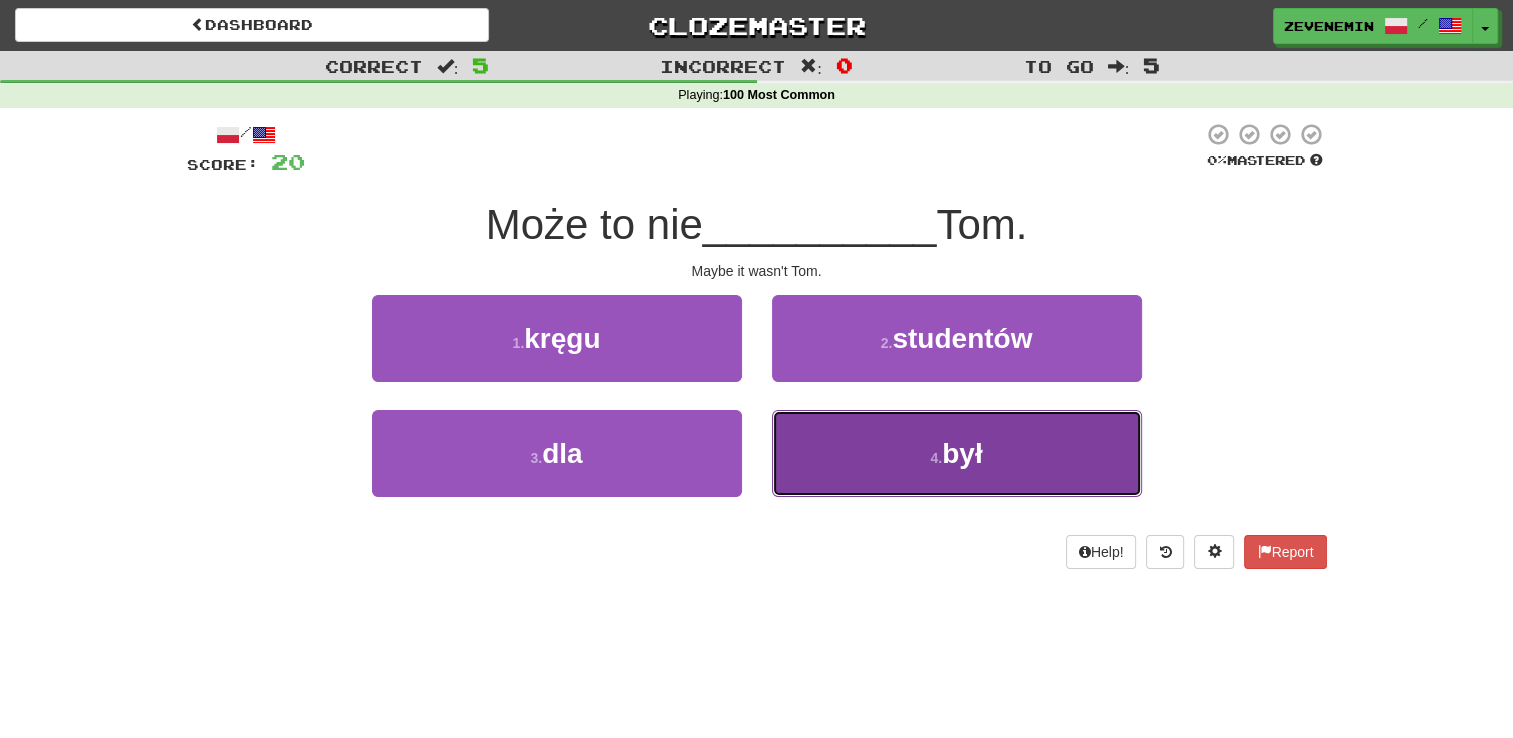 click on "4 .  był" at bounding box center [957, 453] 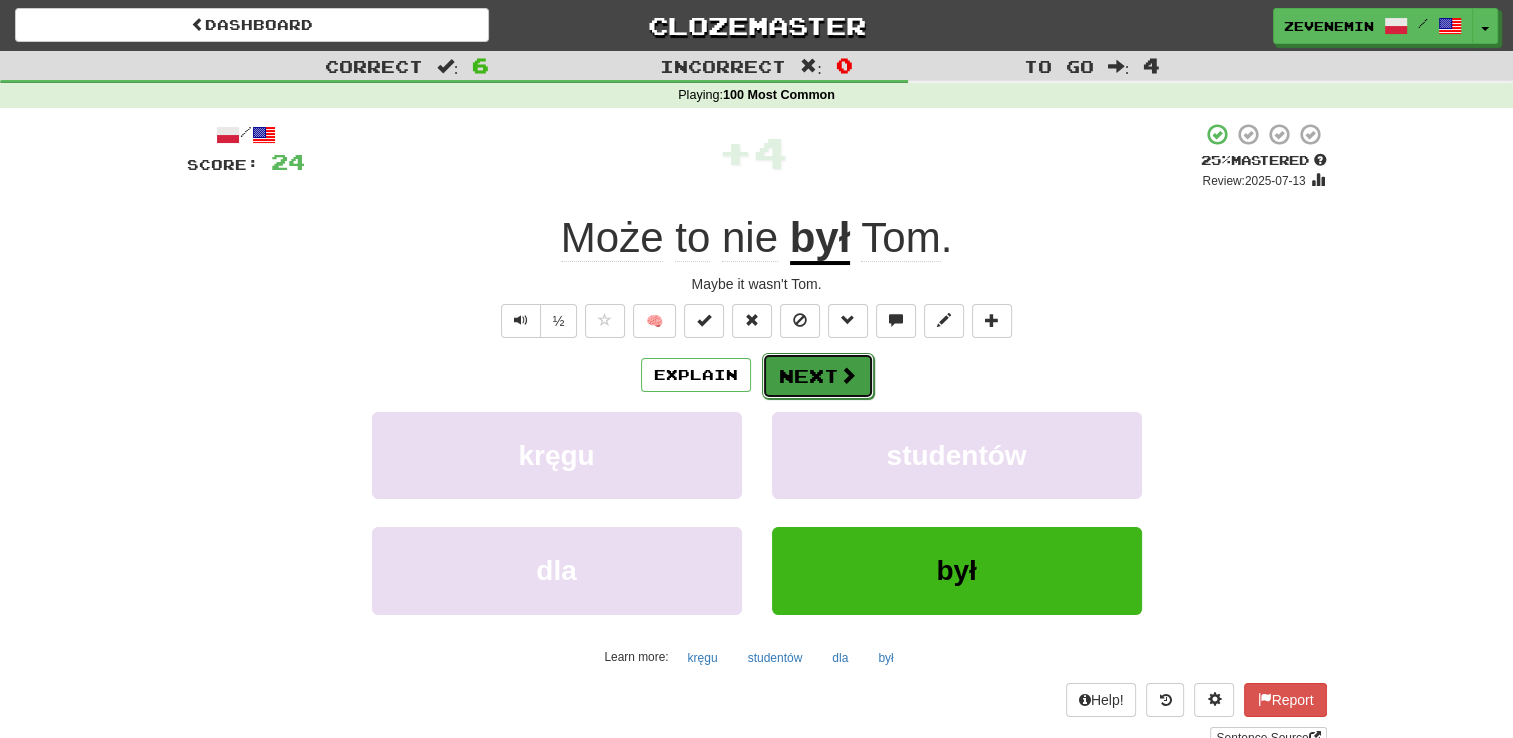 click on "Next" at bounding box center (818, 376) 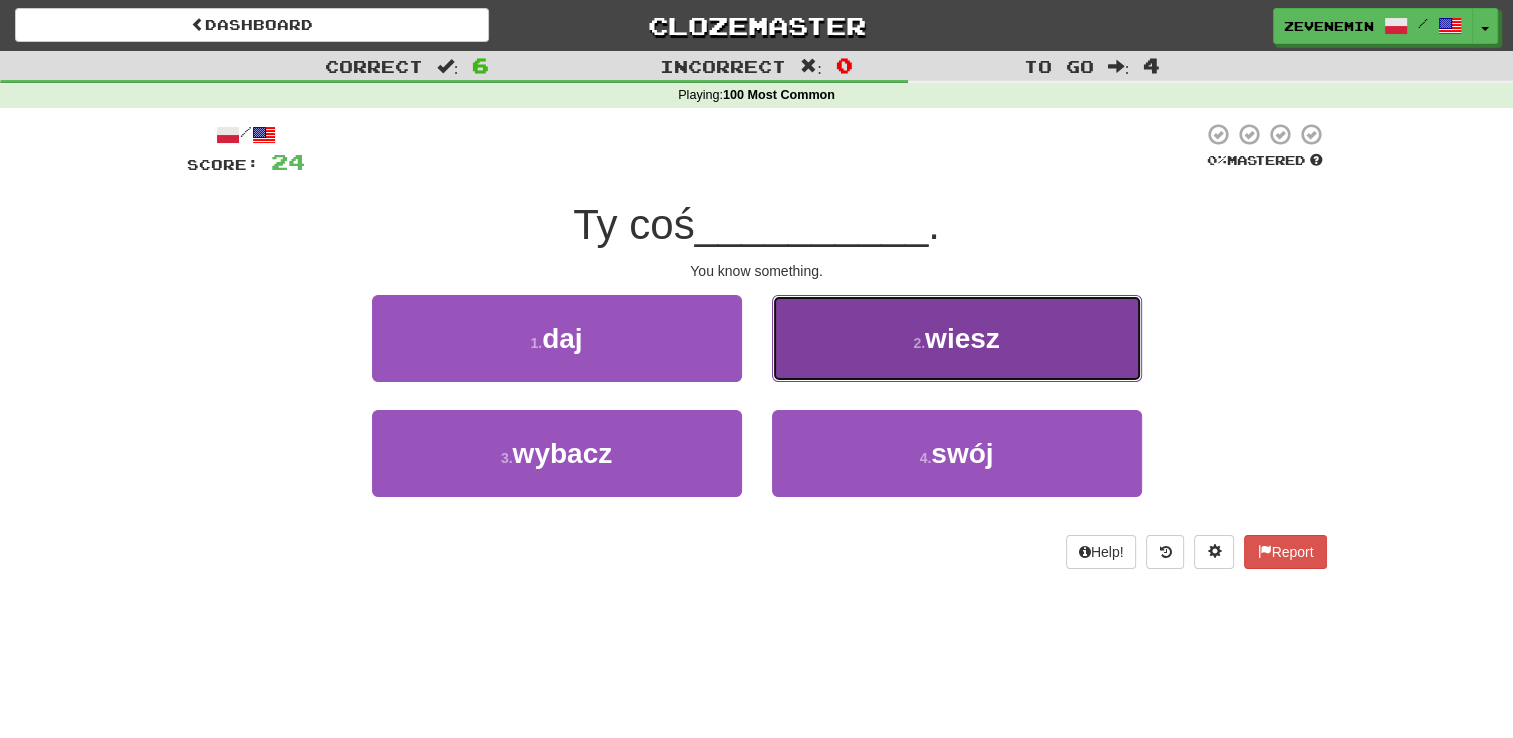 click on "2 .  wiesz" at bounding box center (957, 338) 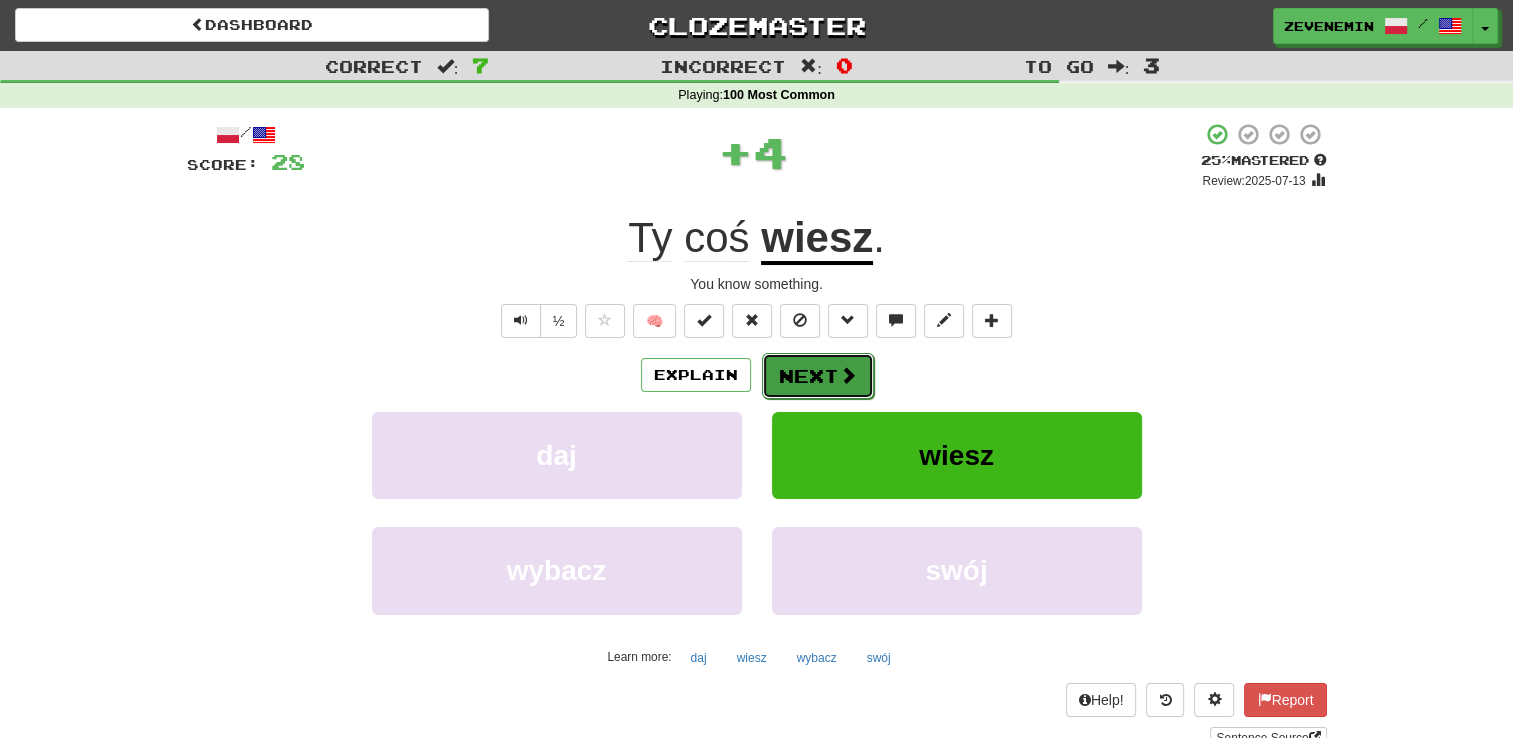 click at bounding box center [848, 375] 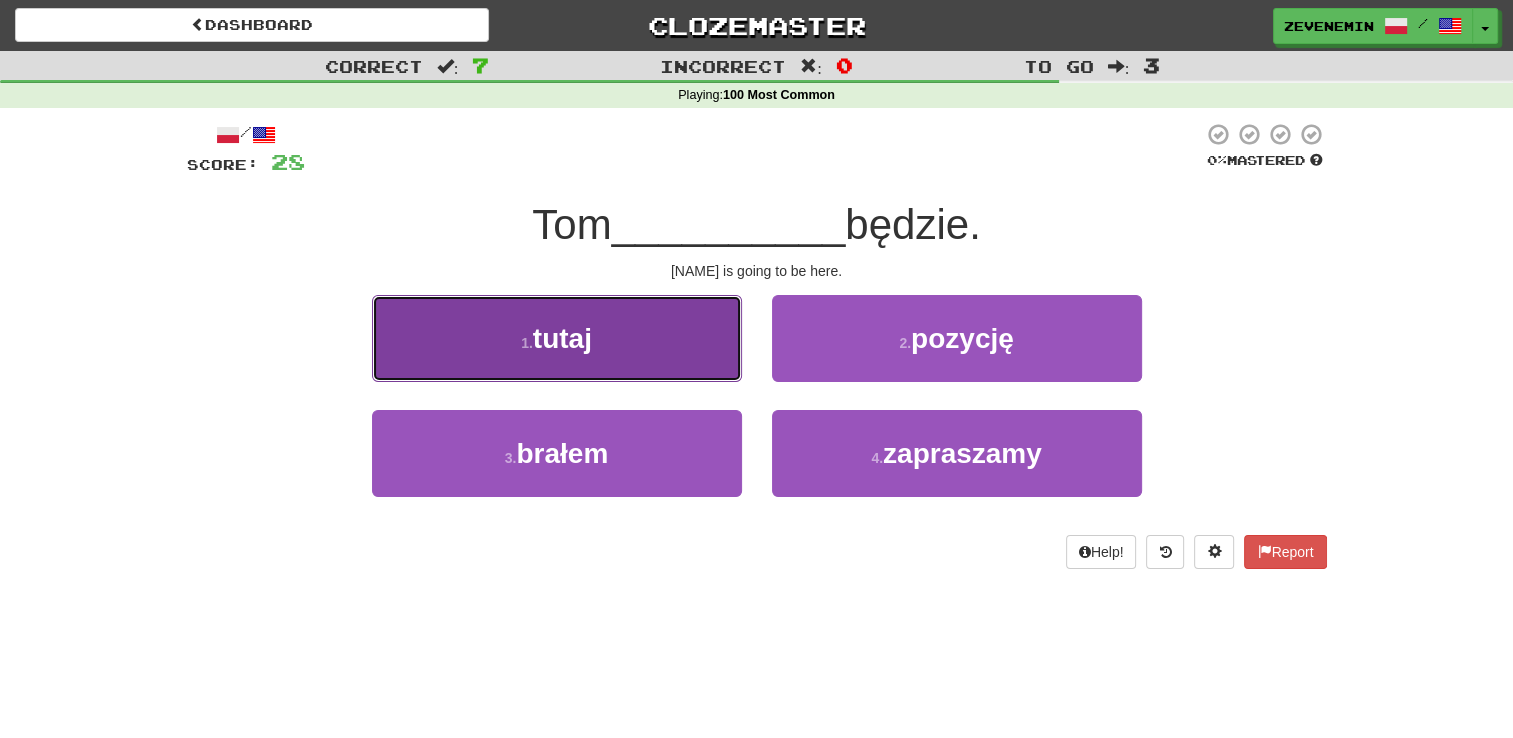 click on "1 .  tutaj" at bounding box center (557, 338) 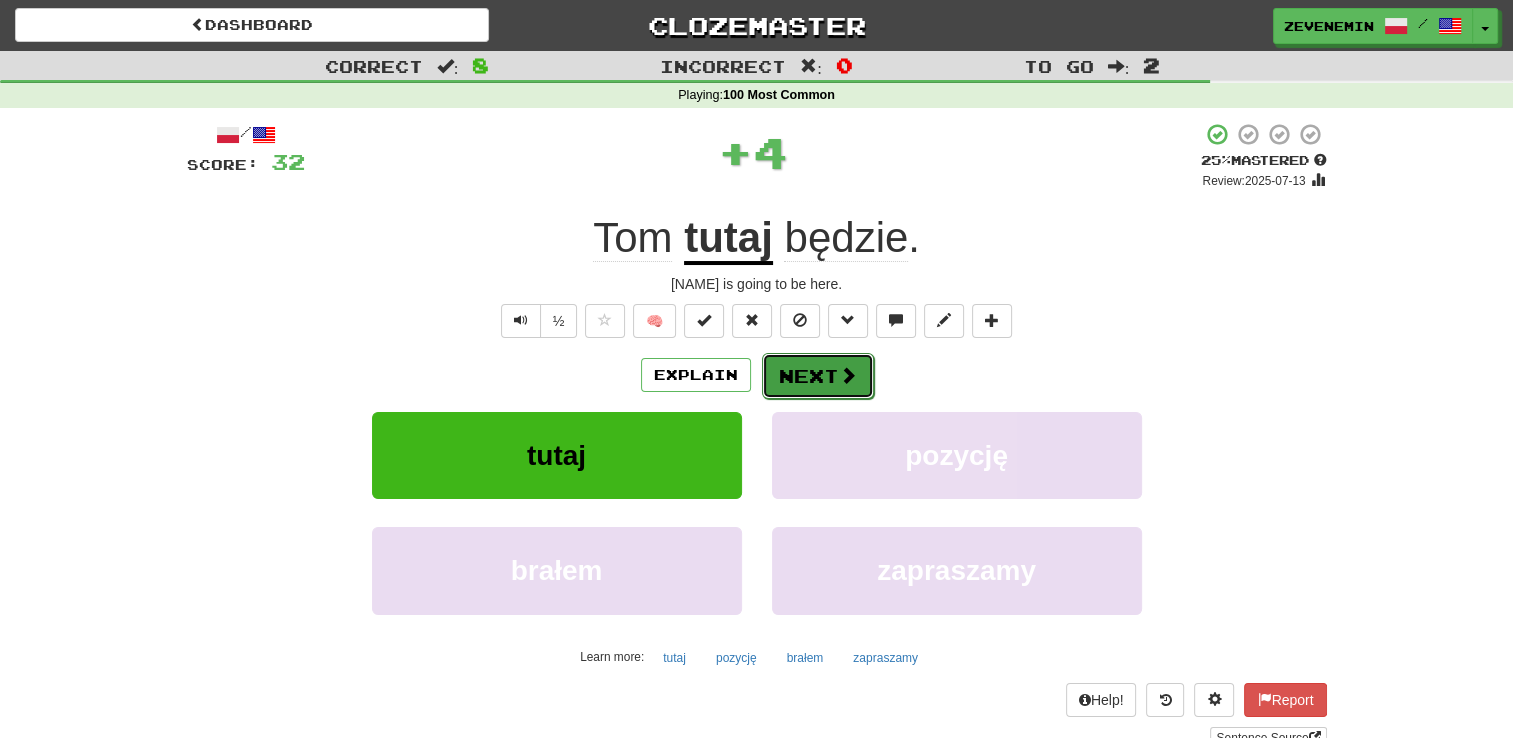 click on "Next" at bounding box center (818, 376) 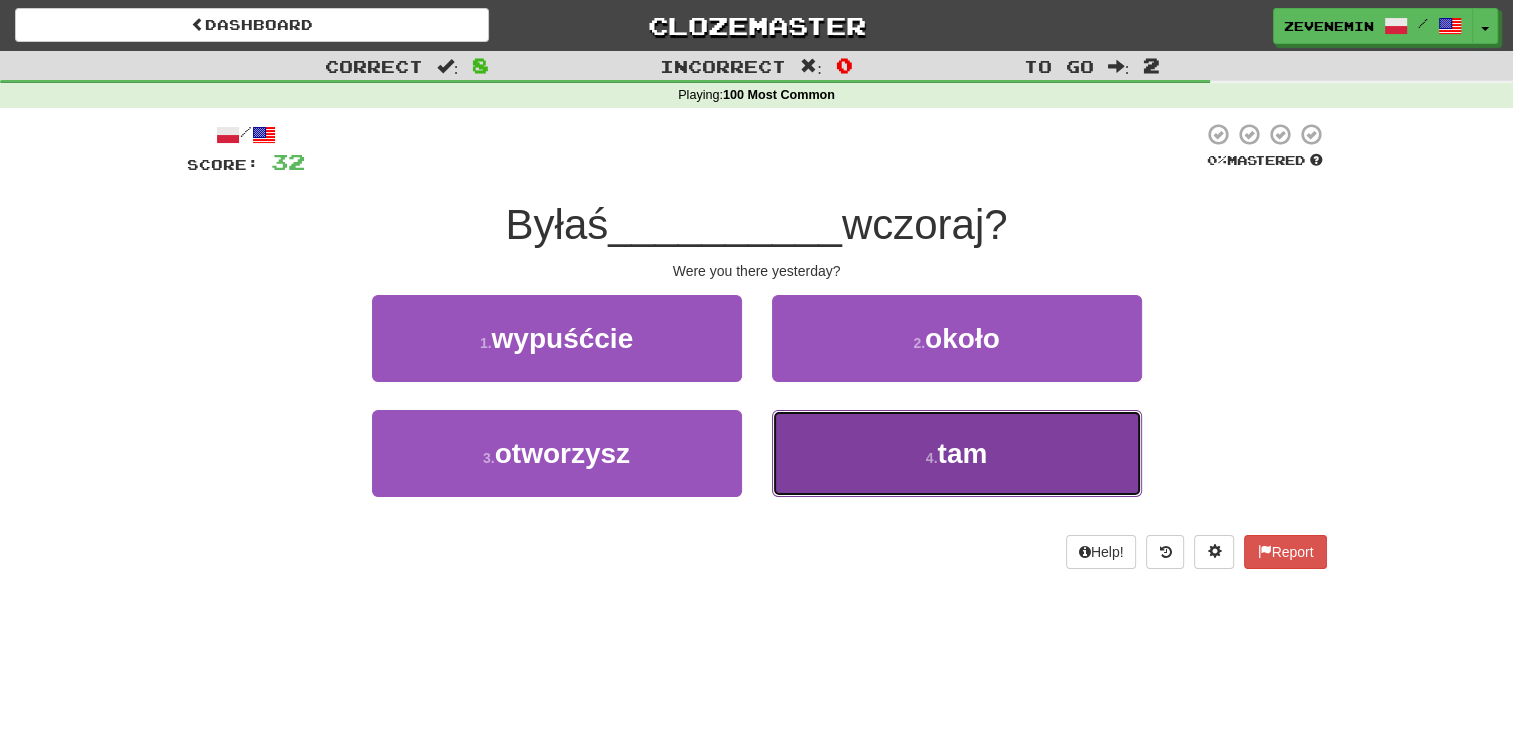 click on "4 .  tam" at bounding box center (957, 453) 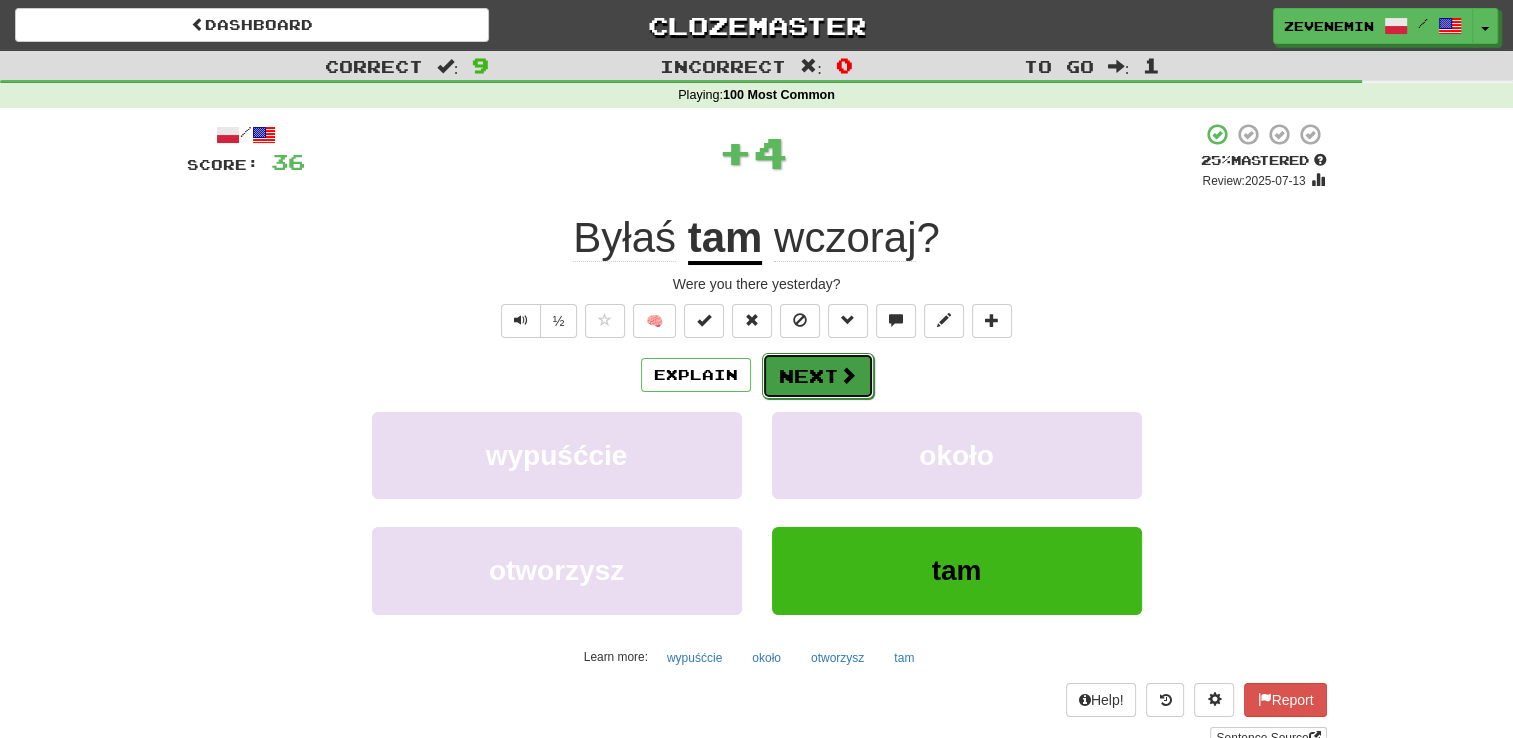 click on "Next" at bounding box center (818, 376) 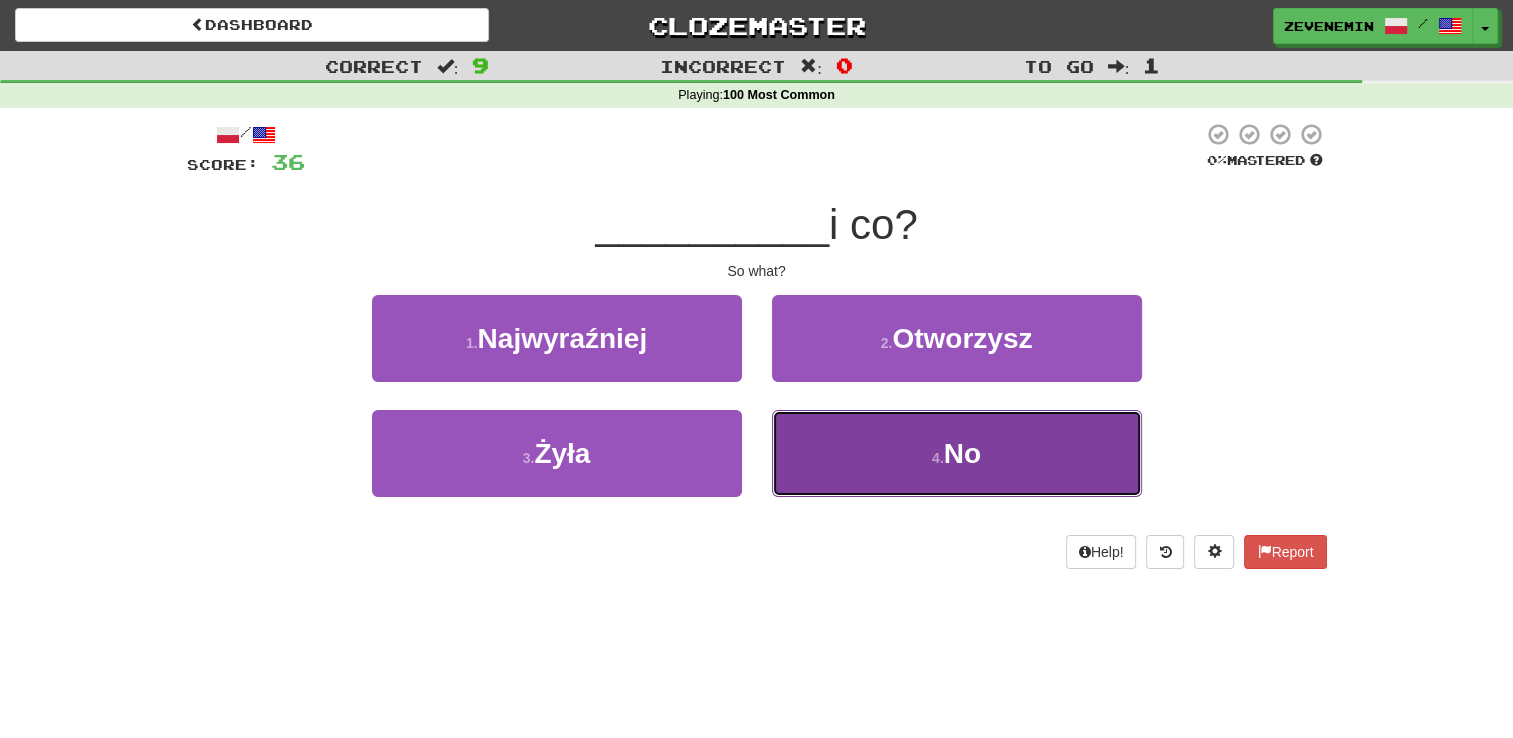 click on "4 .  No" at bounding box center [957, 453] 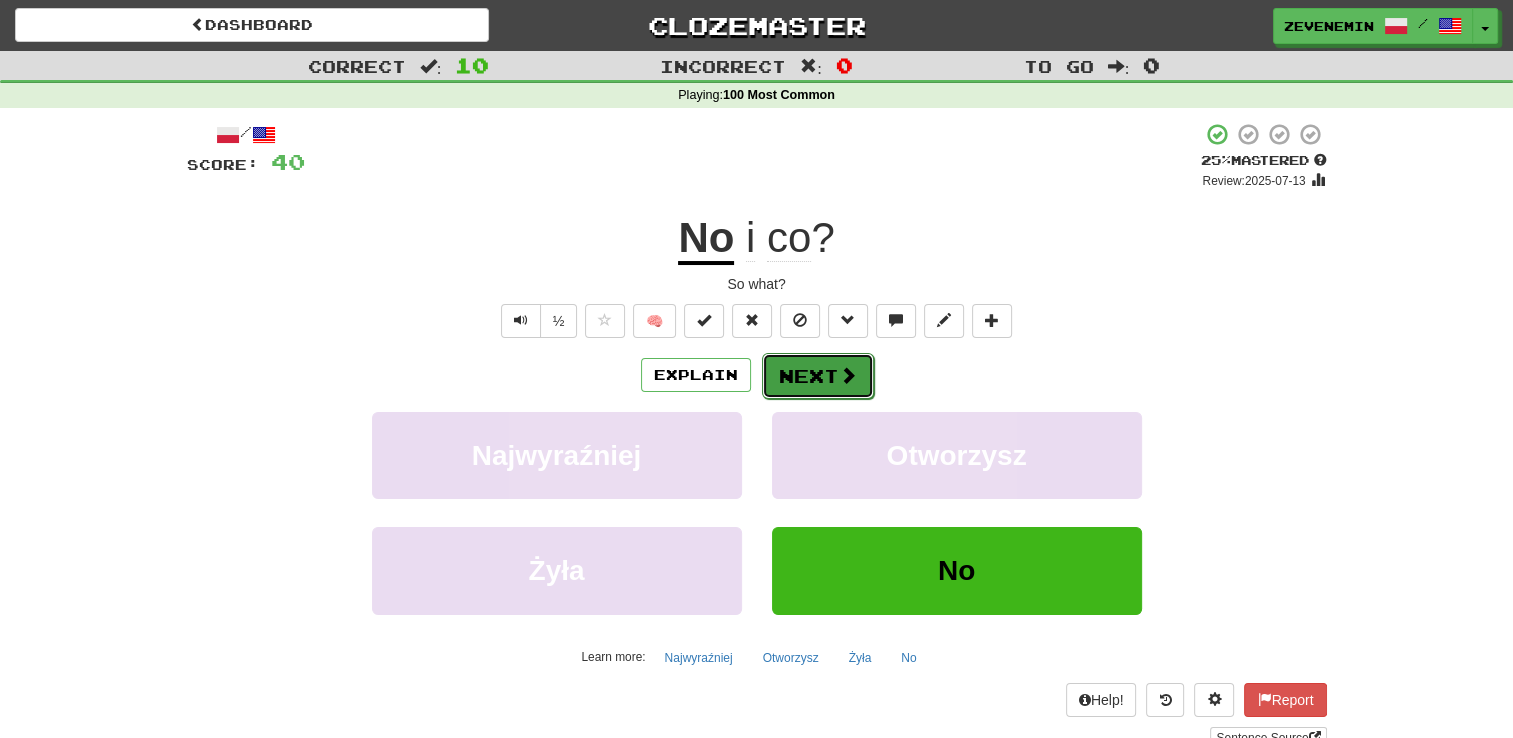 click on "Next" at bounding box center [818, 376] 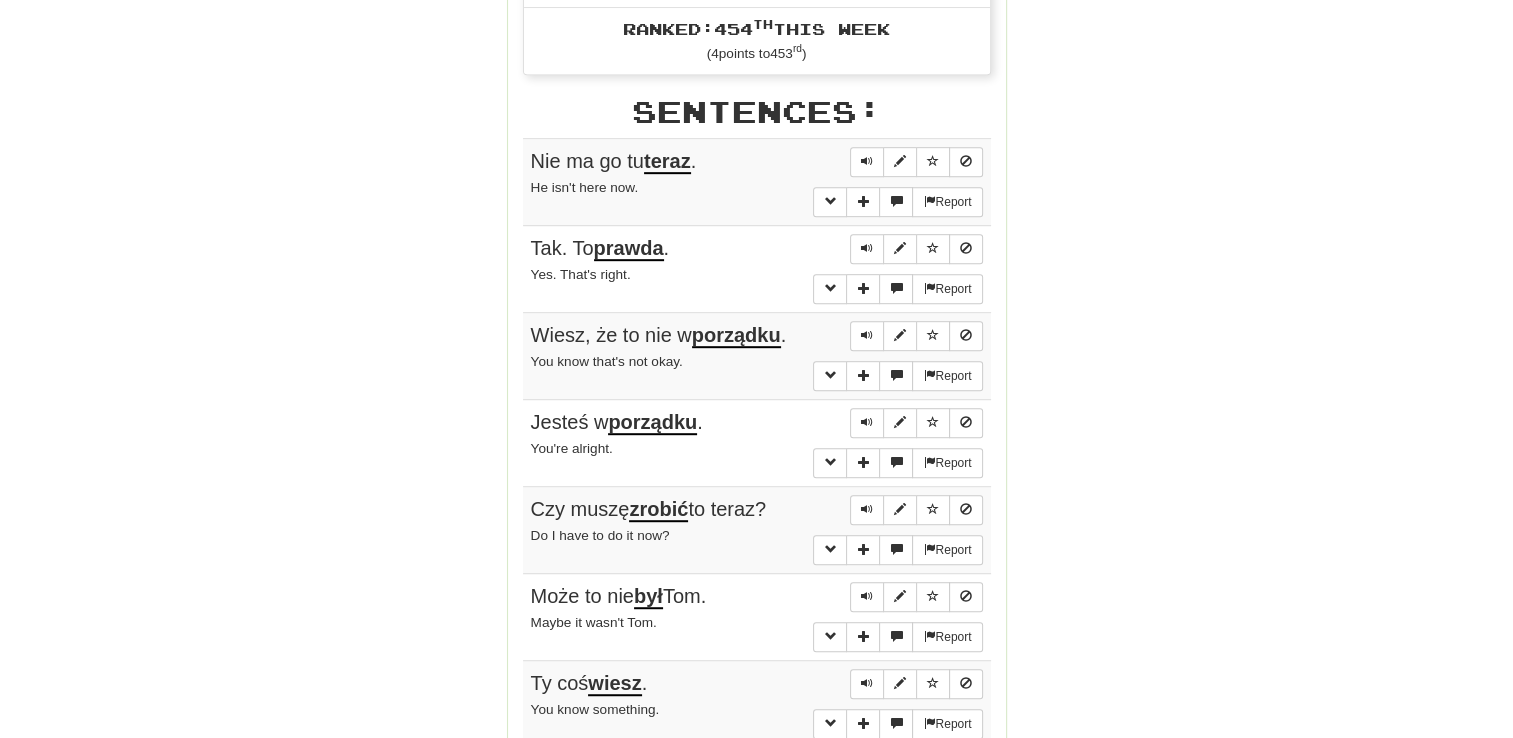 scroll, scrollTop: 1080, scrollLeft: 0, axis: vertical 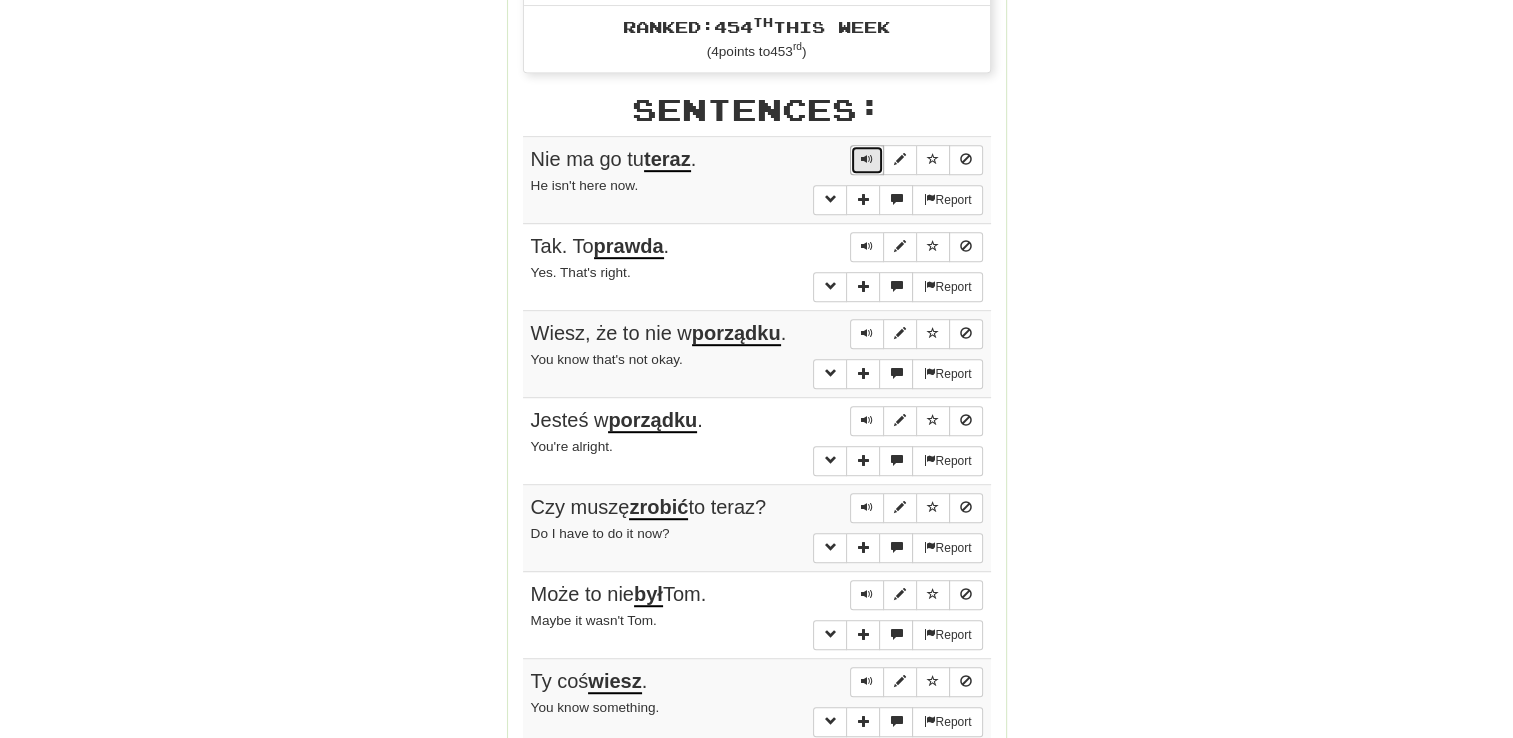 click at bounding box center [867, 159] 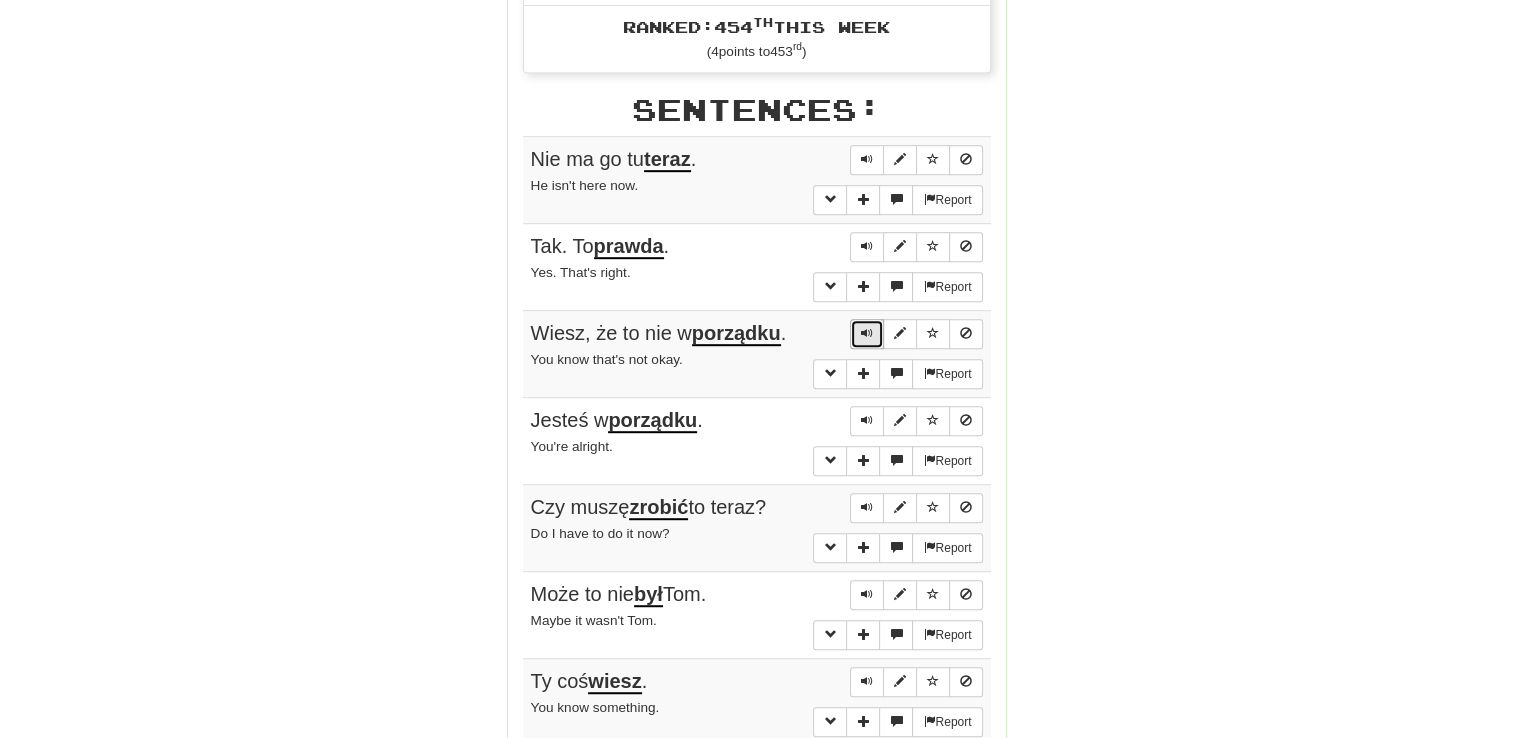 click at bounding box center [867, 334] 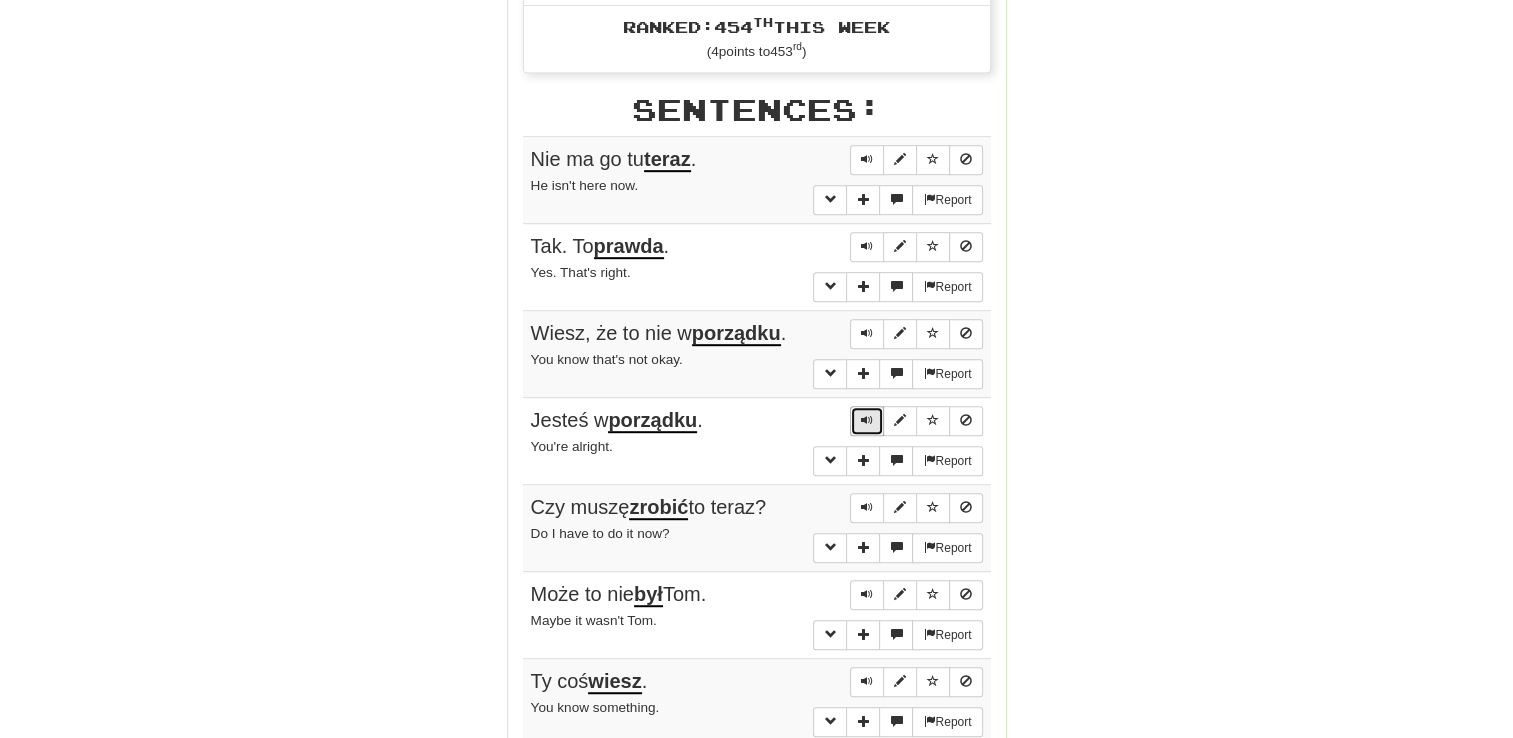 click at bounding box center [867, 421] 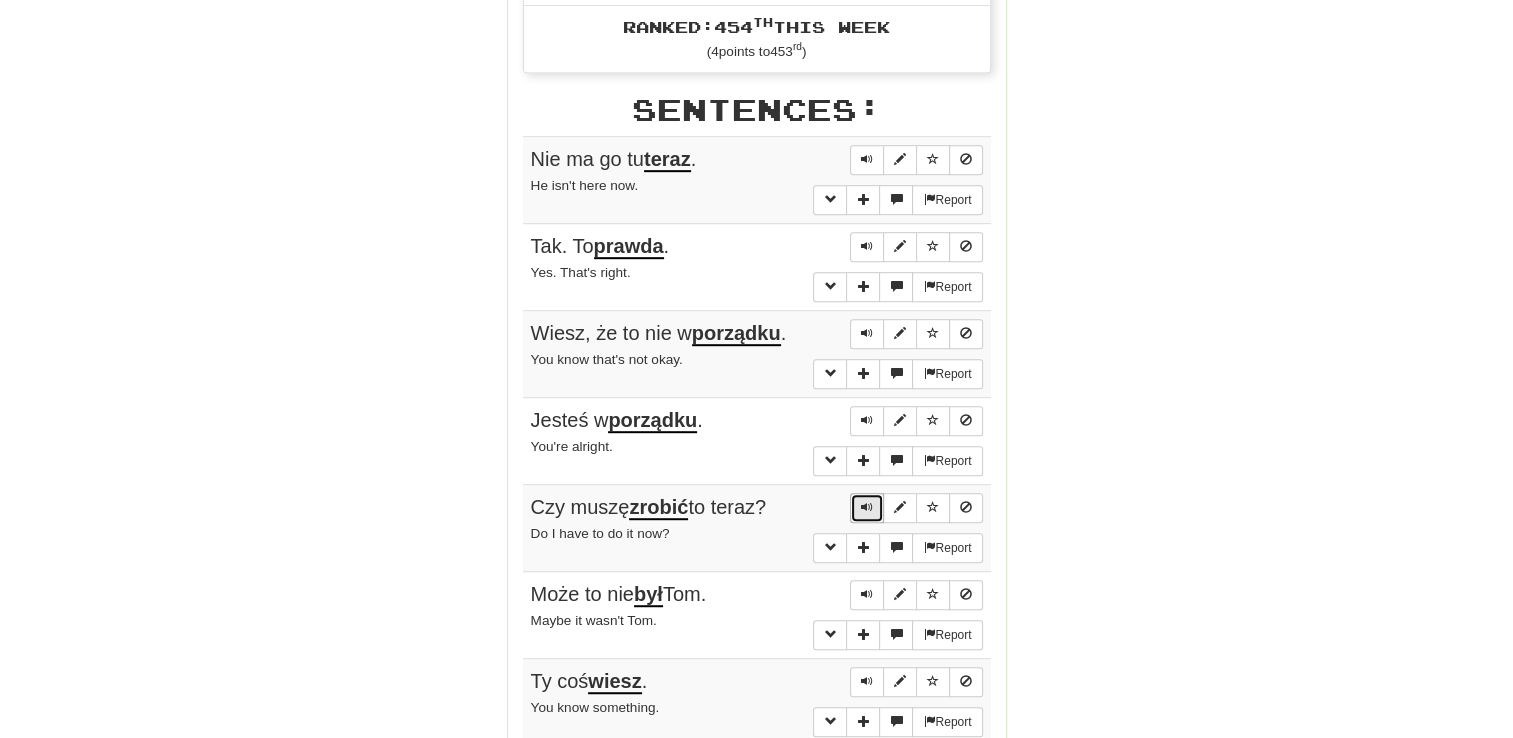 click at bounding box center (867, 507) 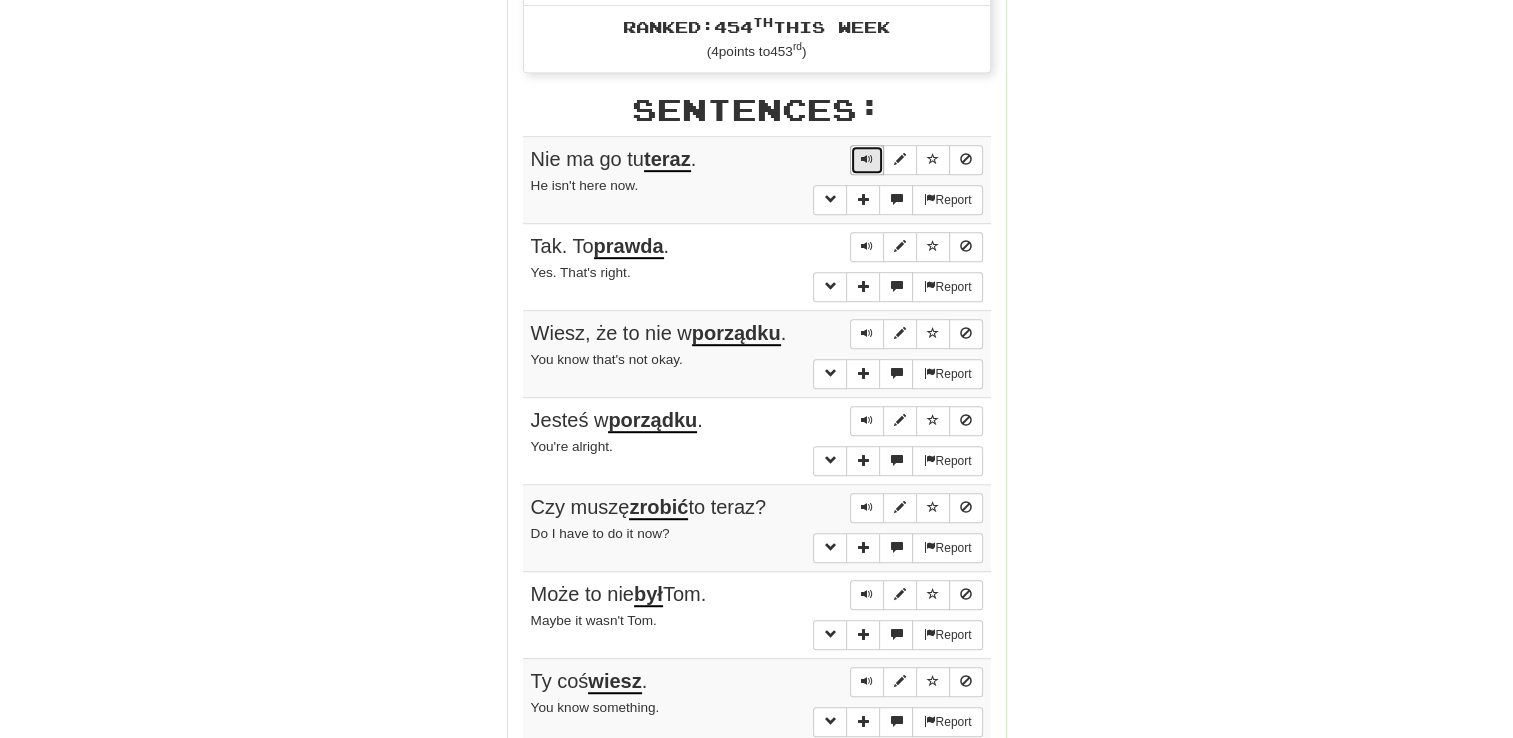click at bounding box center (867, 159) 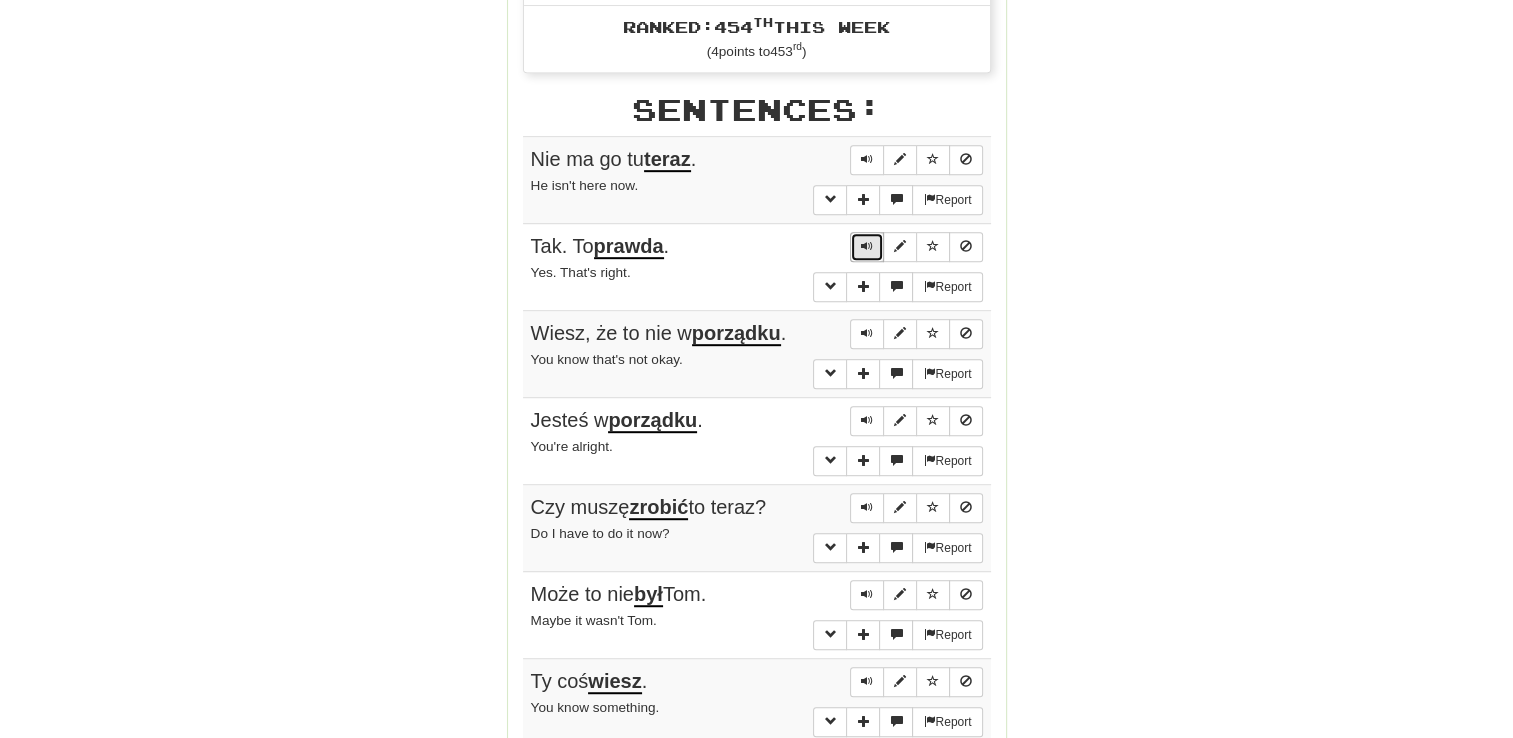 click at bounding box center (867, 246) 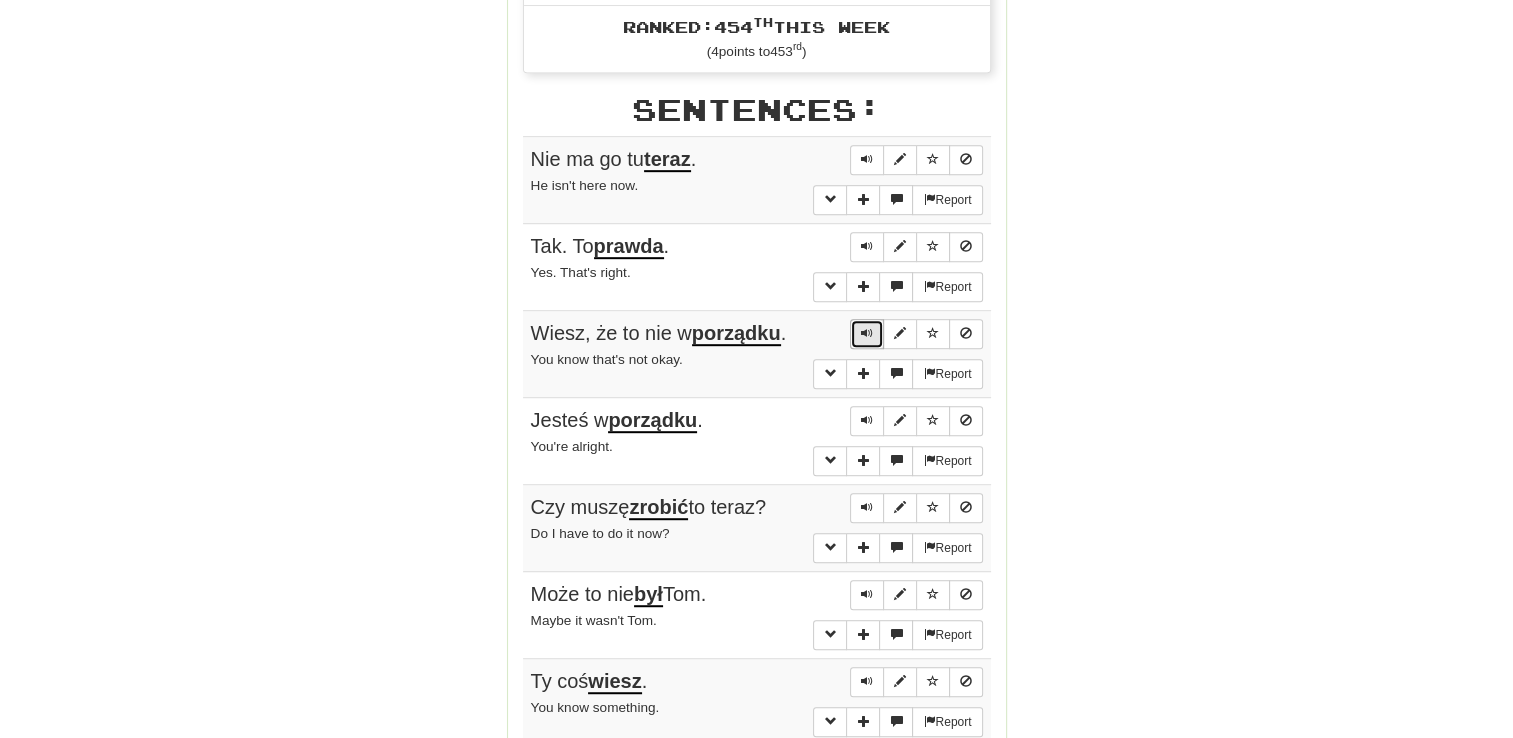 click at bounding box center (867, 334) 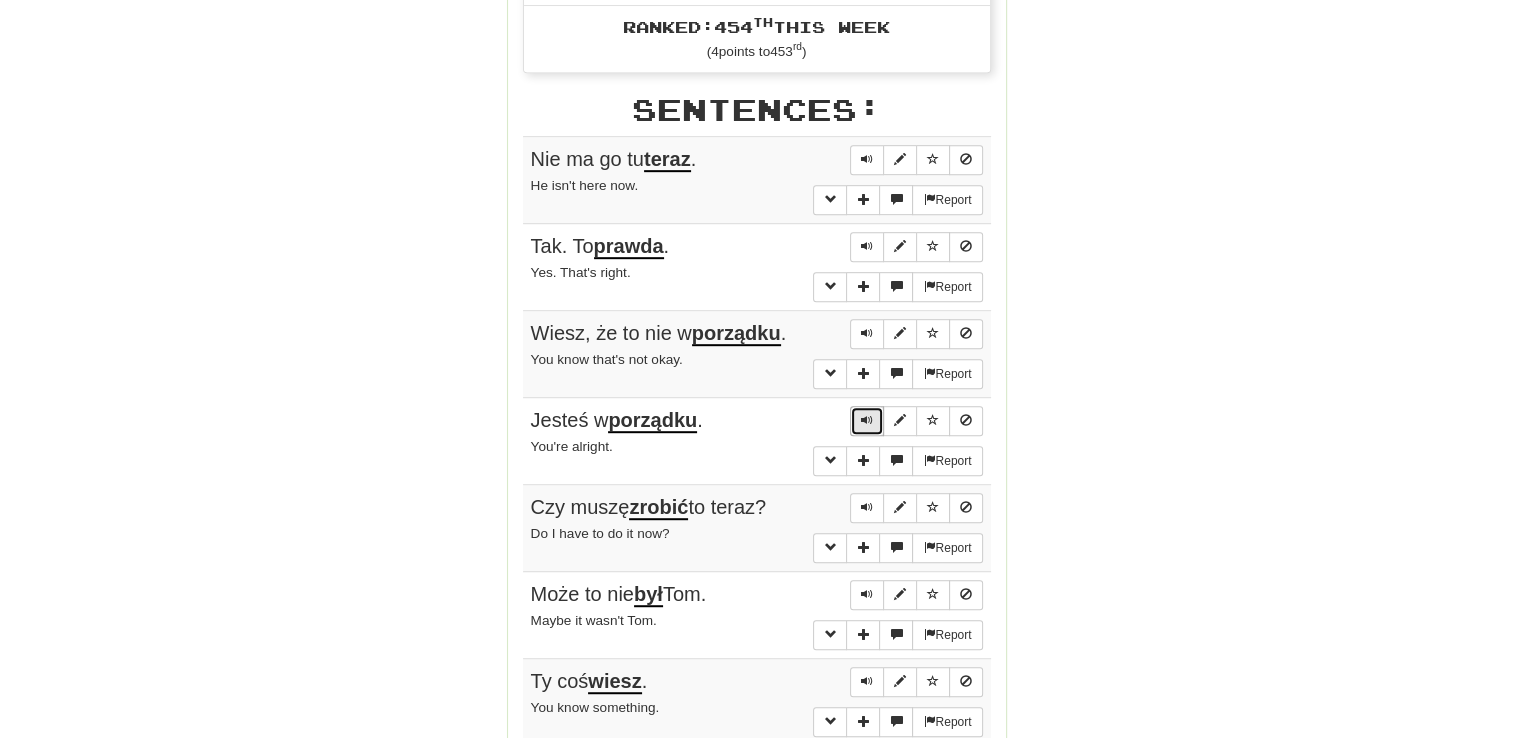 click at bounding box center (867, 421) 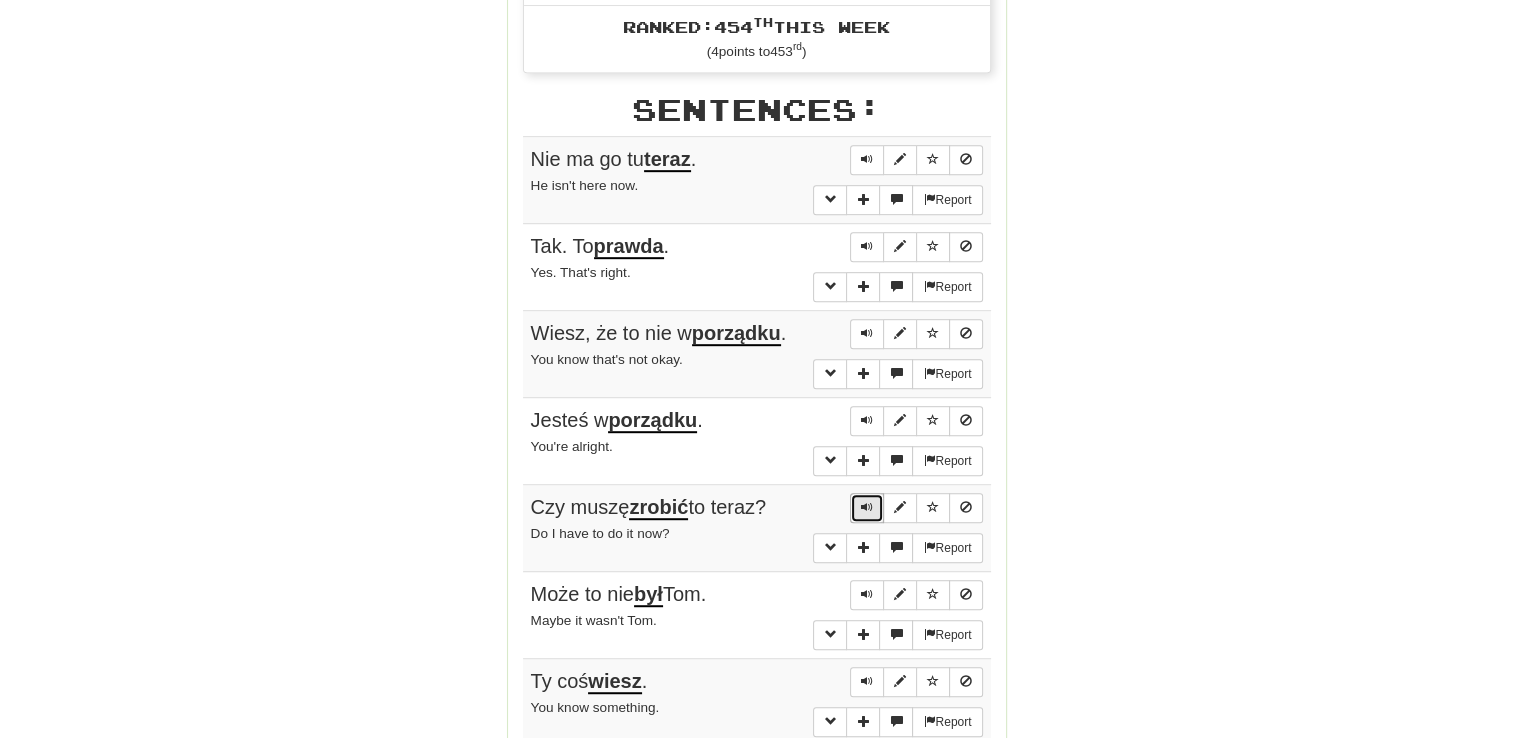 click at bounding box center [867, 508] 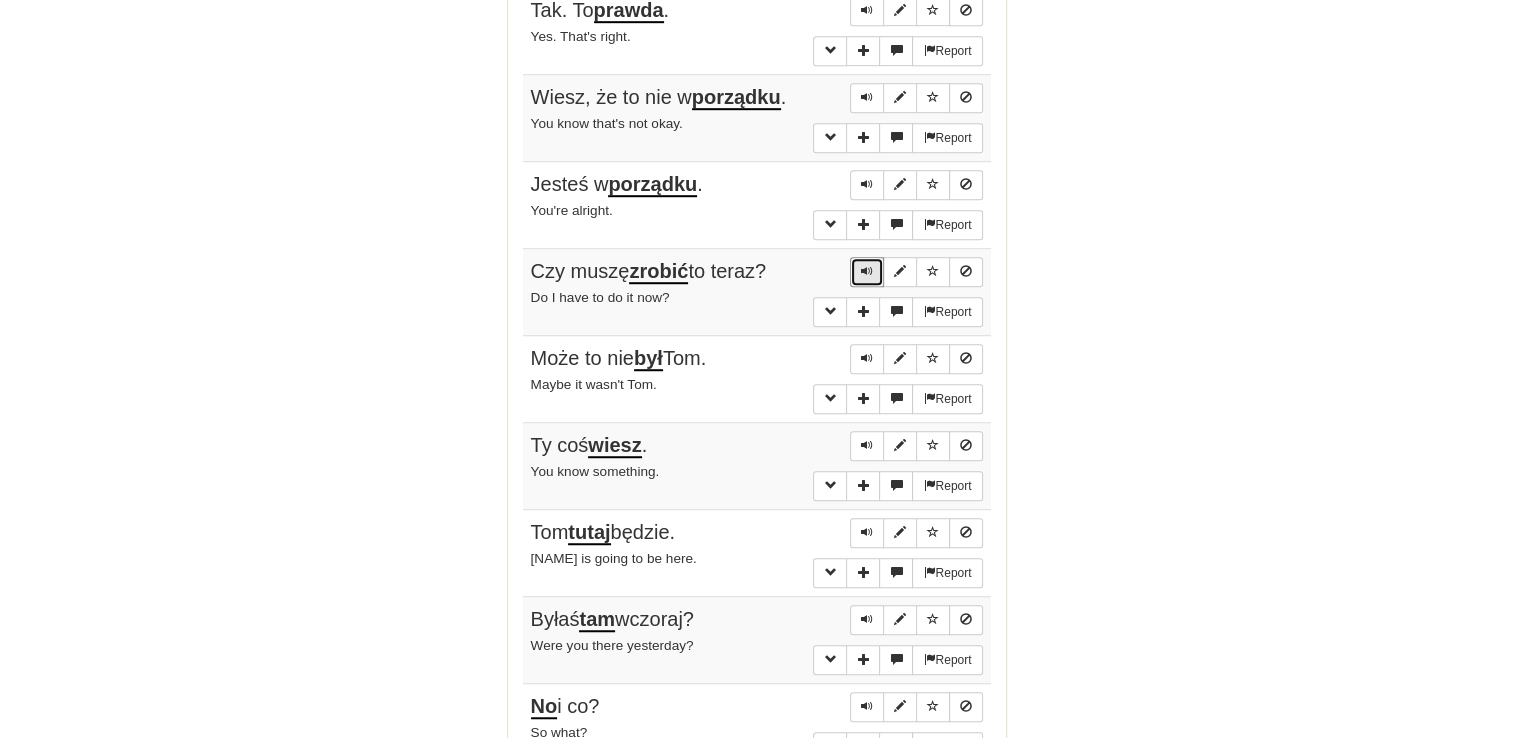 scroll, scrollTop: 1356, scrollLeft: 0, axis: vertical 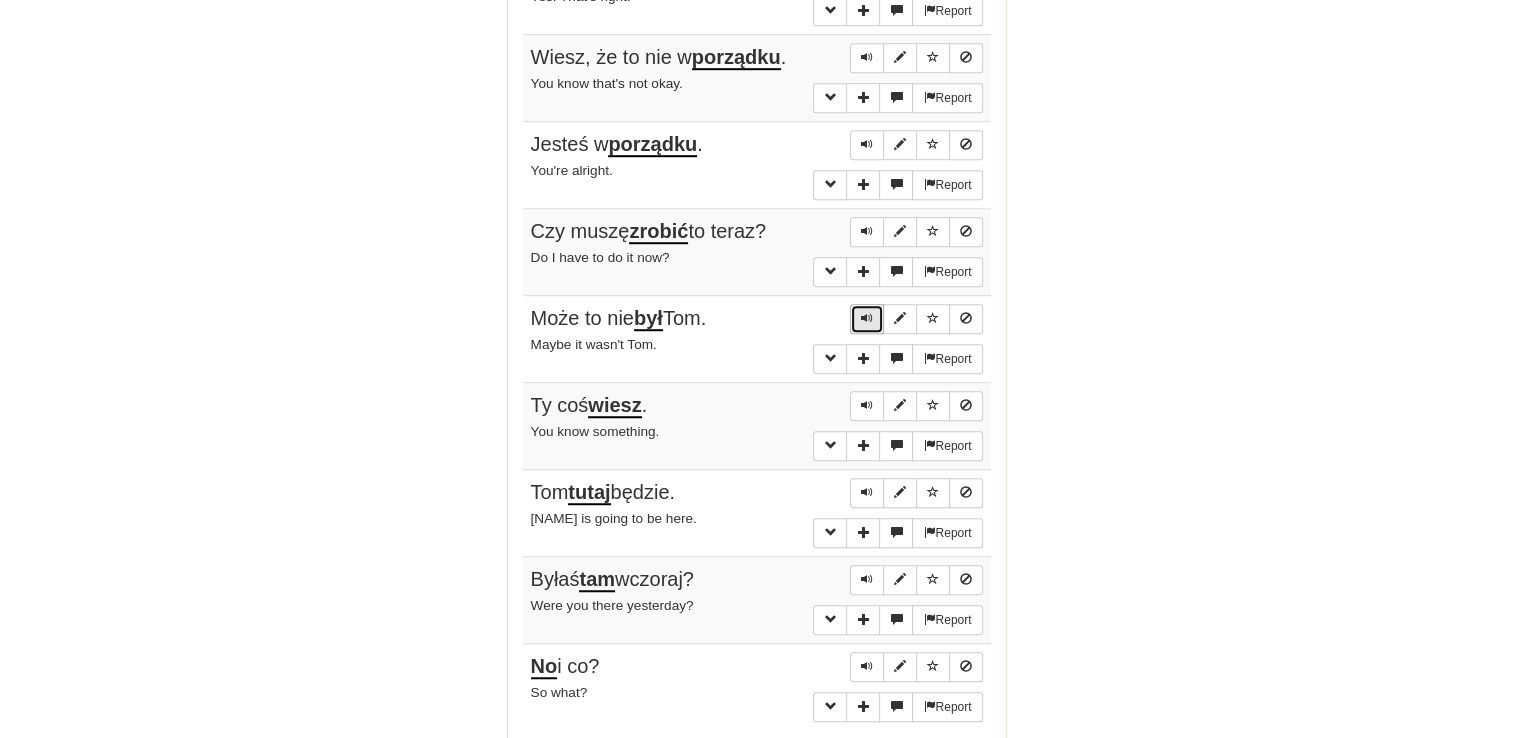 click at bounding box center [867, 318] 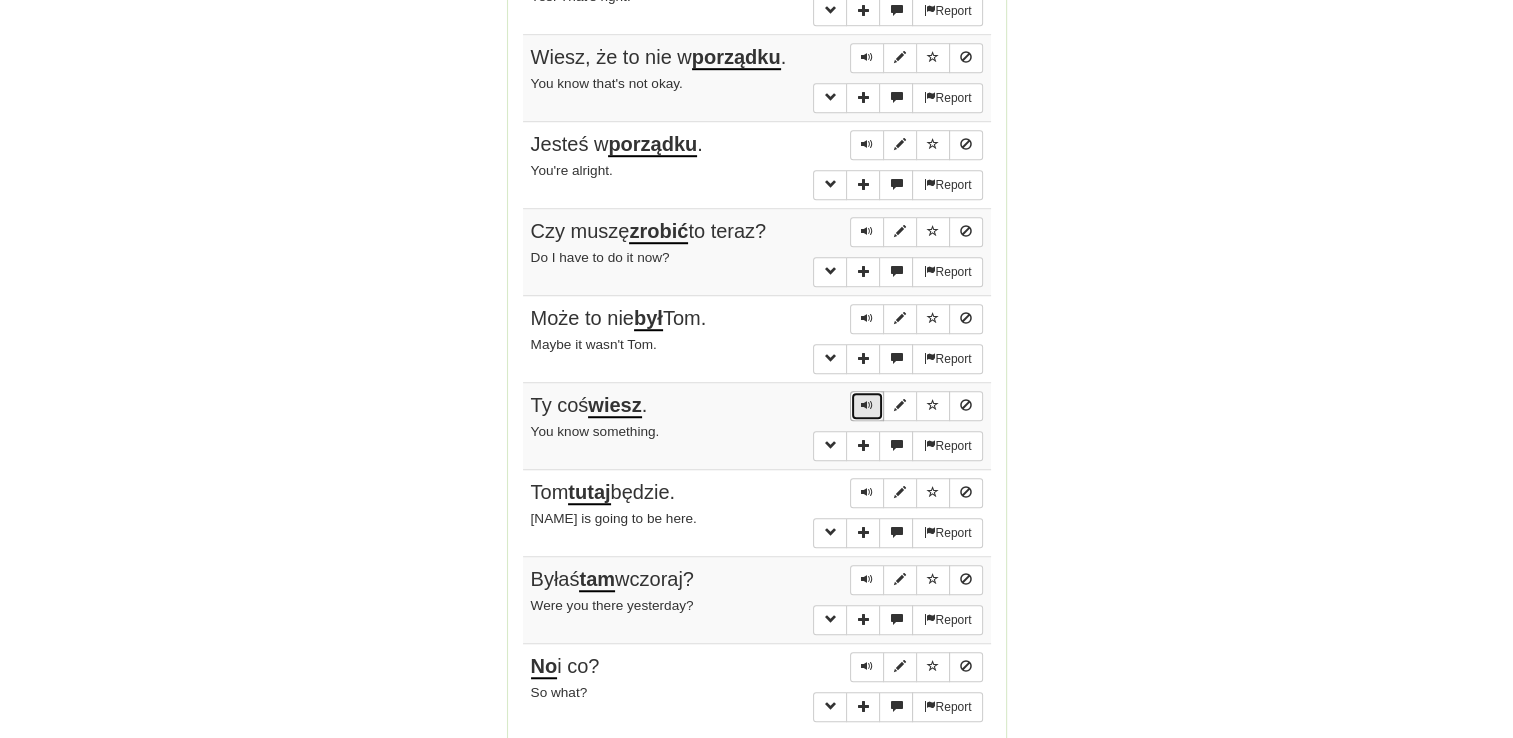 click at bounding box center [867, 405] 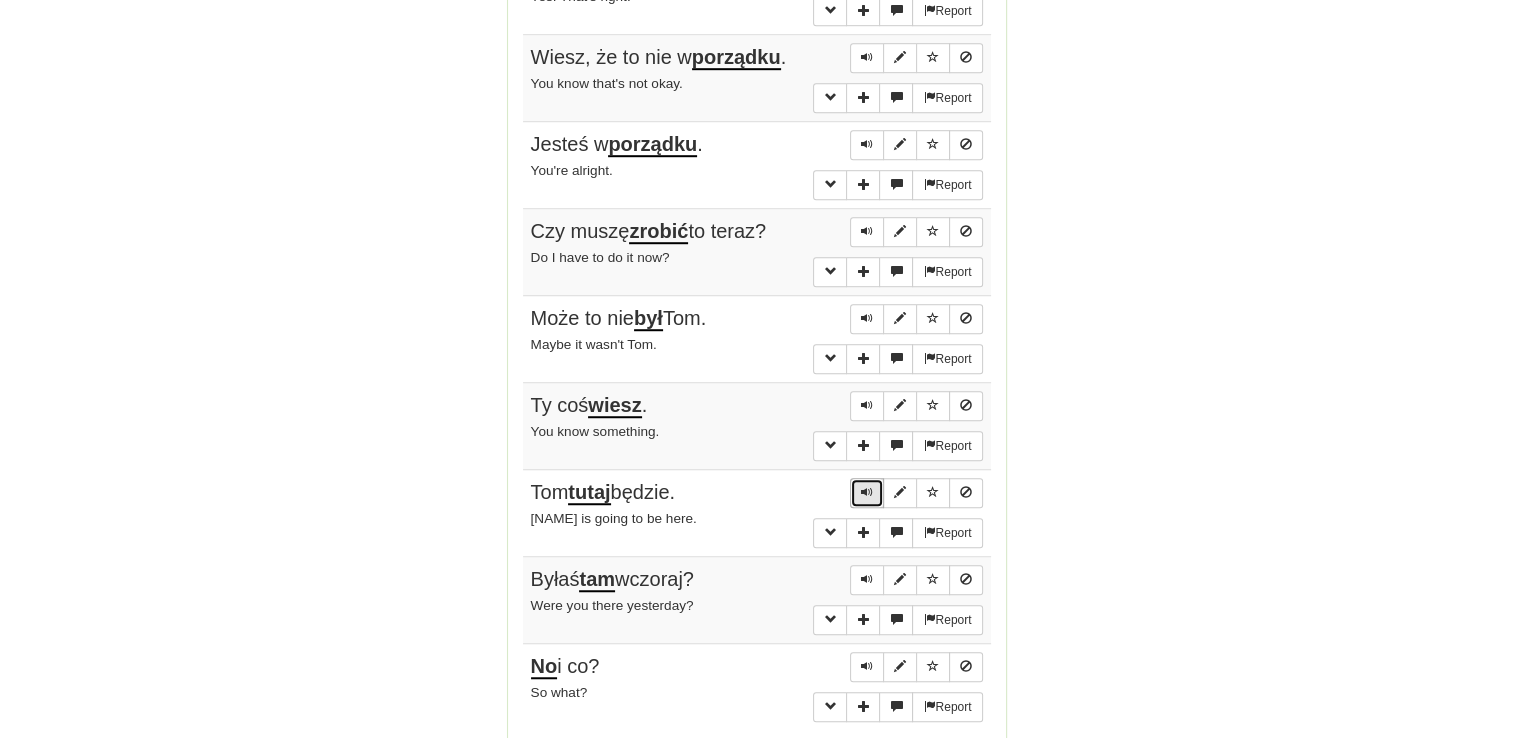 click at bounding box center [867, 493] 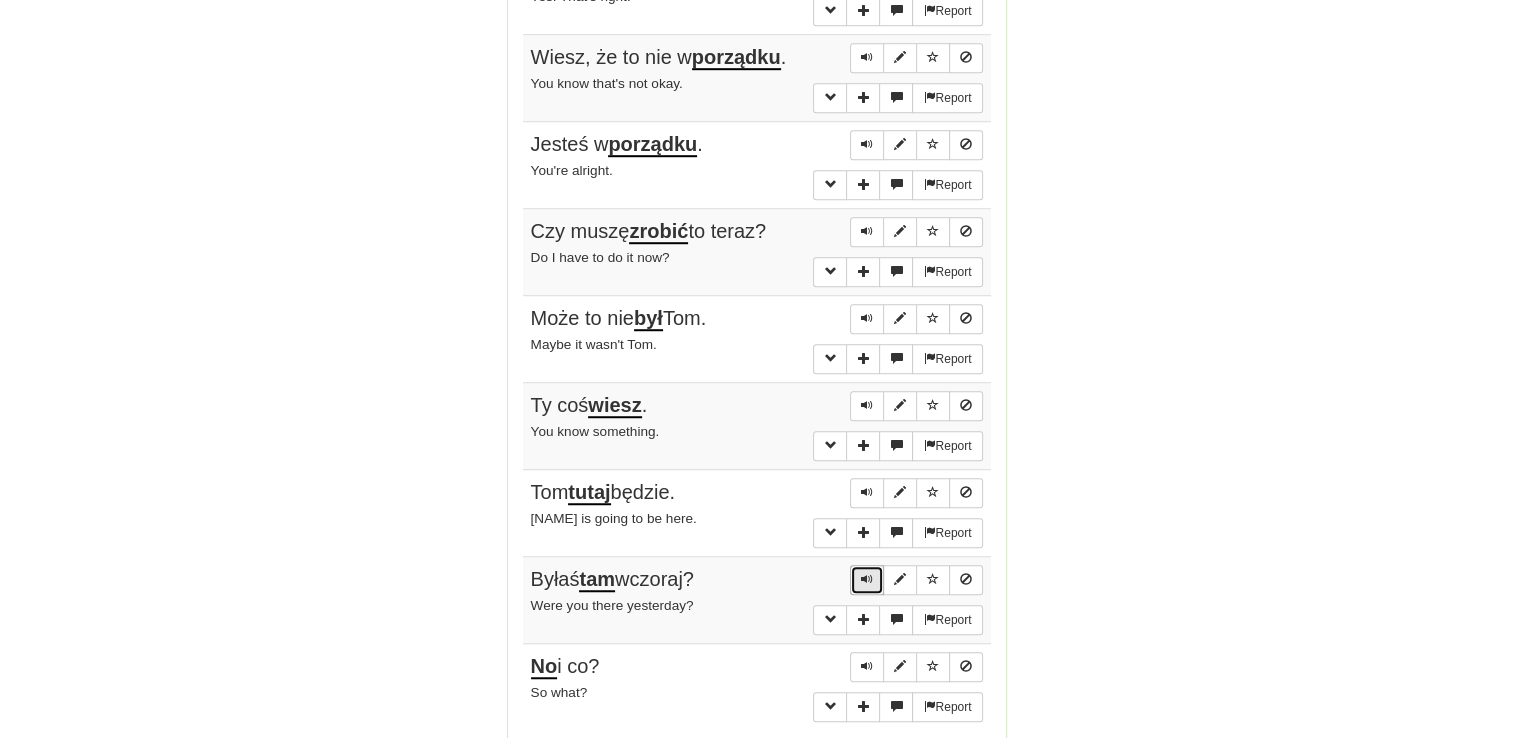 click at bounding box center [867, 579] 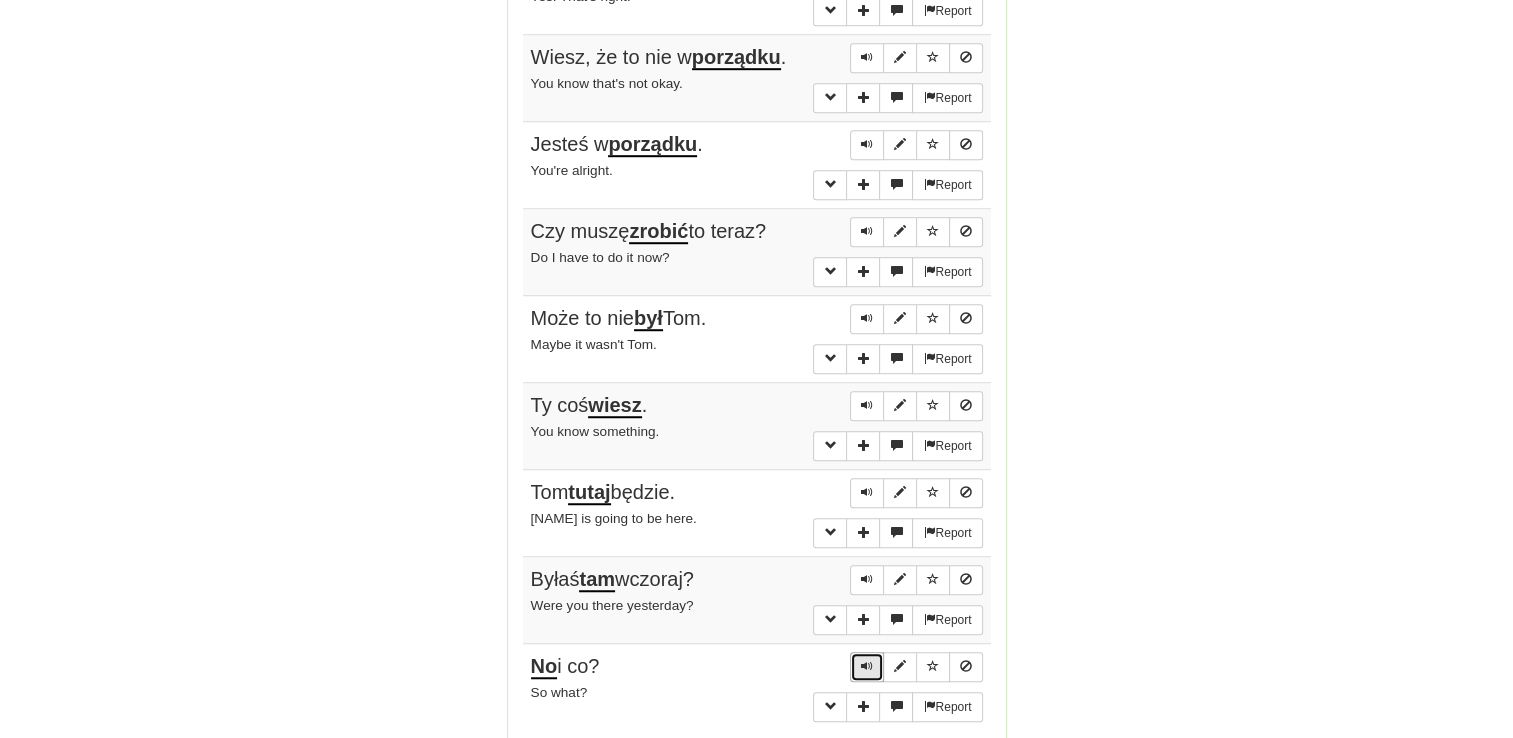 click at bounding box center [867, 666] 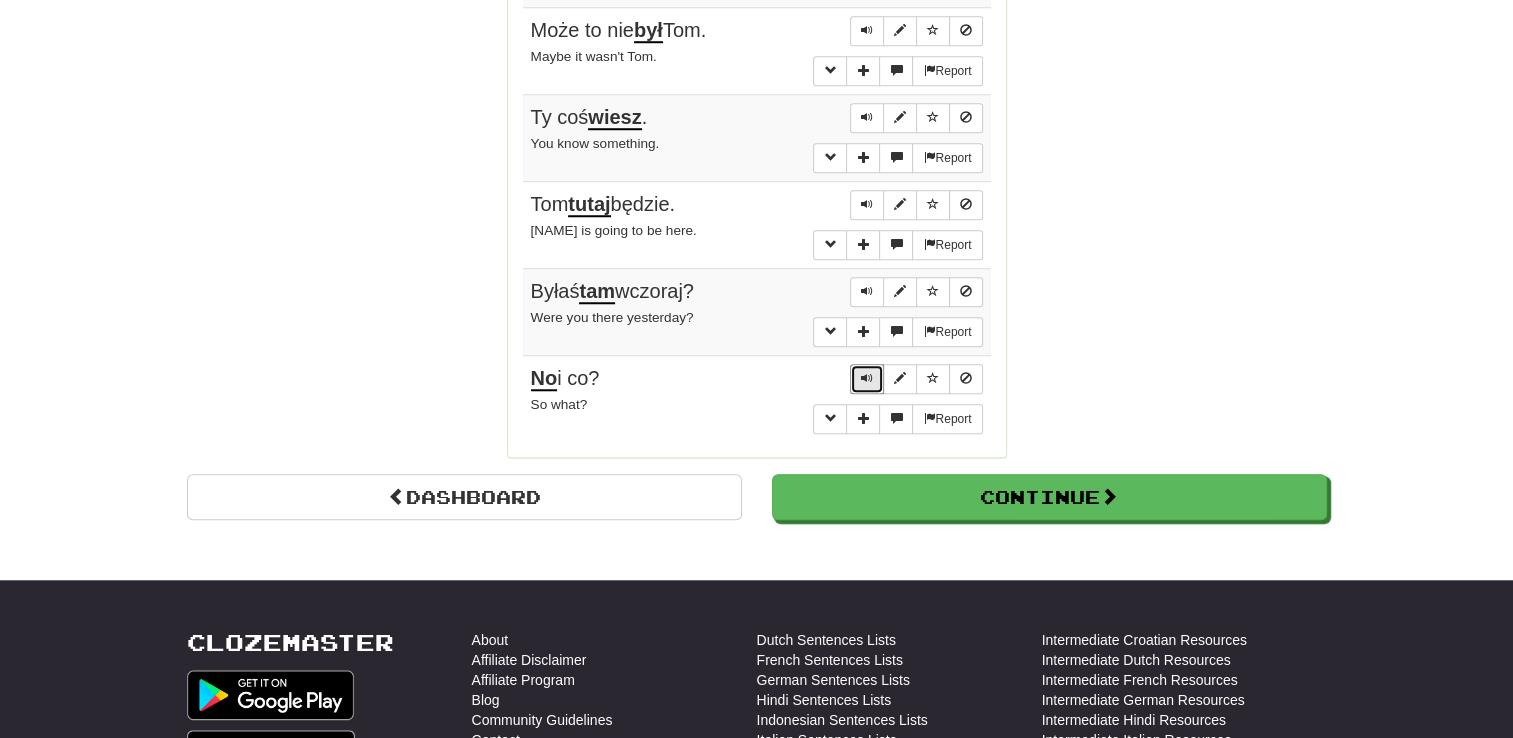 scroll, scrollTop: 1653, scrollLeft: 0, axis: vertical 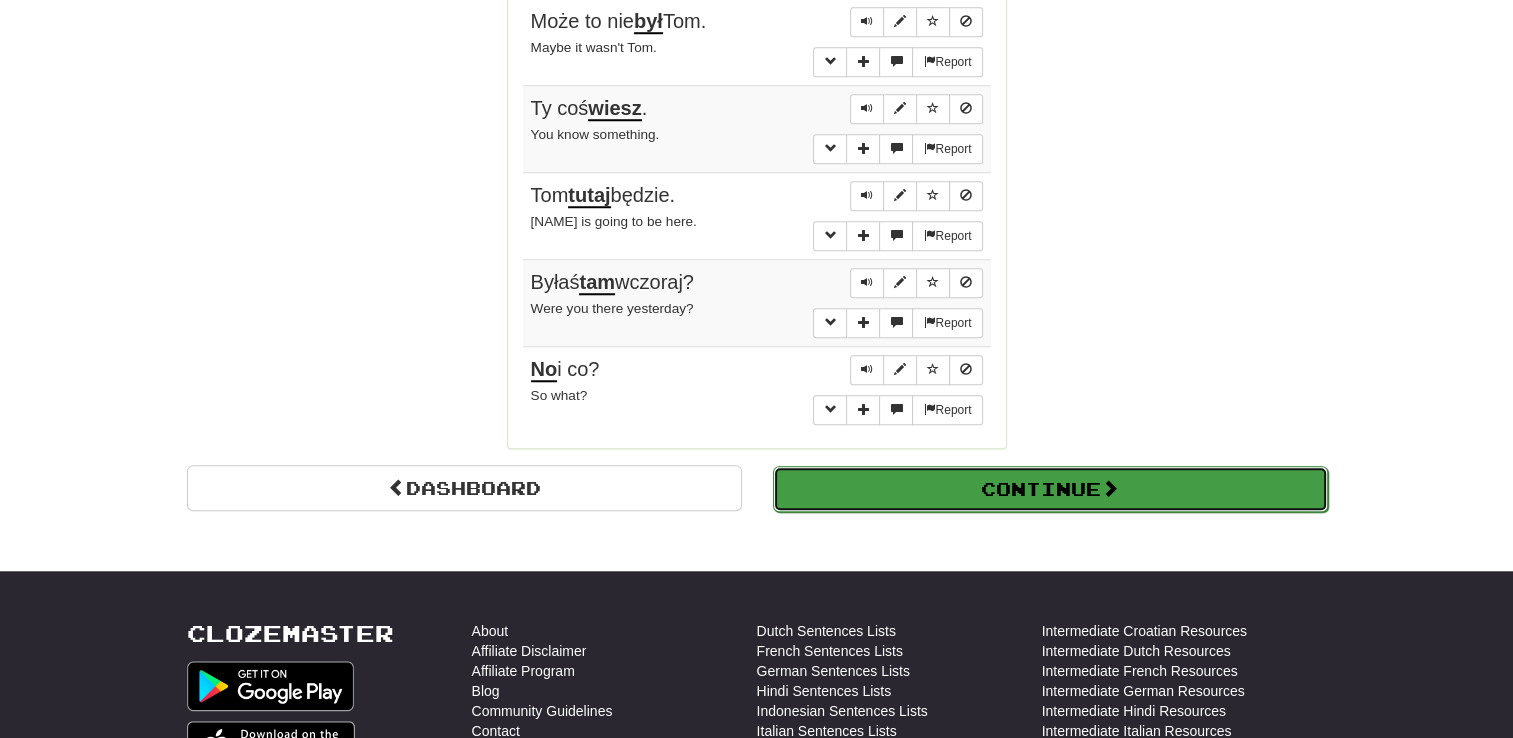 click on "Continue" at bounding box center [1050, 489] 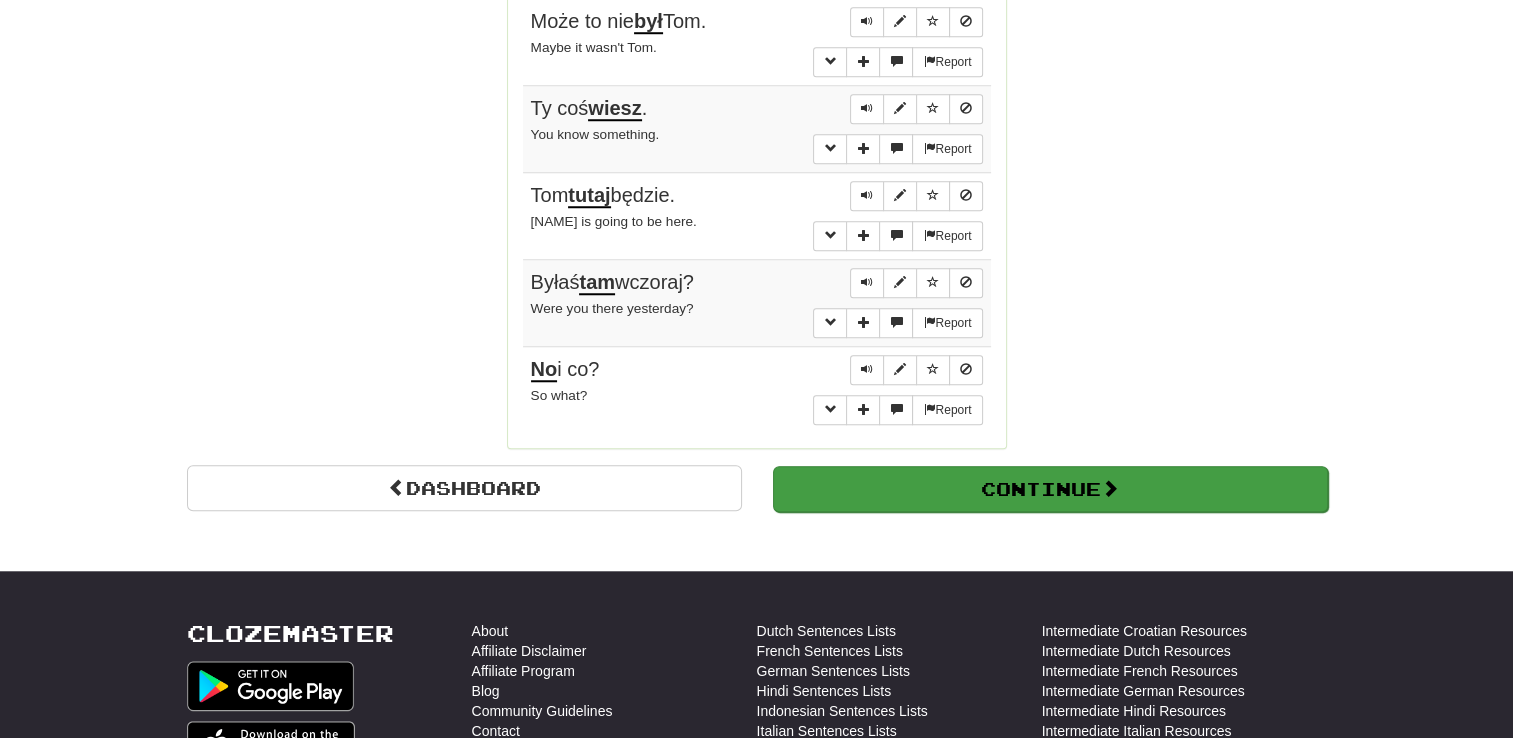 scroll, scrollTop: 710, scrollLeft: 0, axis: vertical 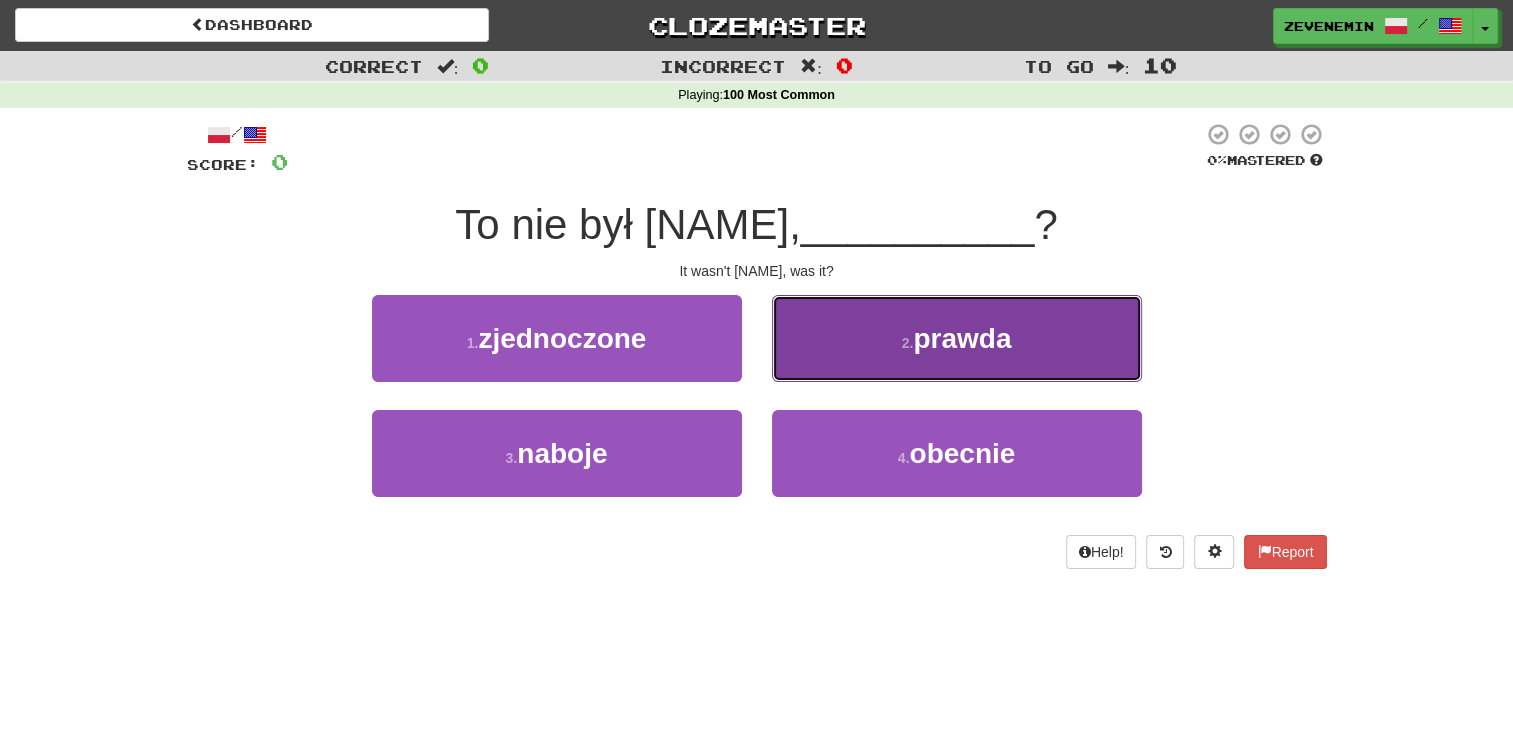 click on "2 .  prawda" at bounding box center (957, 338) 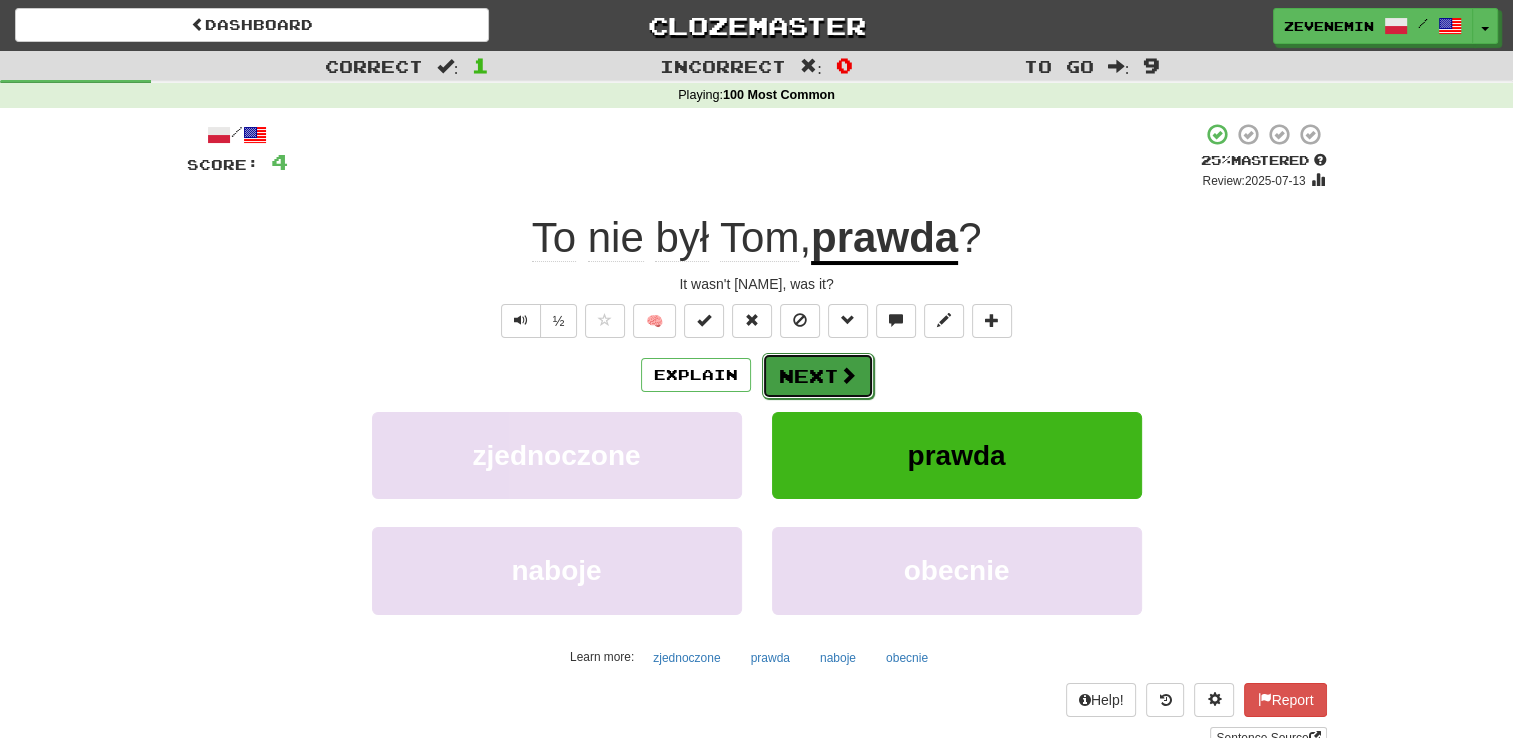 click at bounding box center (848, 375) 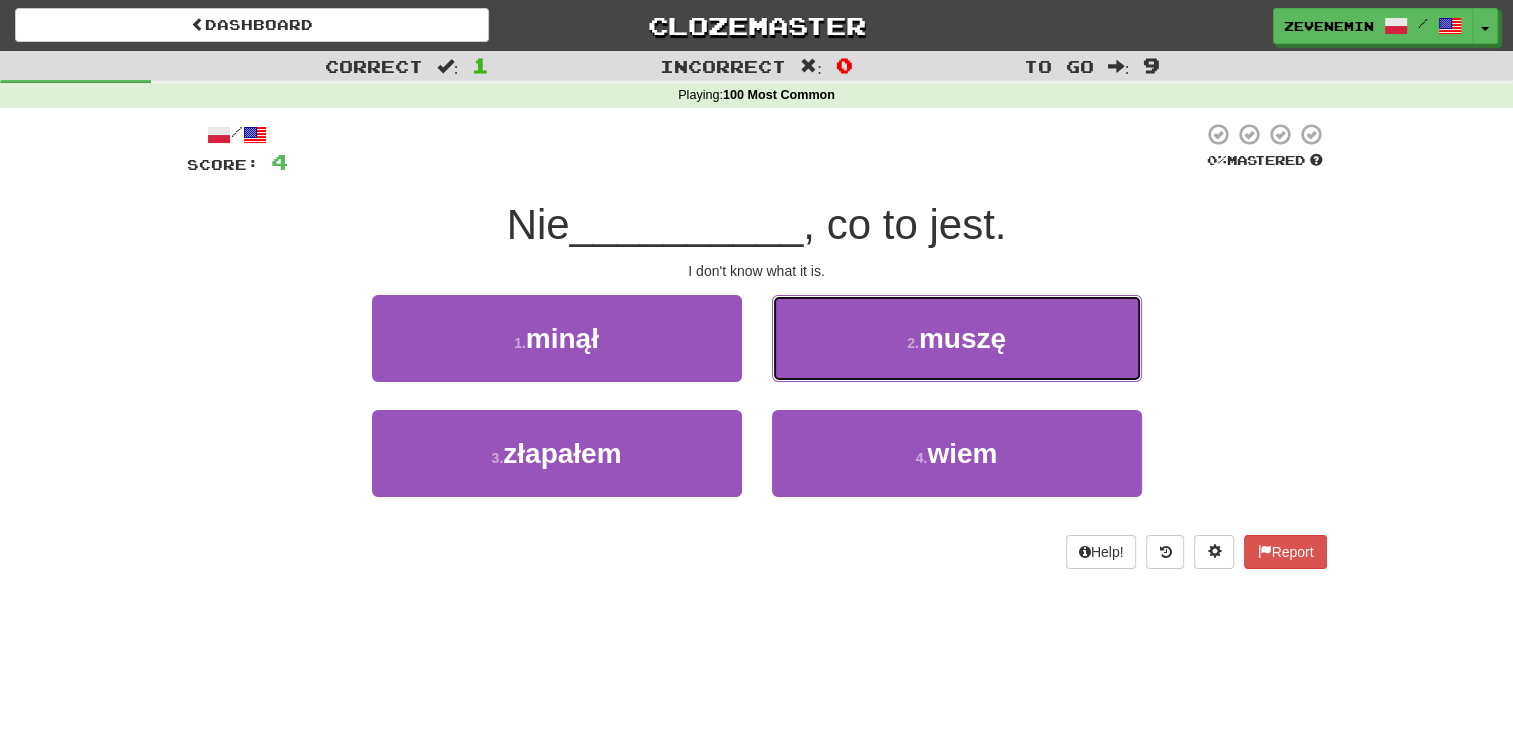 click on "2 .  muszę" at bounding box center (957, 338) 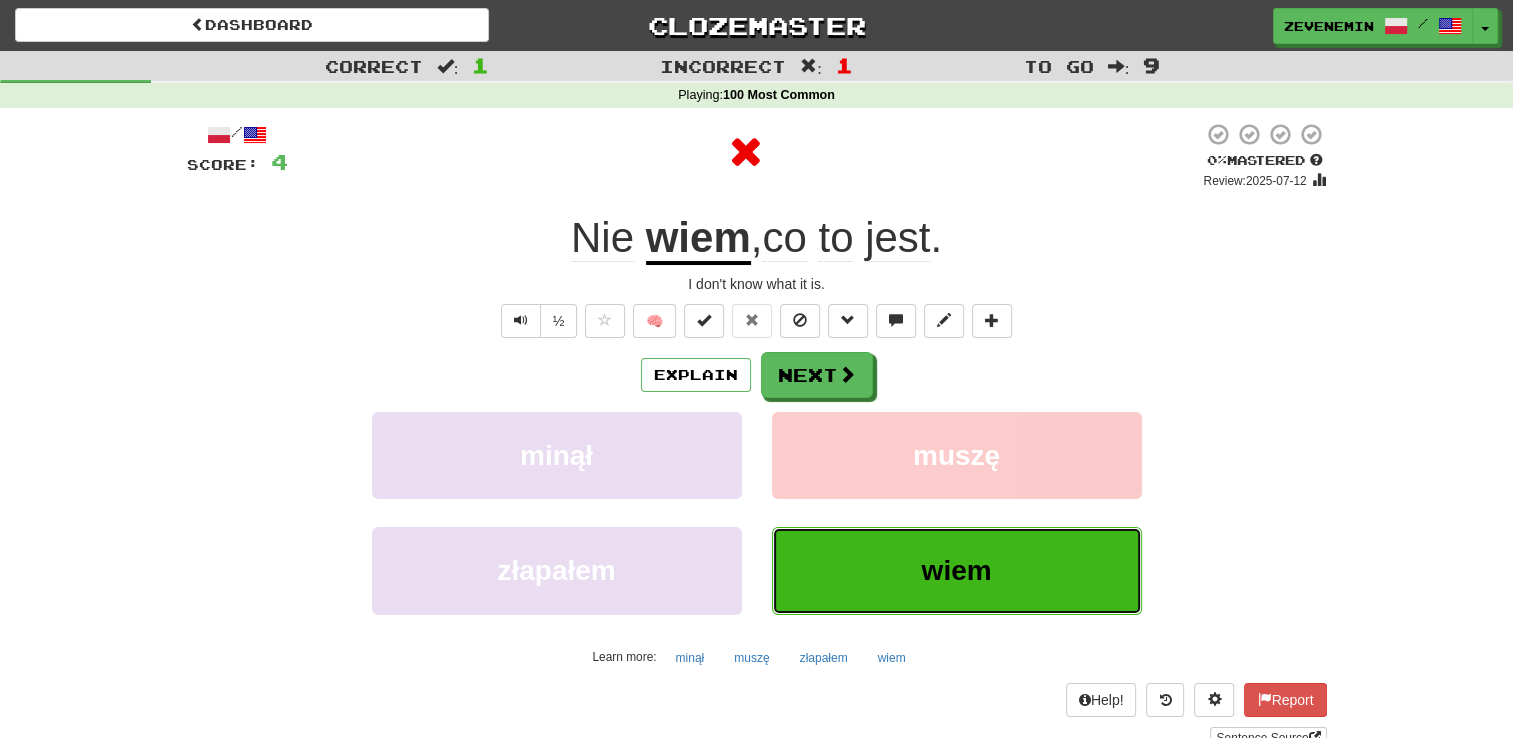 click on "wiem" at bounding box center (957, 570) 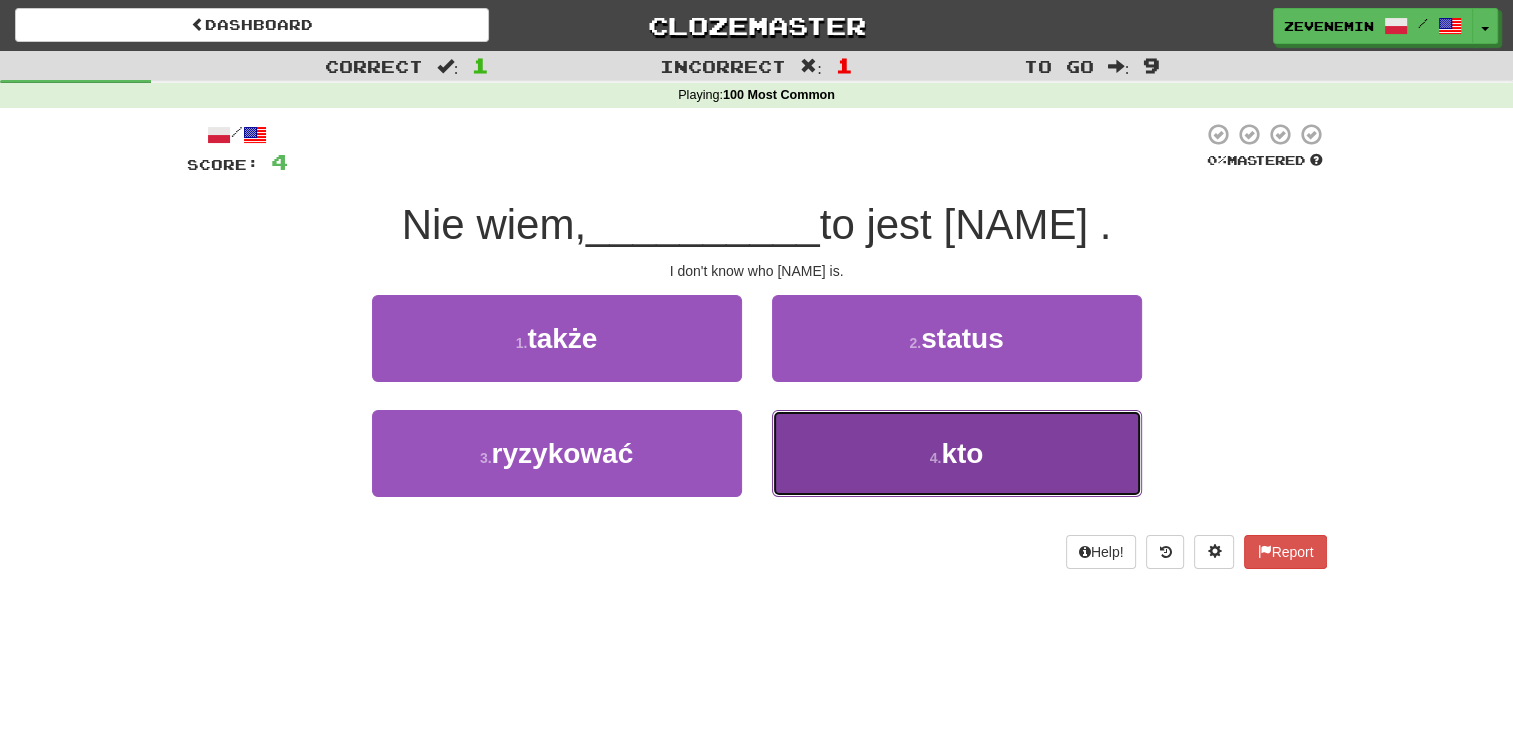click on "4 .  kto" at bounding box center [957, 453] 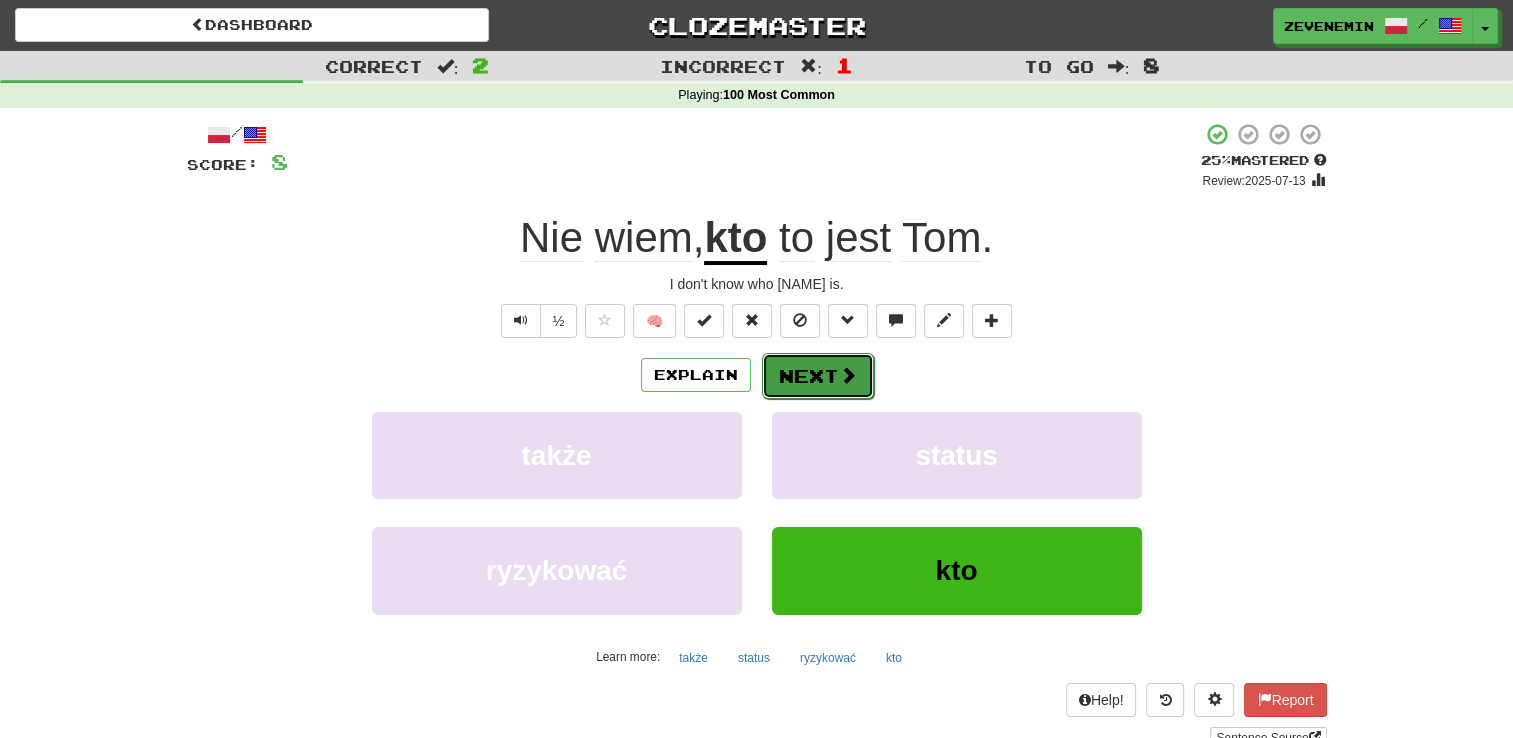 click at bounding box center [848, 375] 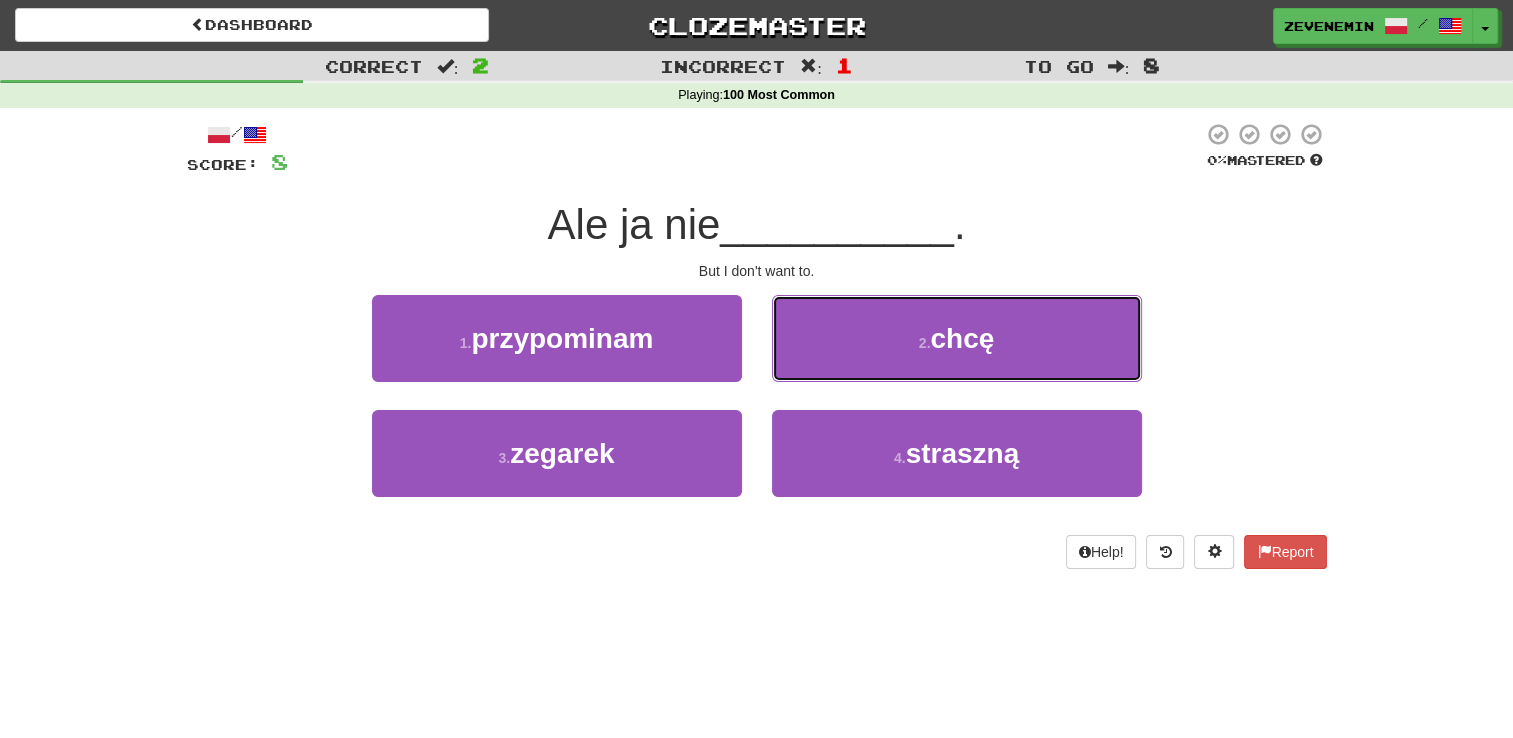 click on "2 .  chcę" at bounding box center [957, 338] 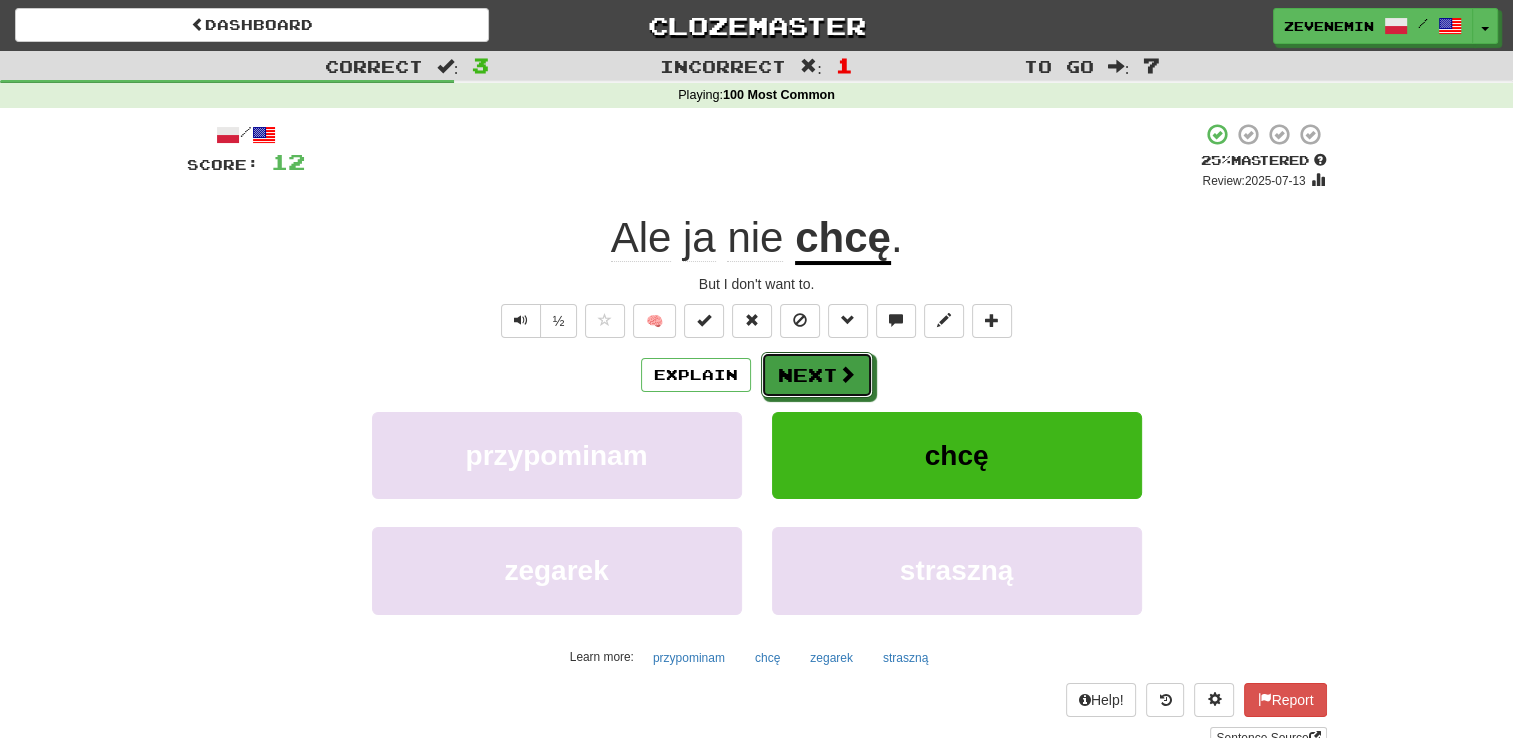 click at bounding box center (847, 374) 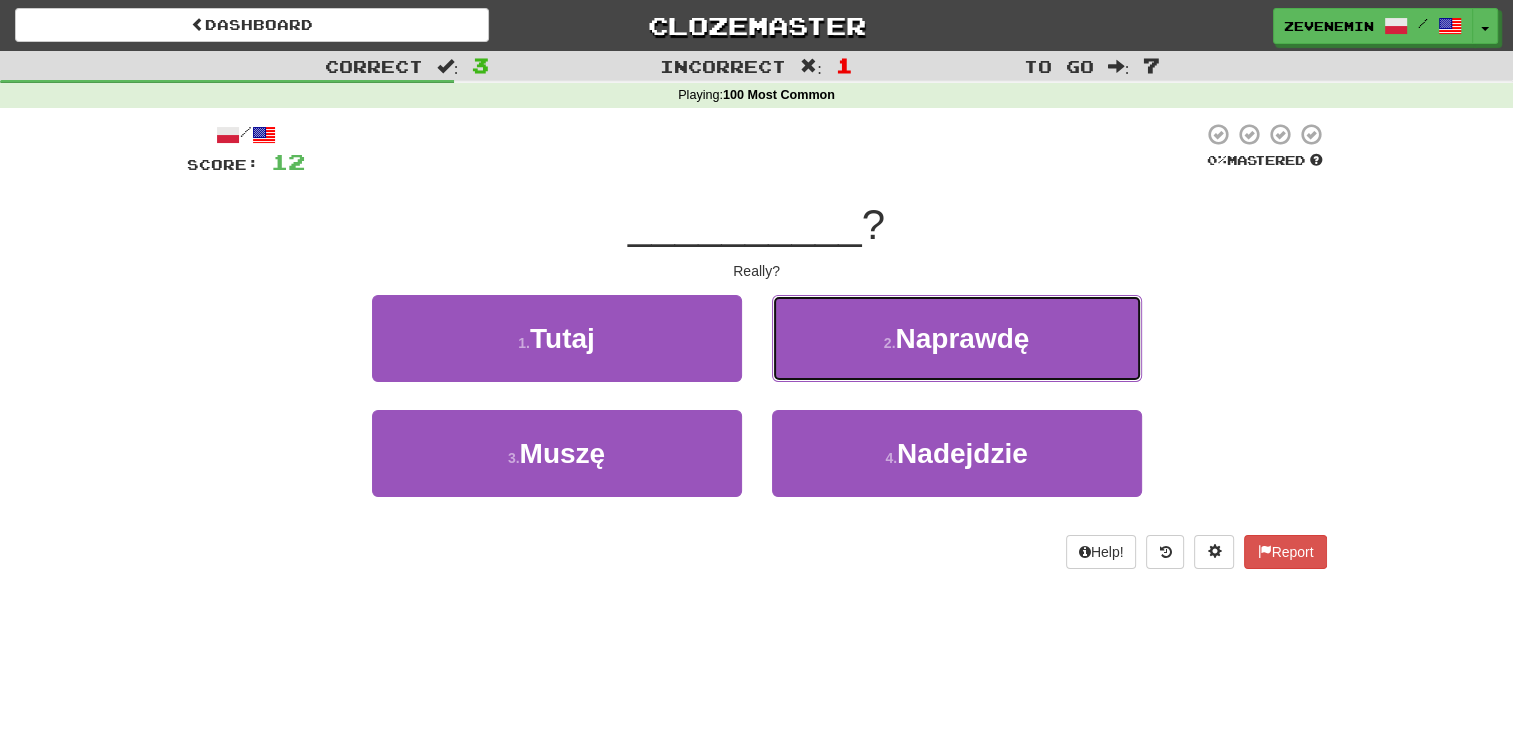 click on "2 .  Naprawdę" at bounding box center [957, 338] 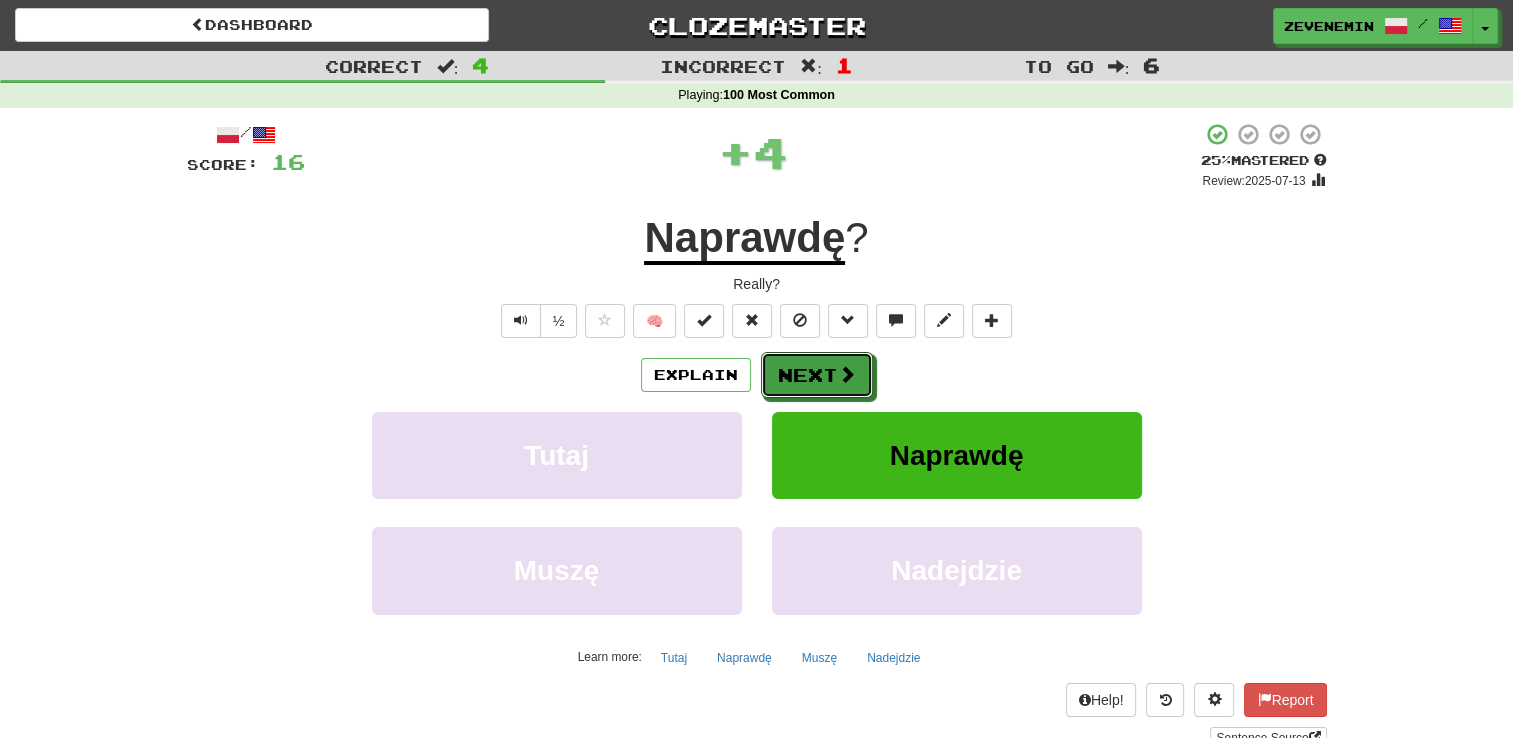click at bounding box center (847, 374) 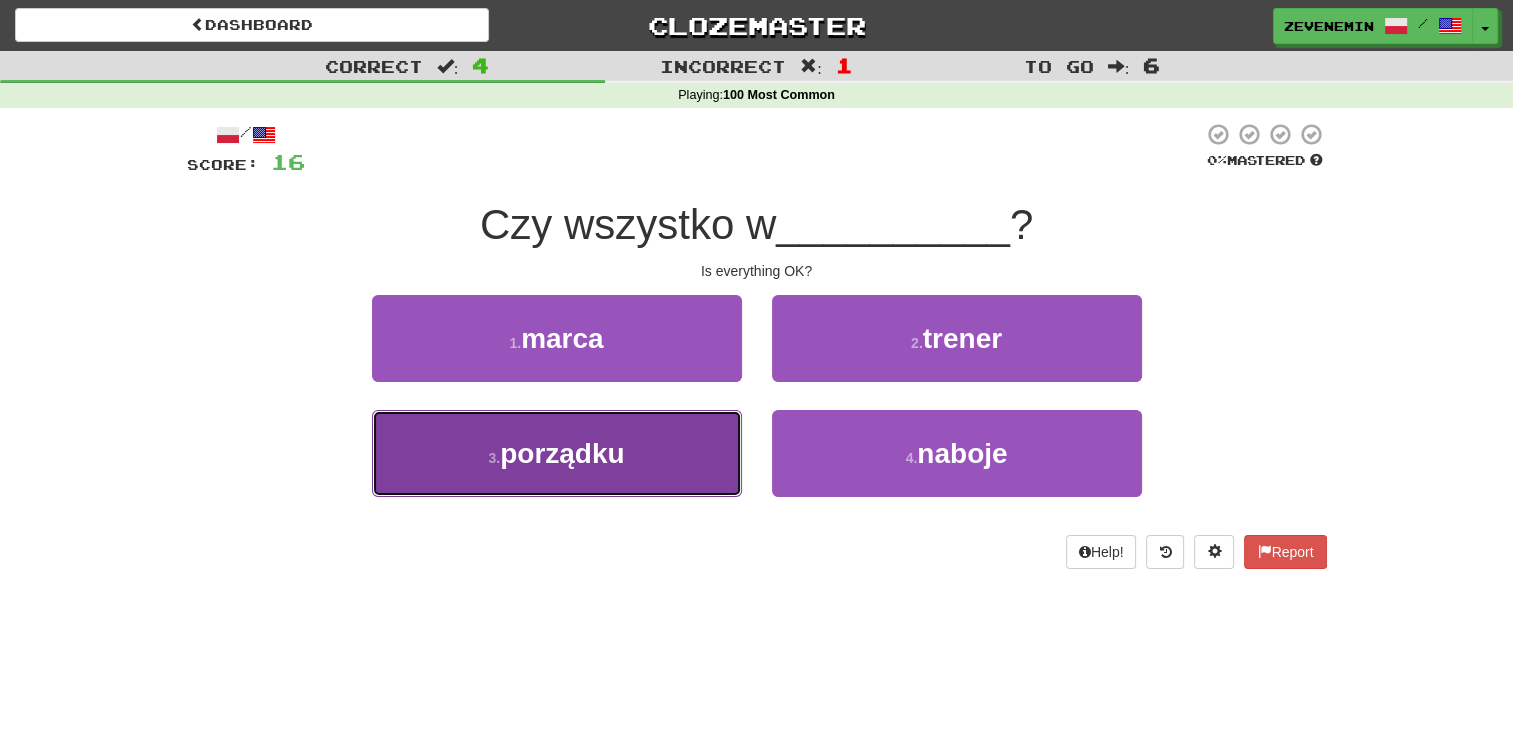 click on "3 .  porządku" at bounding box center [557, 453] 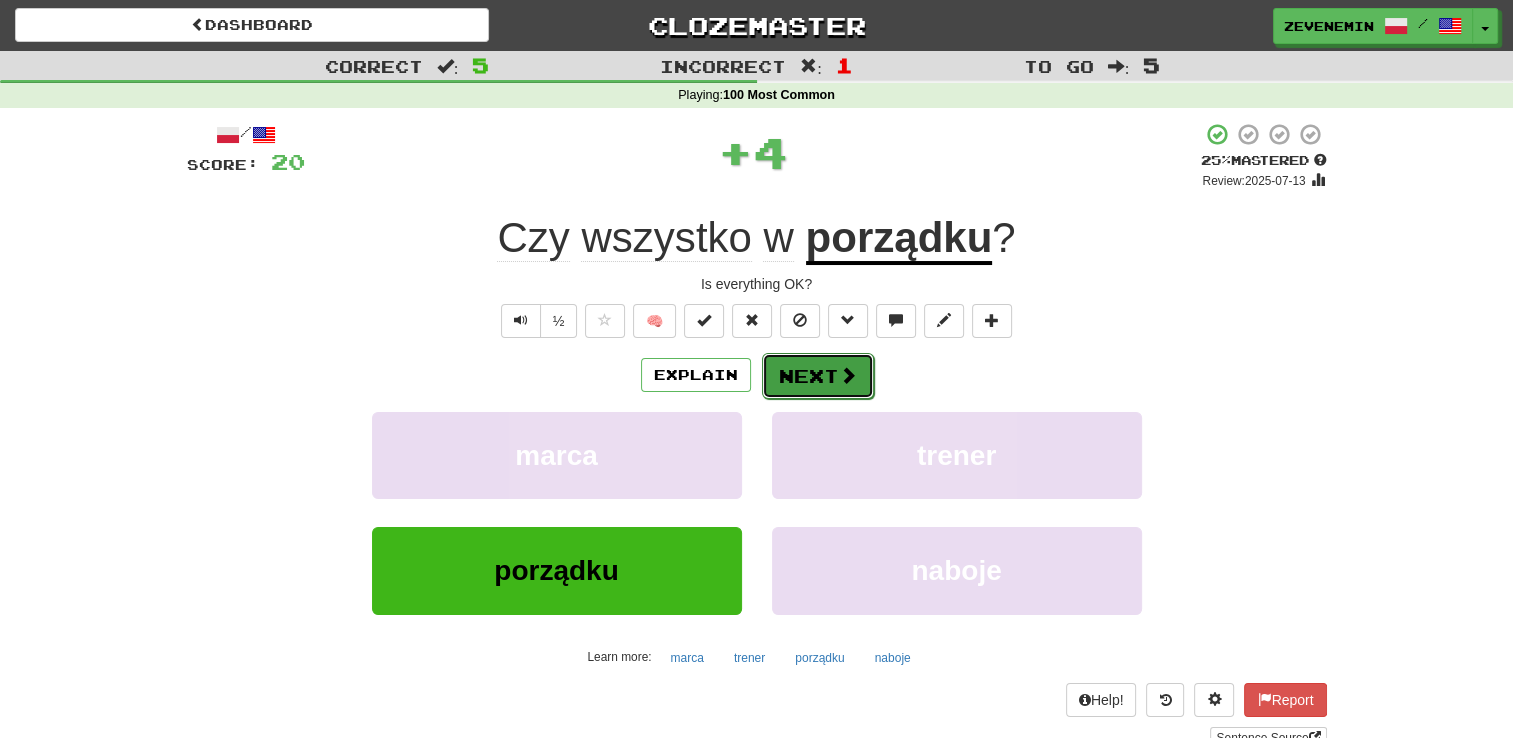 click on "Next" at bounding box center [818, 376] 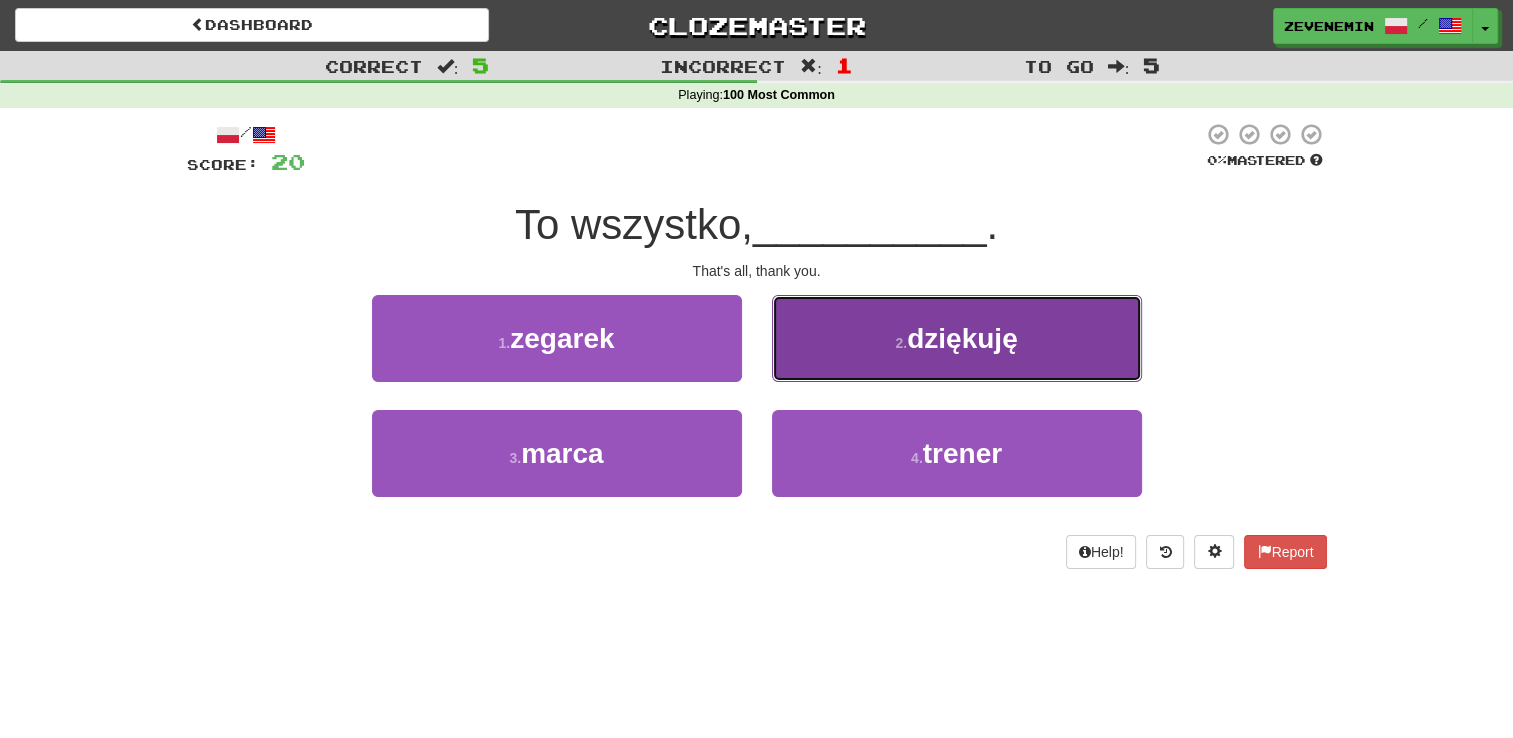 click on "2 .  dziękuję" at bounding box center [957, 338] 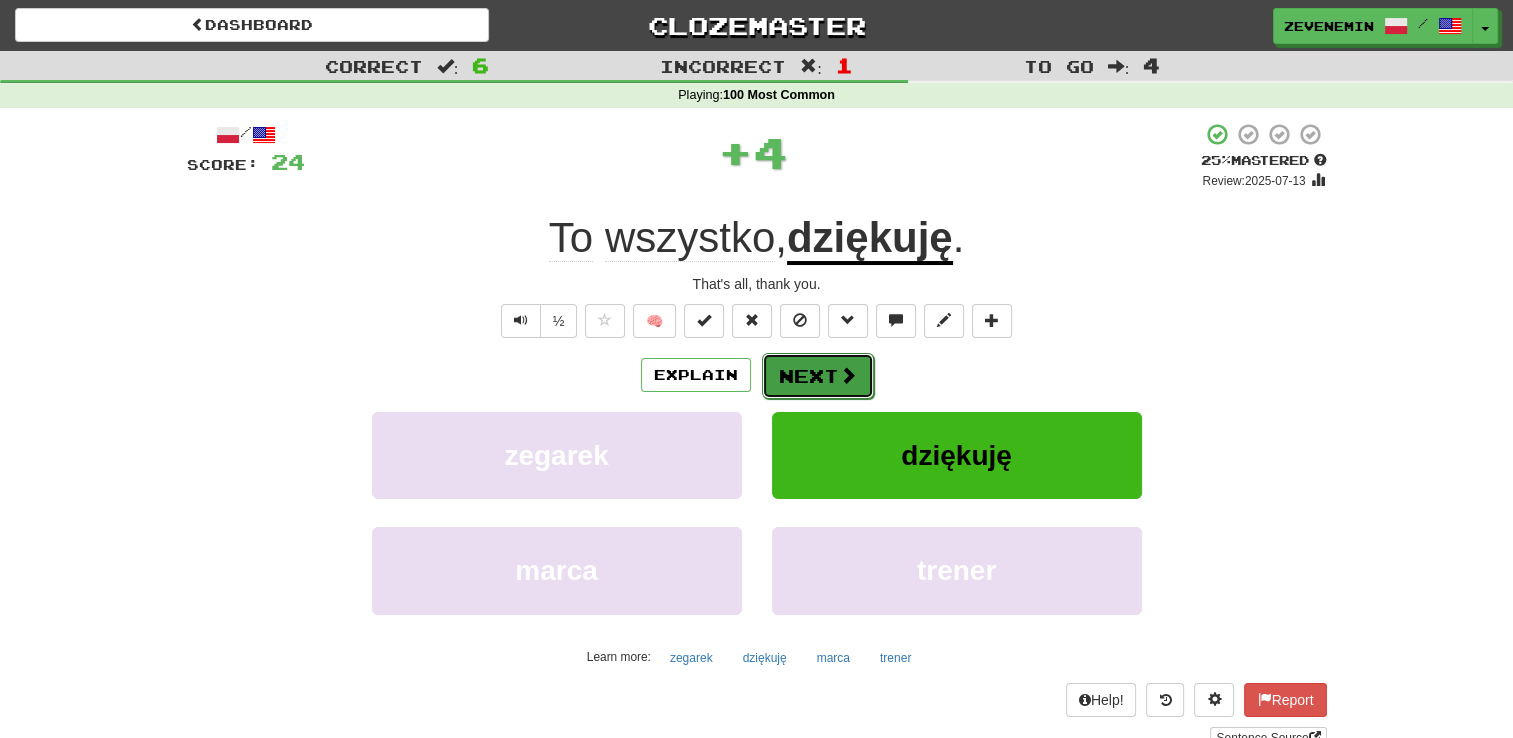 click on "Next" at bounding box center (818, 376) 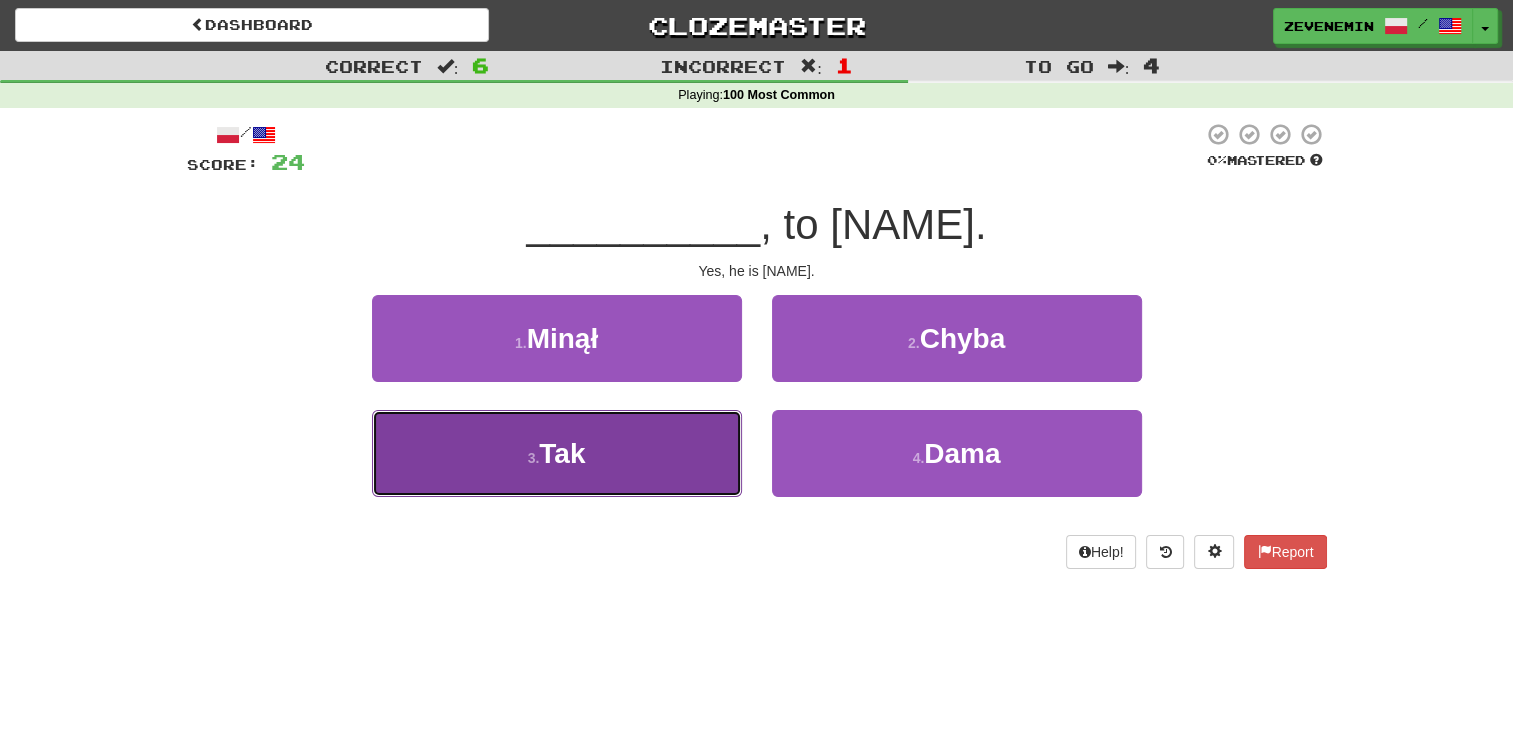click on "3 .  Tak" at bounding box center [557, 453] 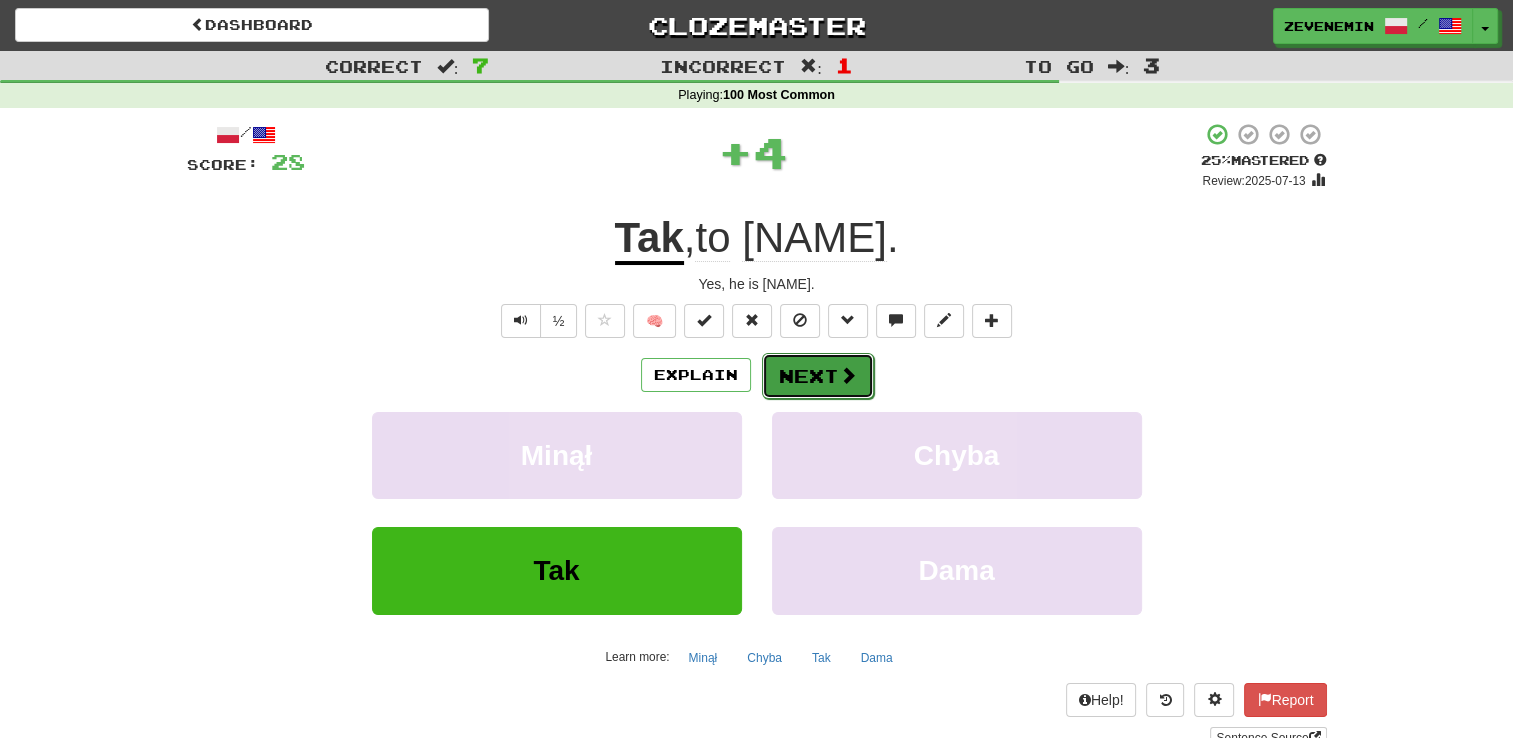 click on "Next" at bounding box center (818, 376) 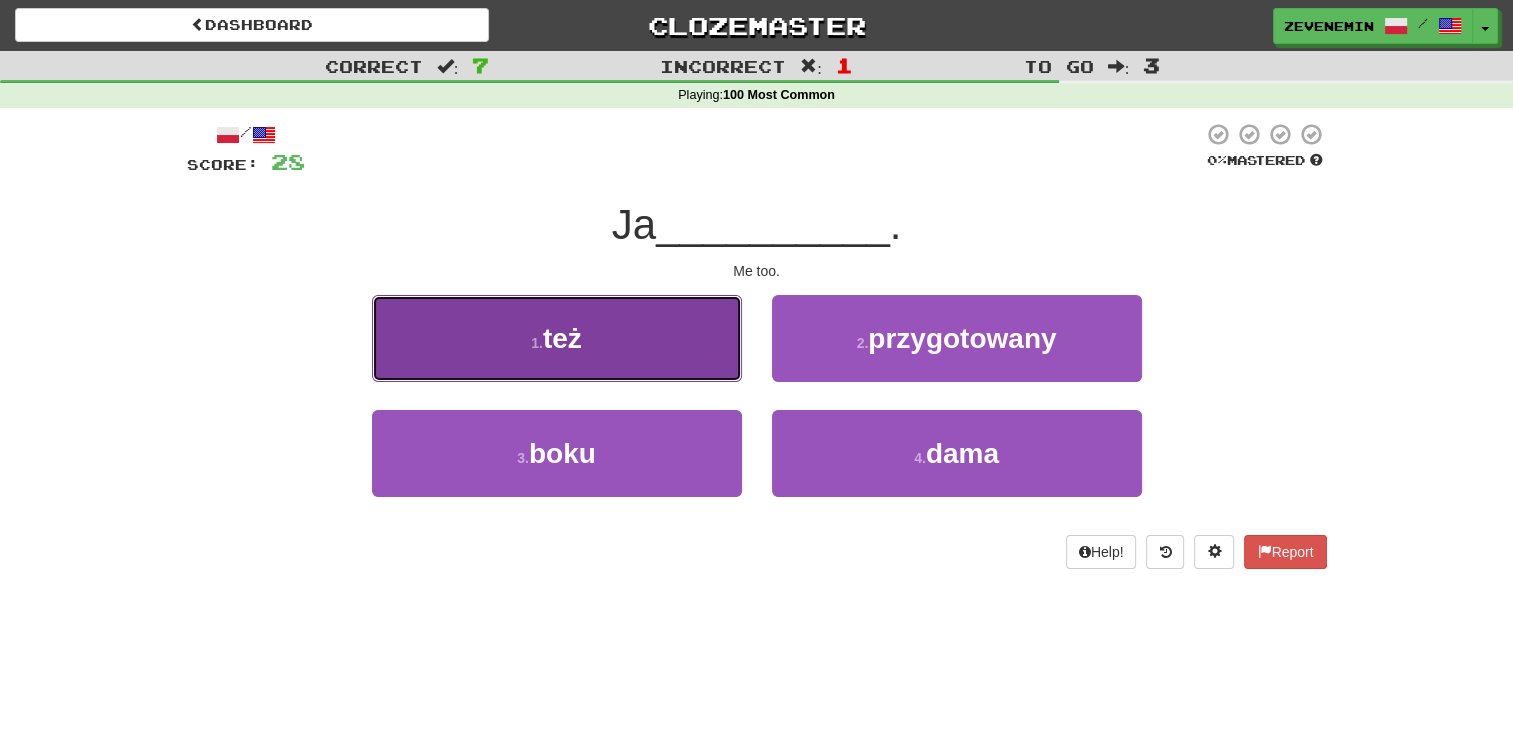 click on "1 .  też" at bounding box center [557, 338] 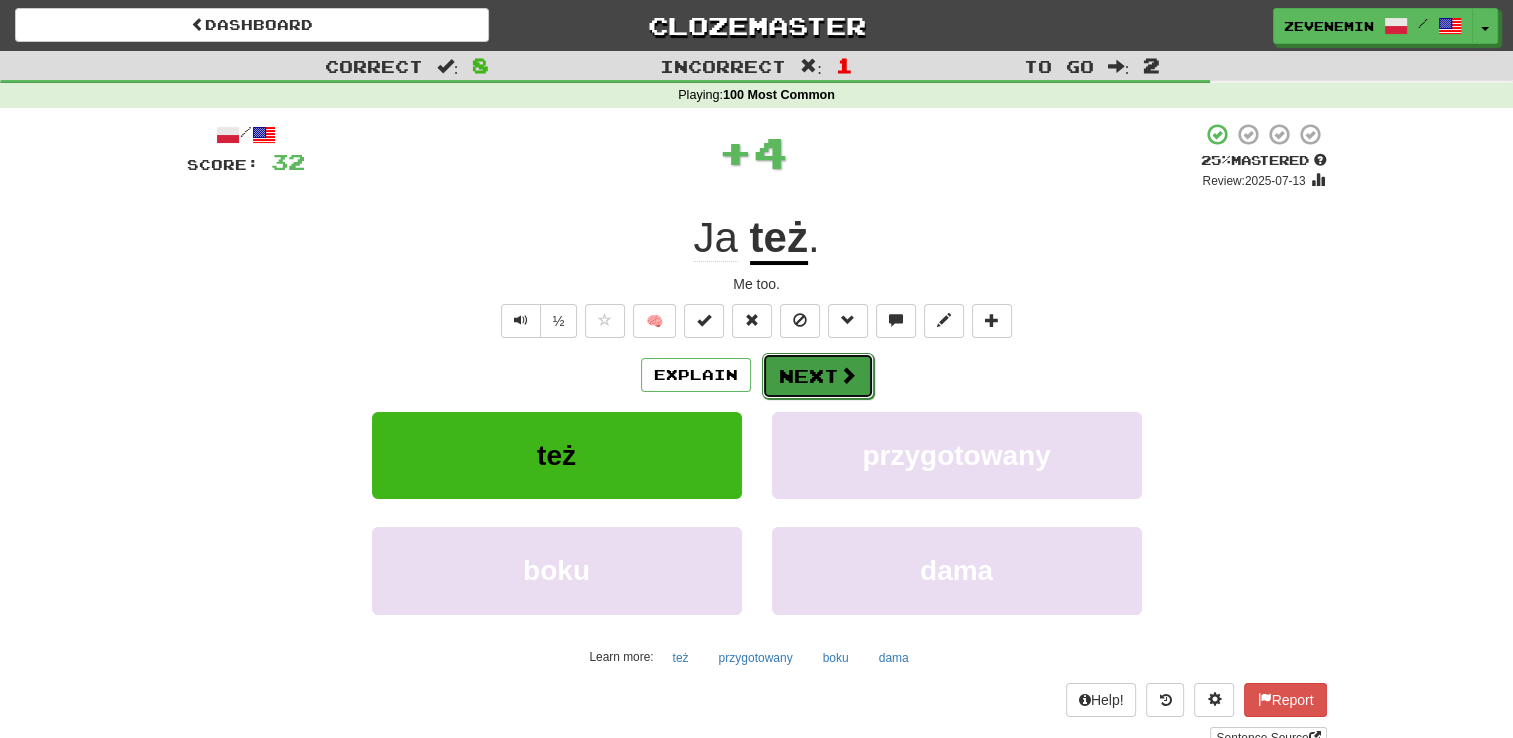 click on "Next" at bounding box center [818, 376] 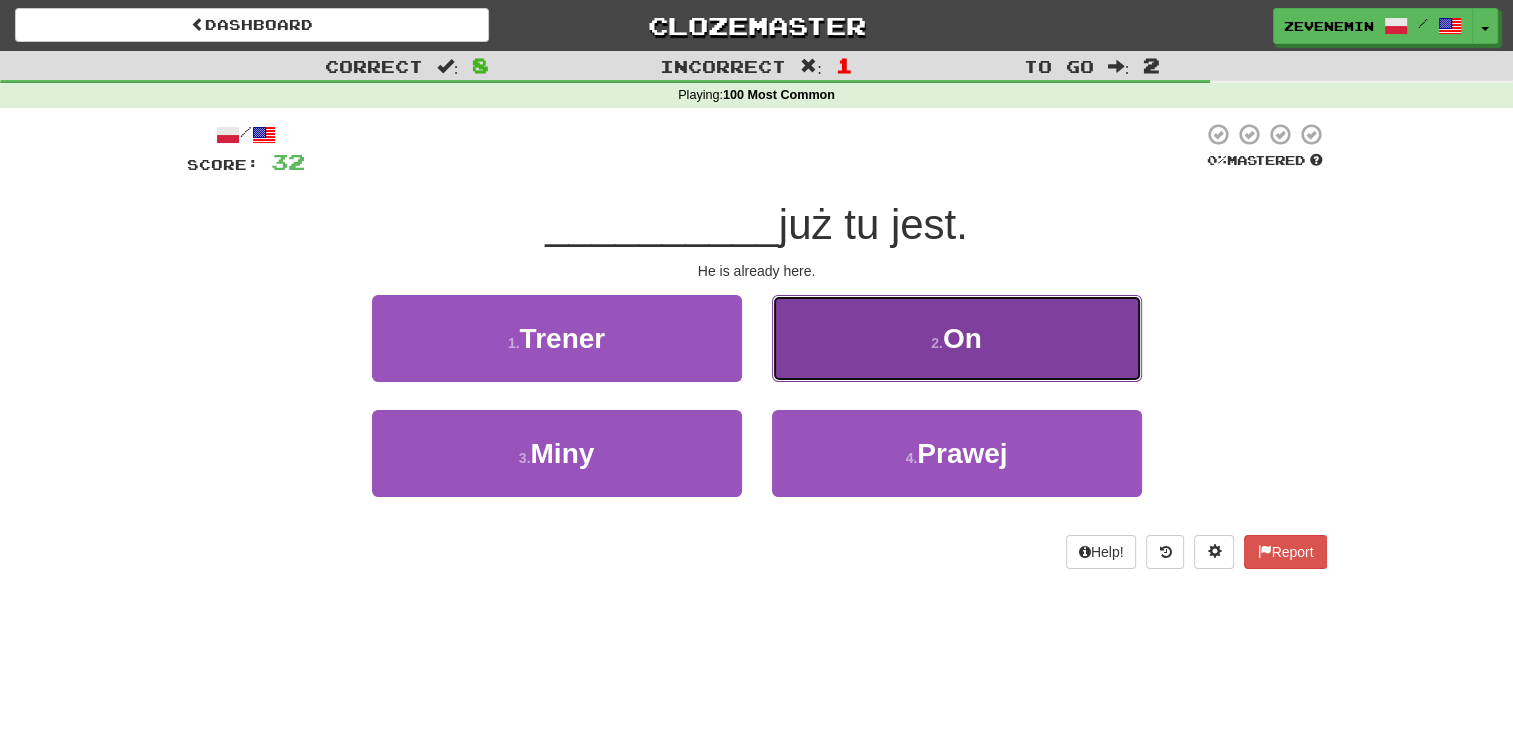 click on "2 .  On" at bounding box center (957, 338) 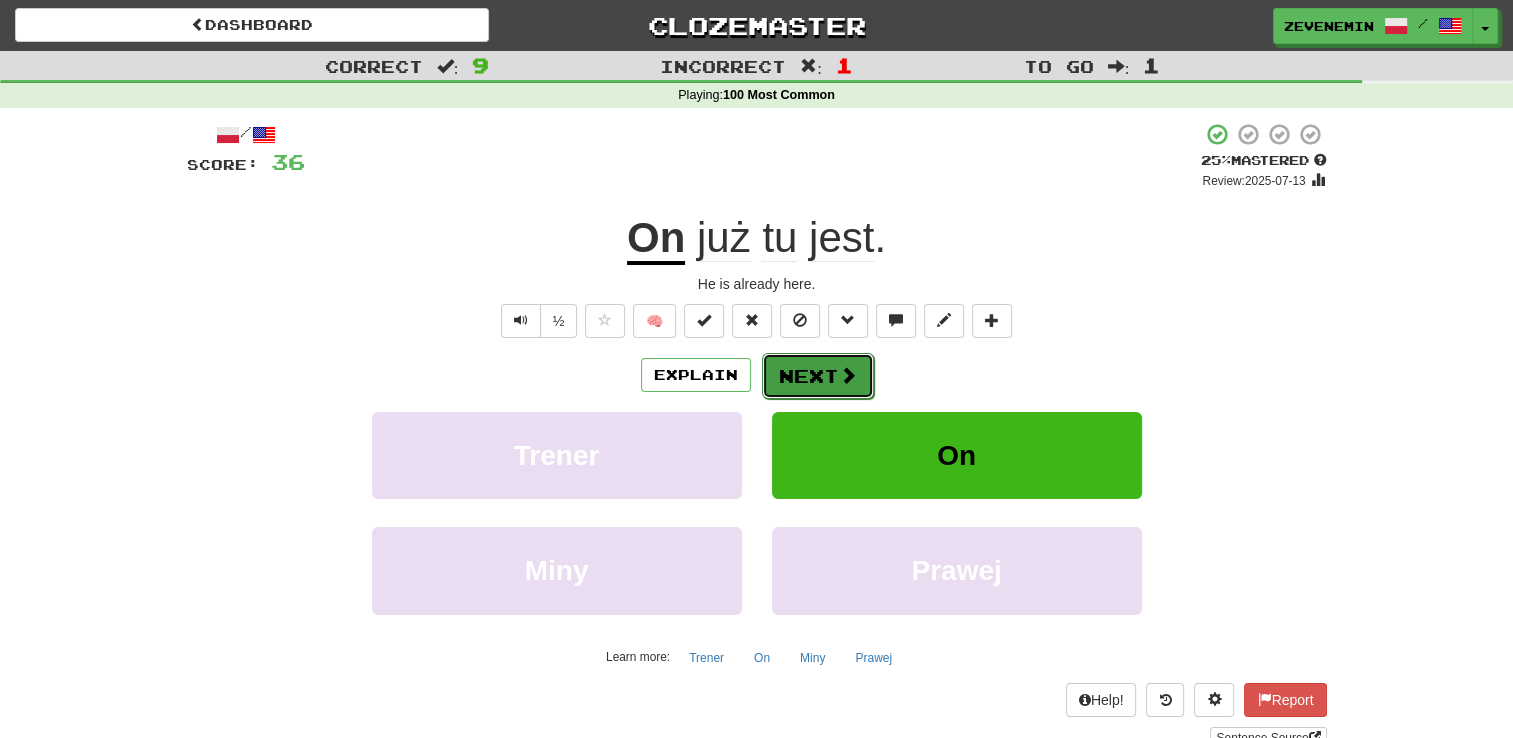 click on "Next" at bounding box center (818, 376) 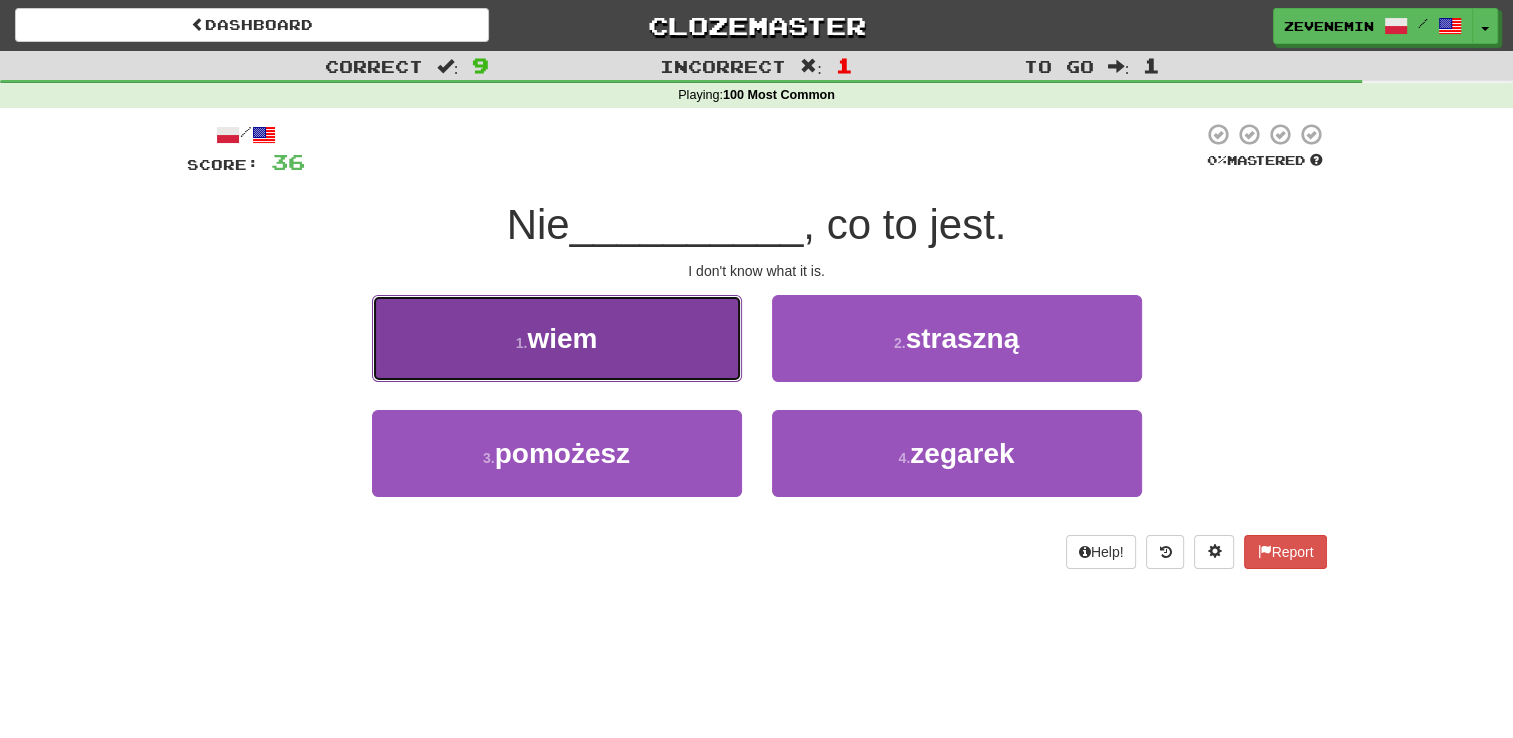 click on "1 .  wiem" at bounding box center (557, 338) 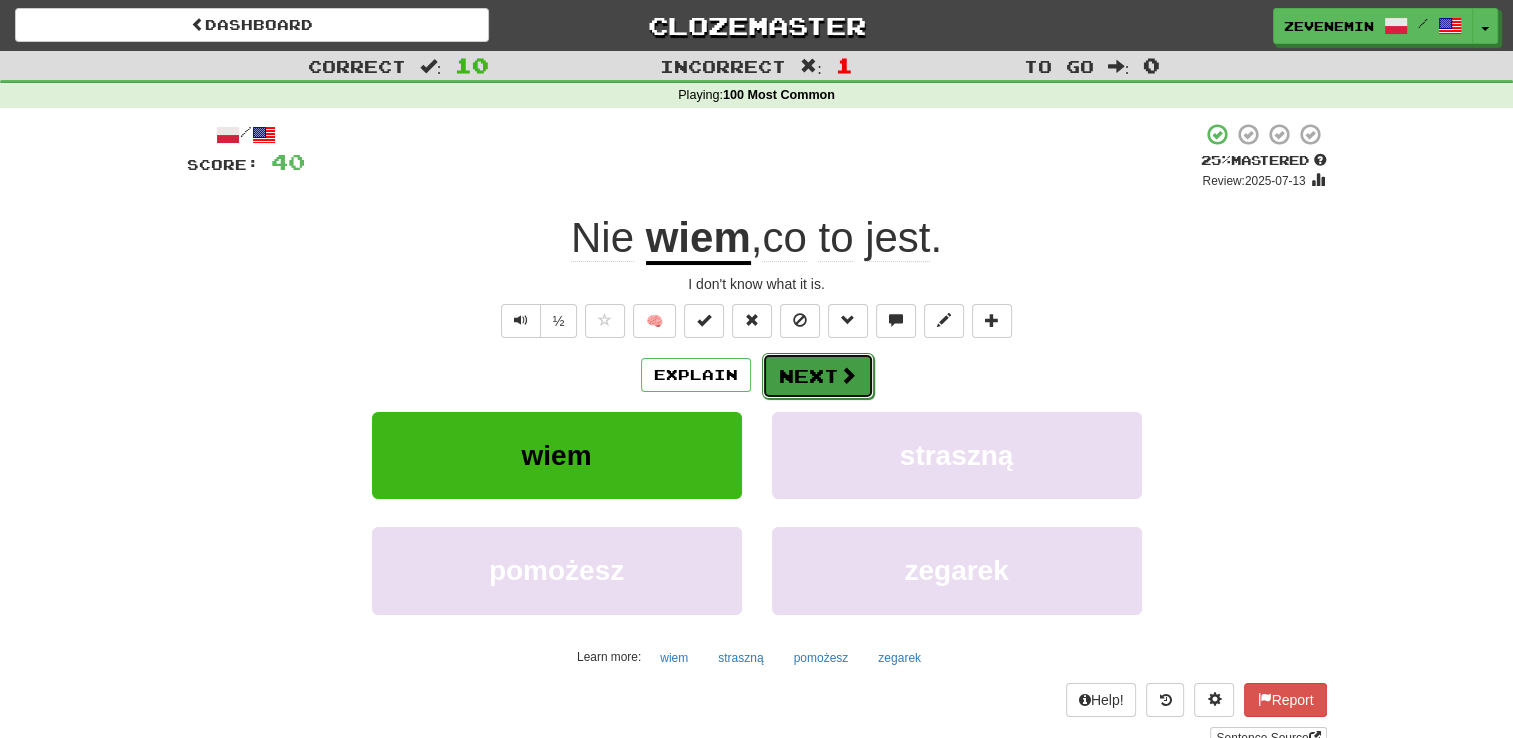click on "Next" at bounding box center [818, 376] 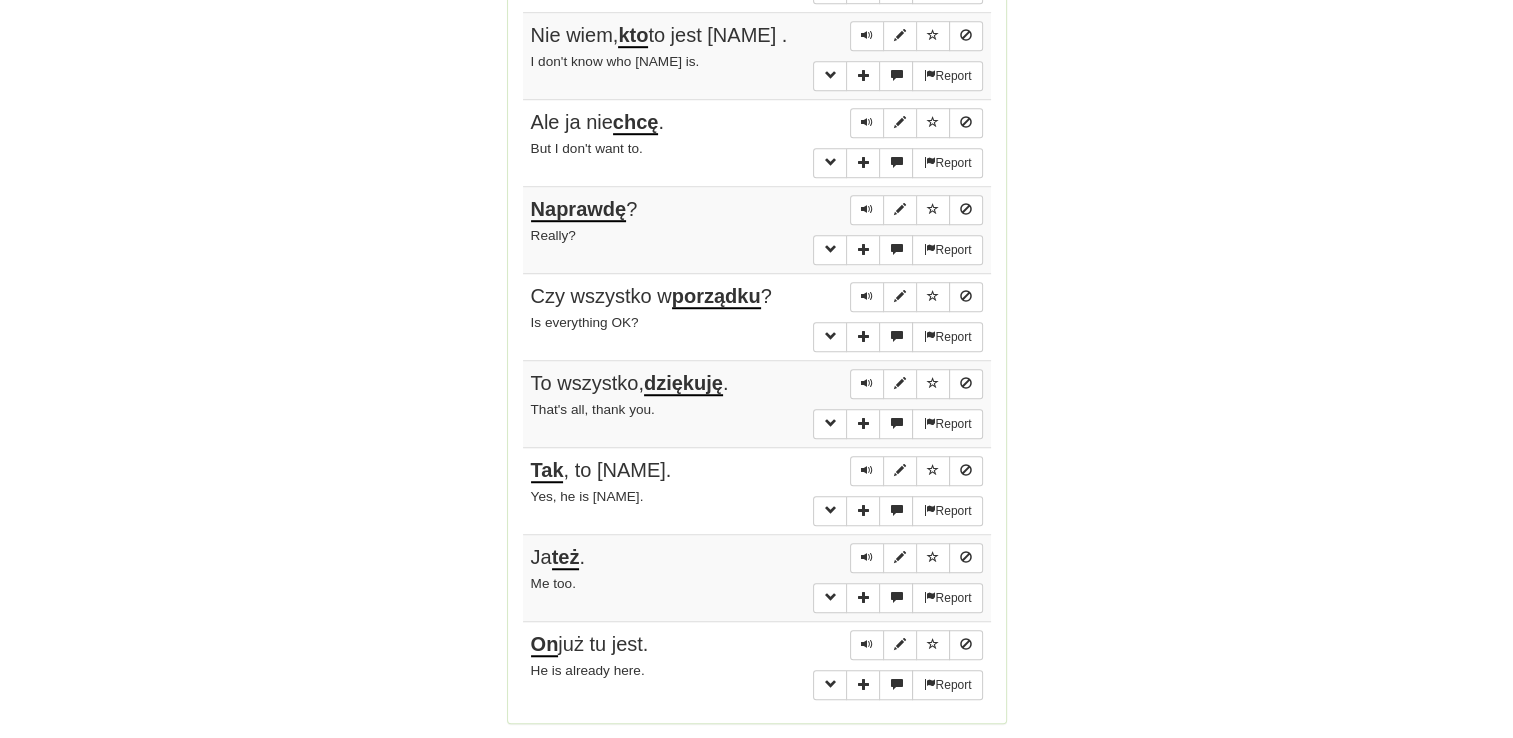 scroll, scrollTop: 840, scrollLeft: 0, axis: vertical 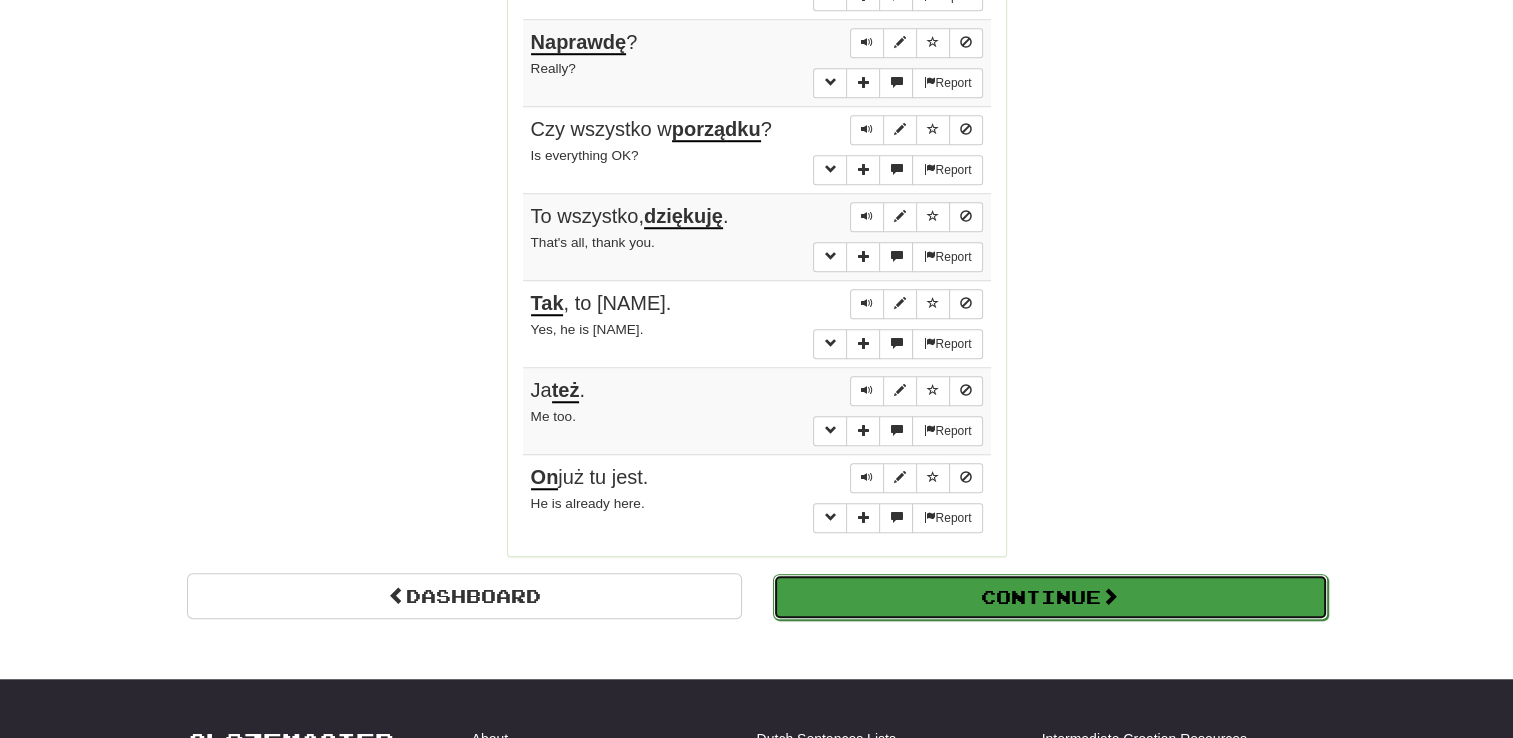 click on "Continue" at bounding box center [1050, 597] 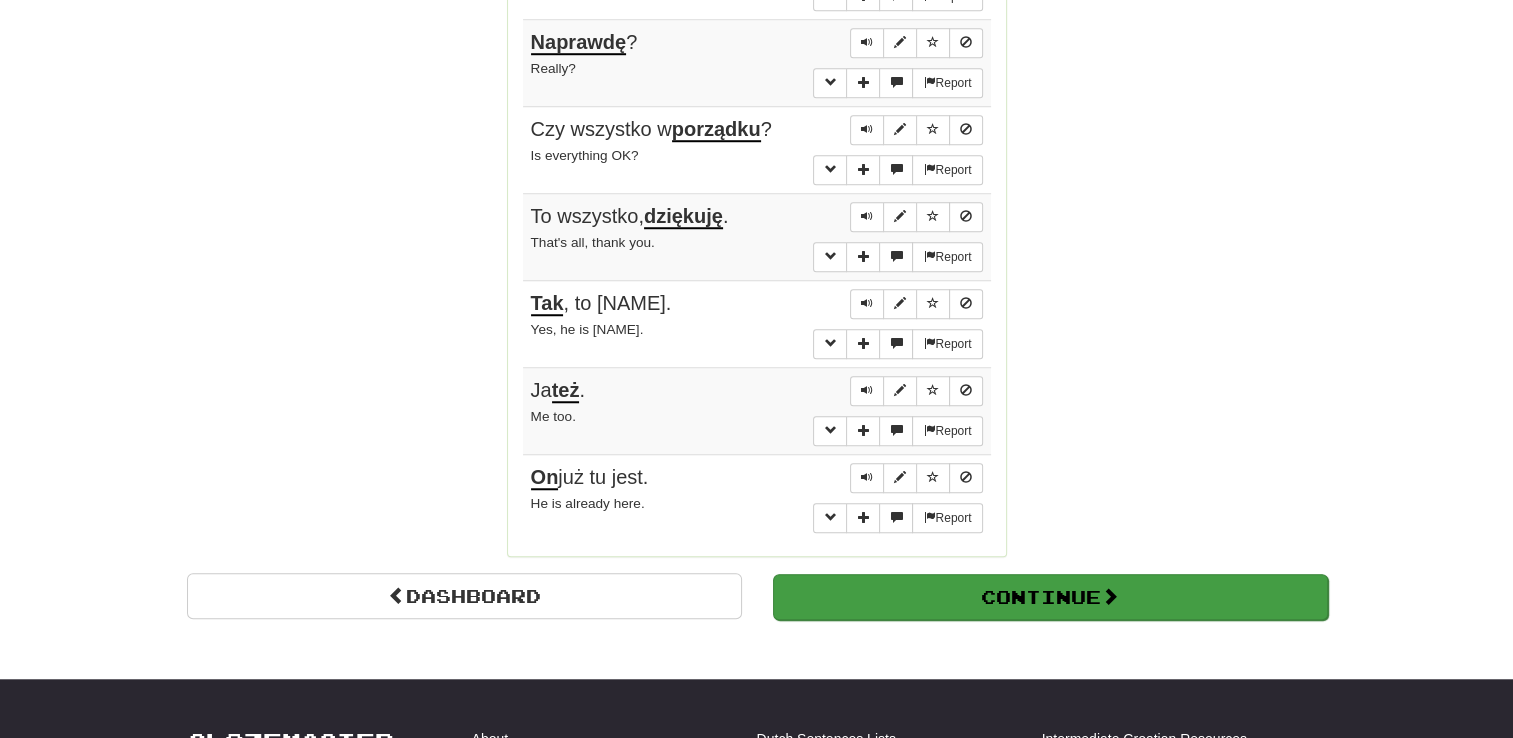 scroll, scrollTop: 710, scrollLeft: 0, axis: vertical 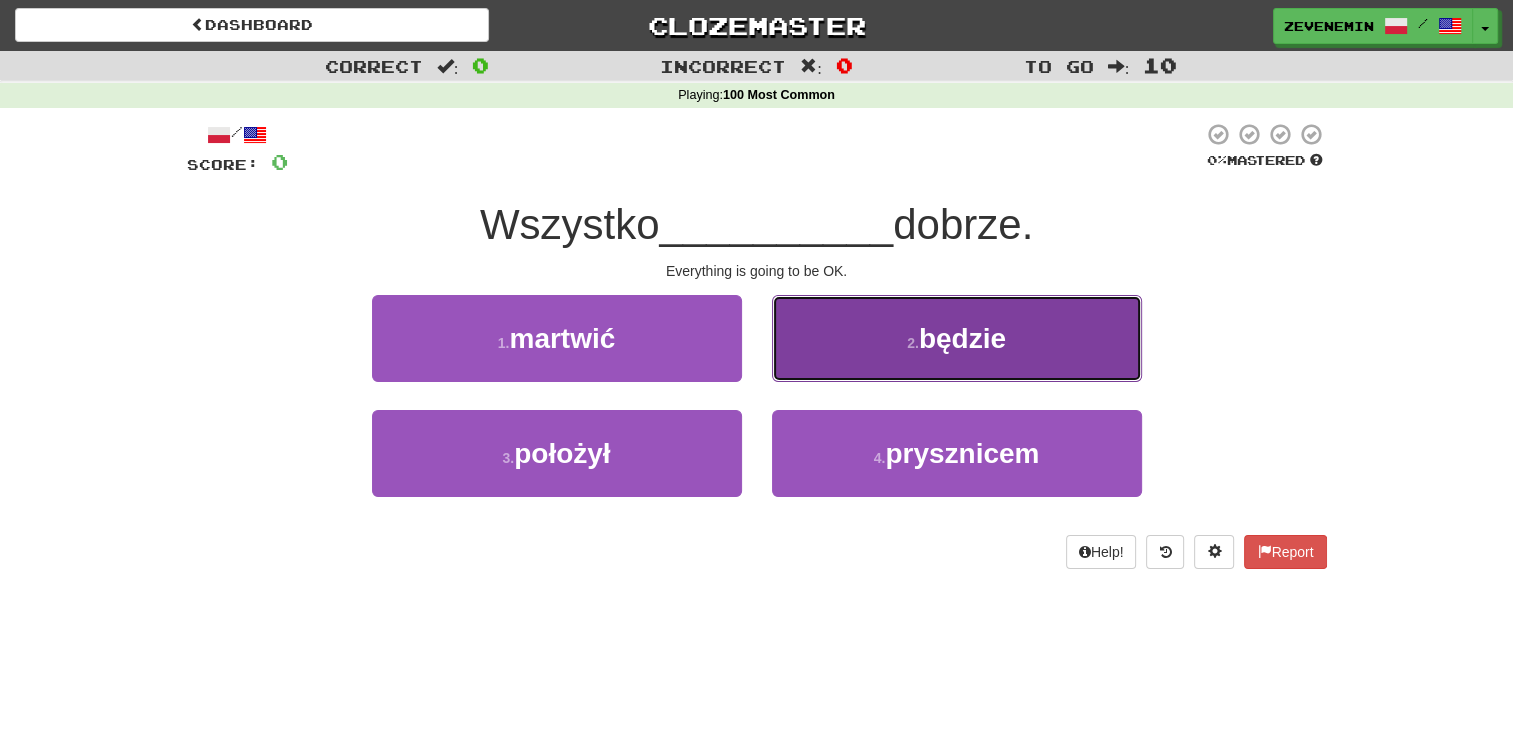 click on "2 .  będzie" at bounding box center [957, 338] 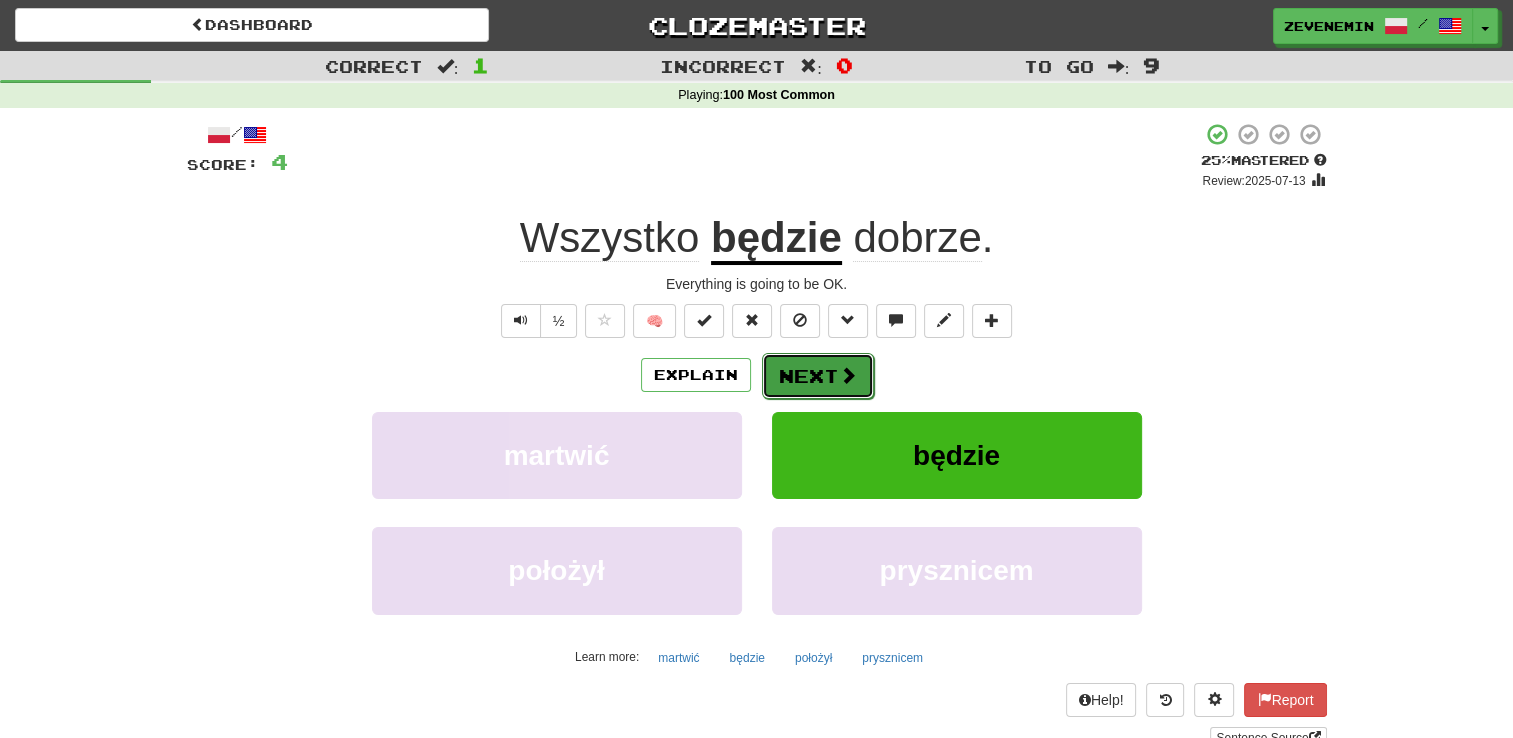 click at bounding box center (848, 375) 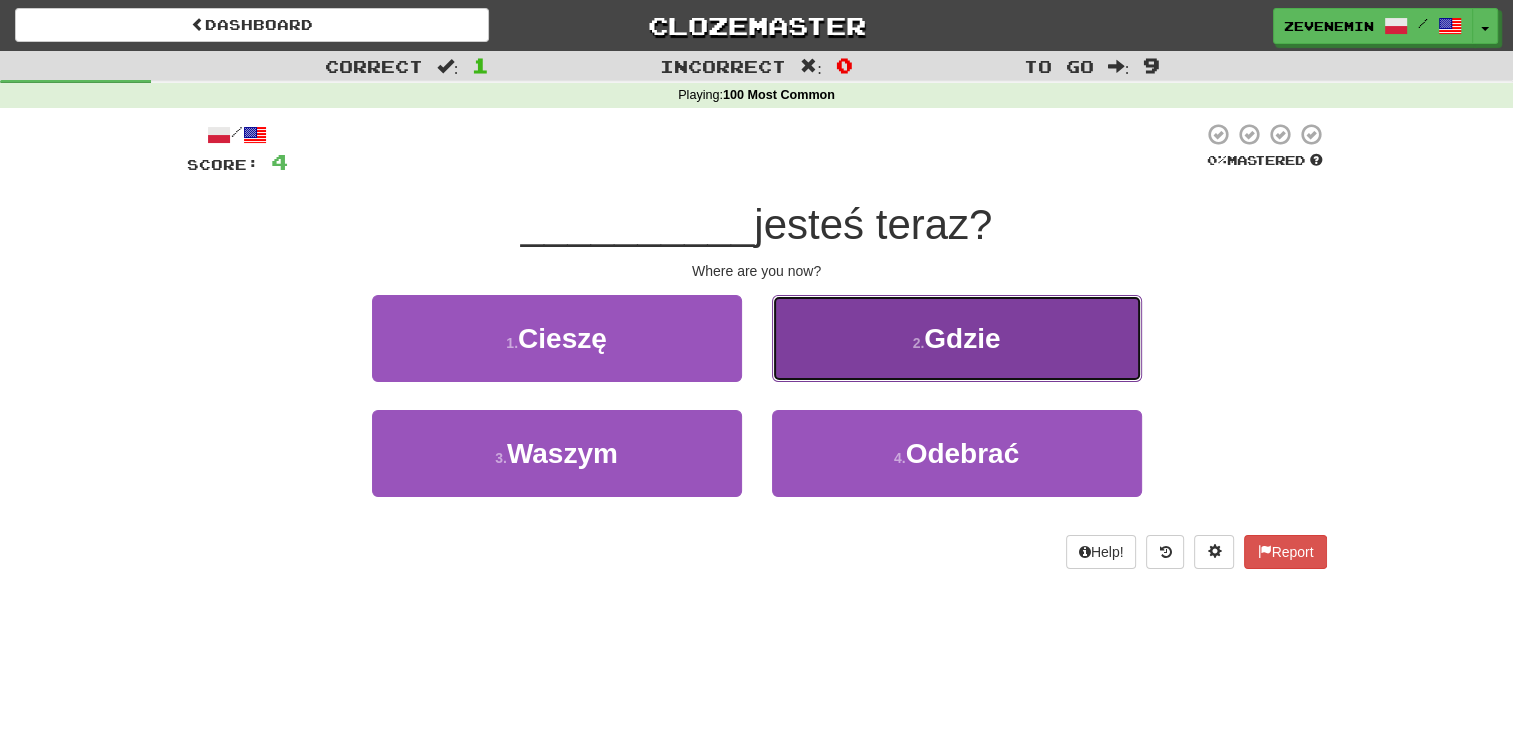 click on "2 .  Gdzie" at bounding box center [957, 338] 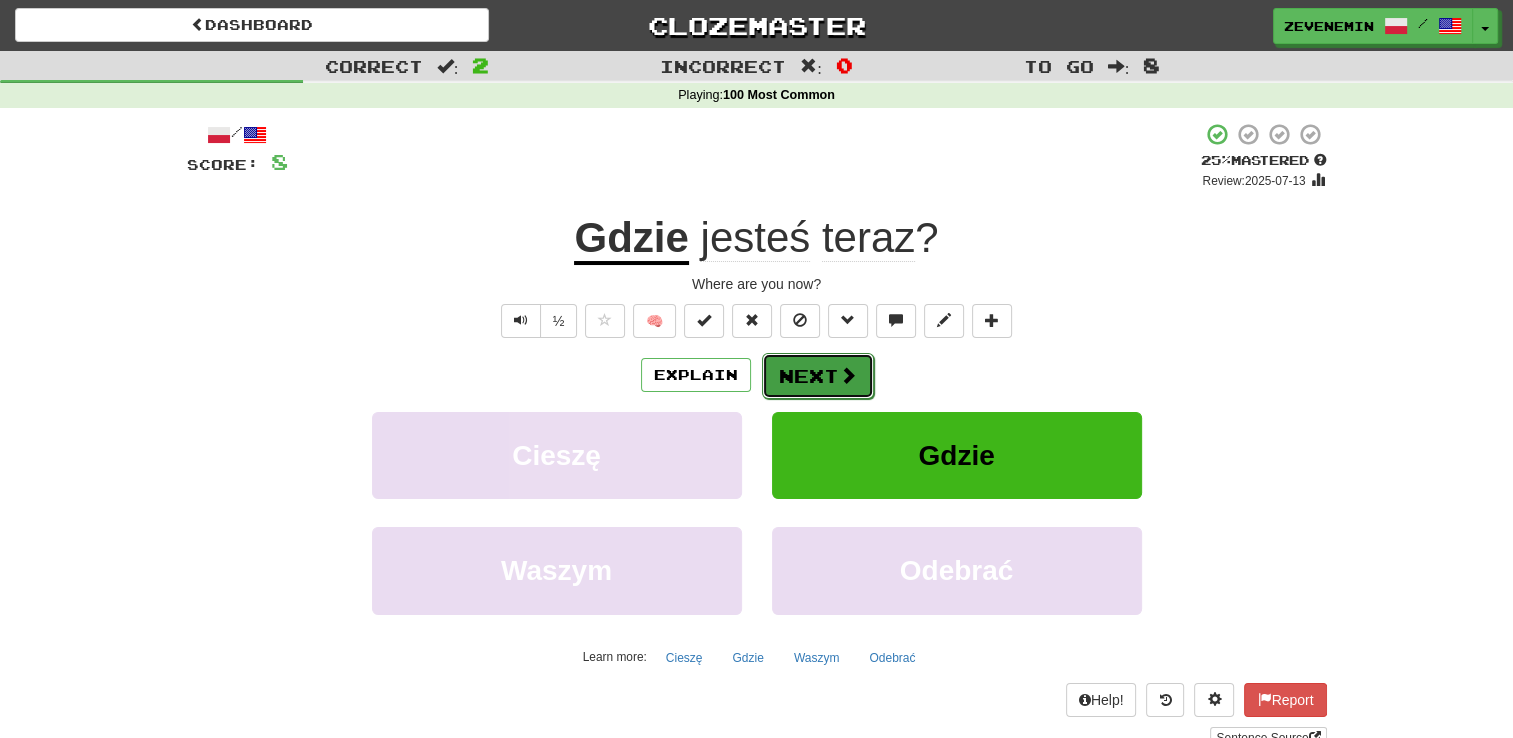 click at bounding box center (848, 375) 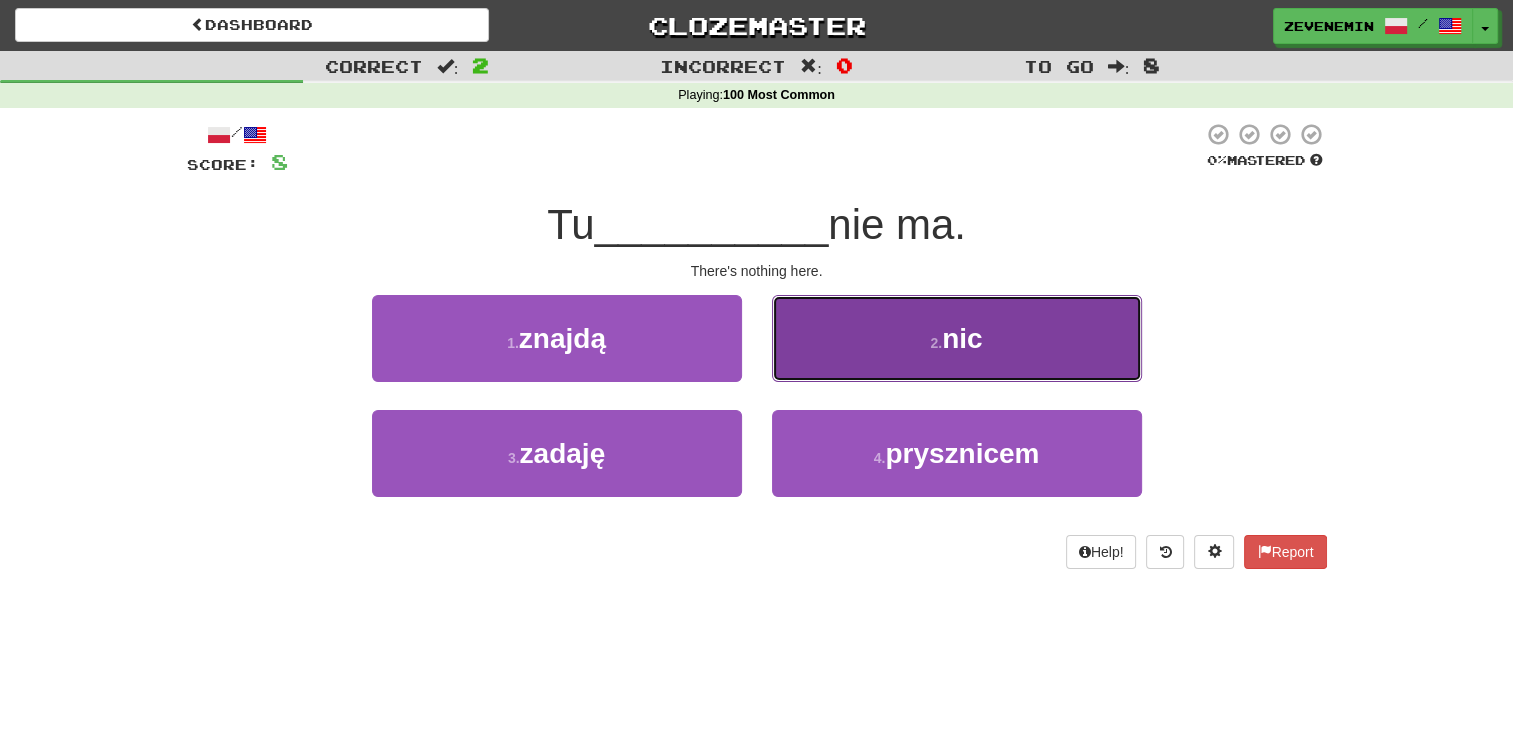 click on "2 .  nic" at bounding box center [957, 338] 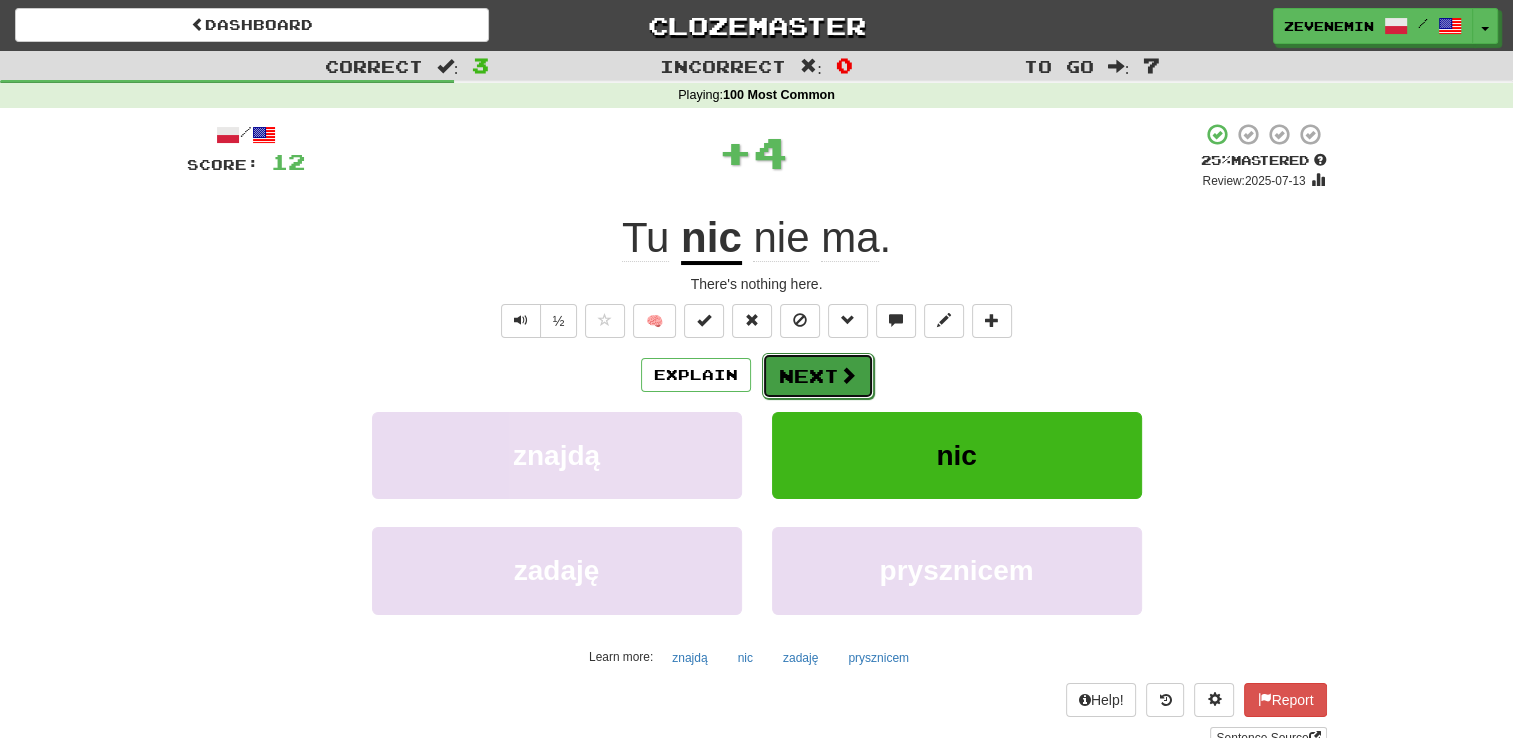 click at bounding box center [848, 375] 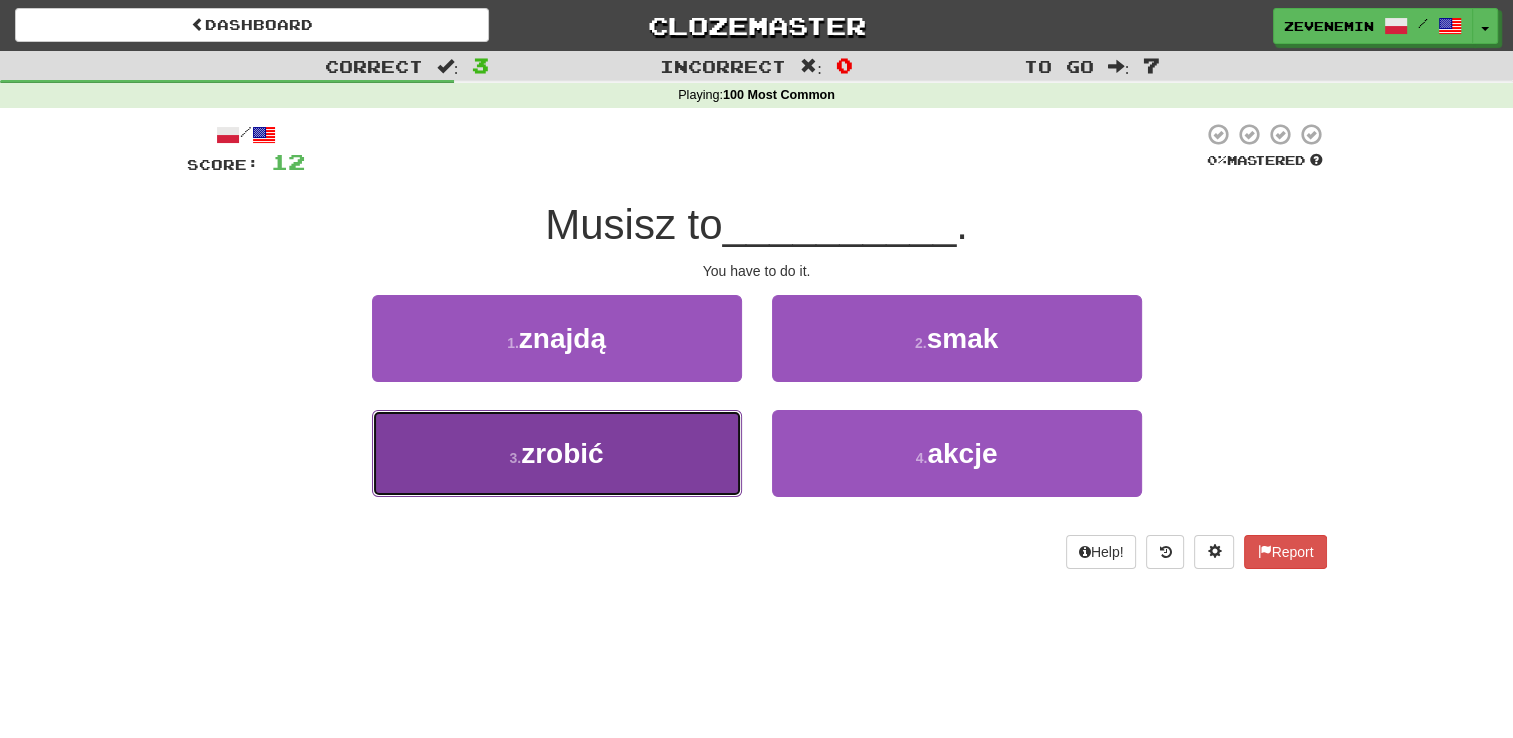click on "3 .  zrobić" at bounding box center (557, 453) 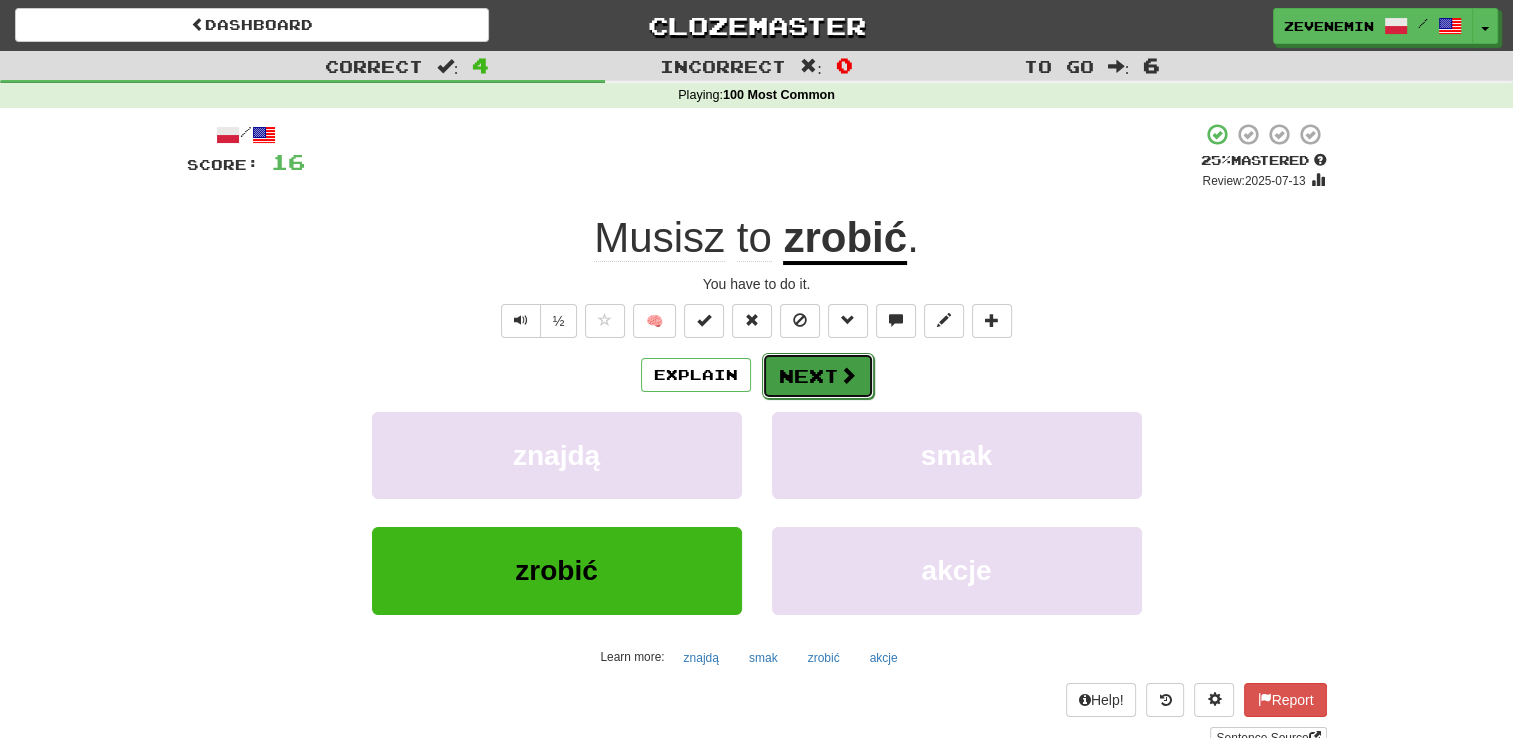 click on "Next" at bounding box center (818, 376) 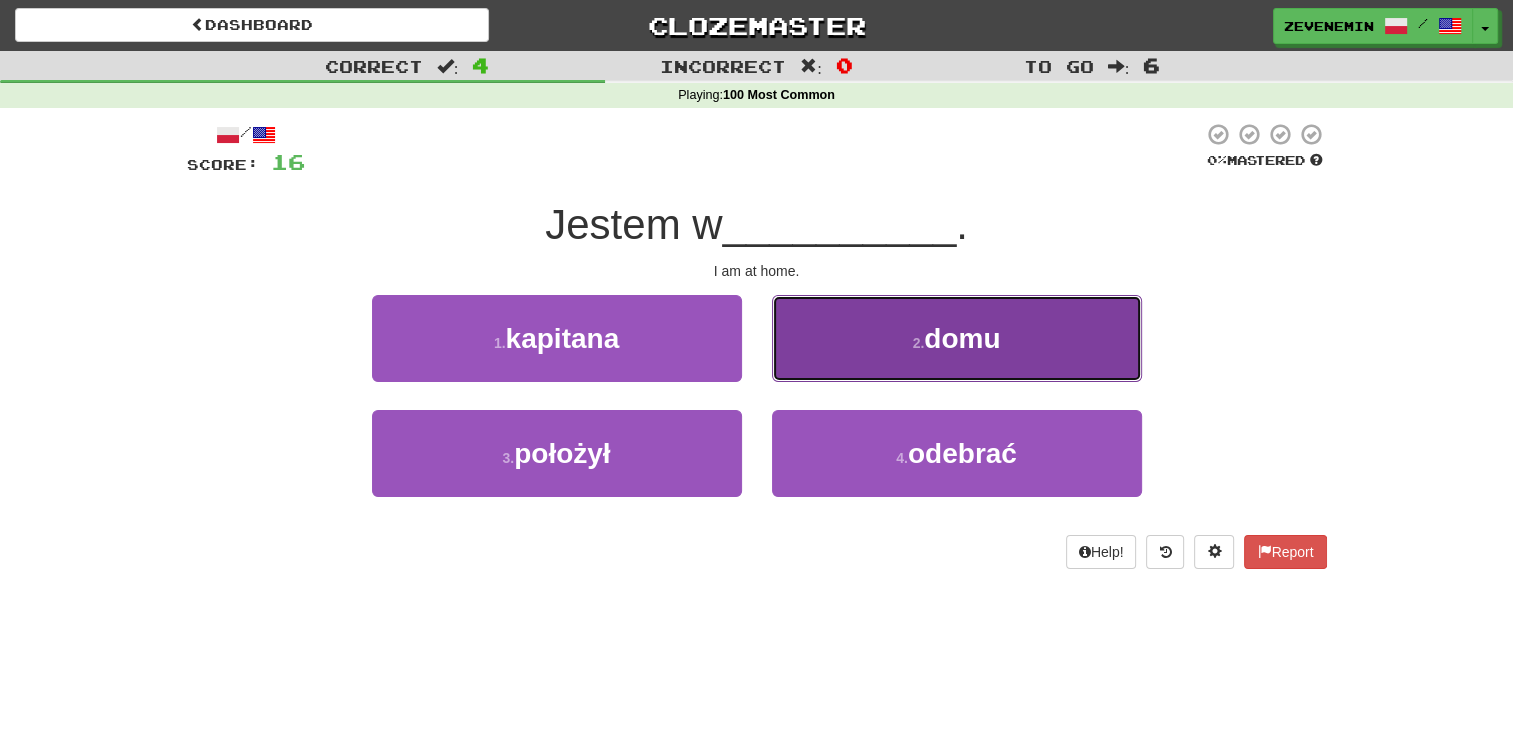 click on "2 .  domu" at bounding box center [957, 338] 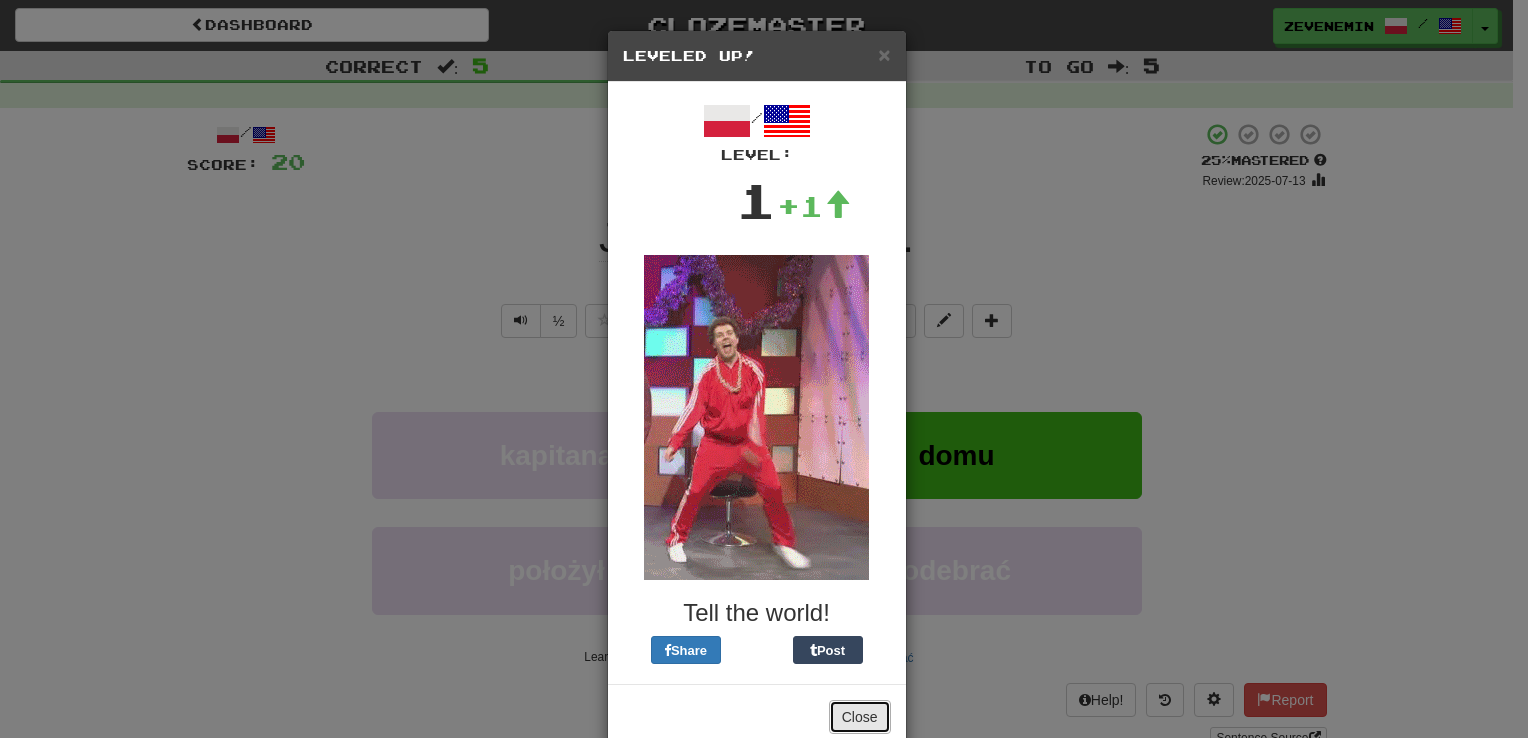 click on "Close" at bounding box center [860, 717] 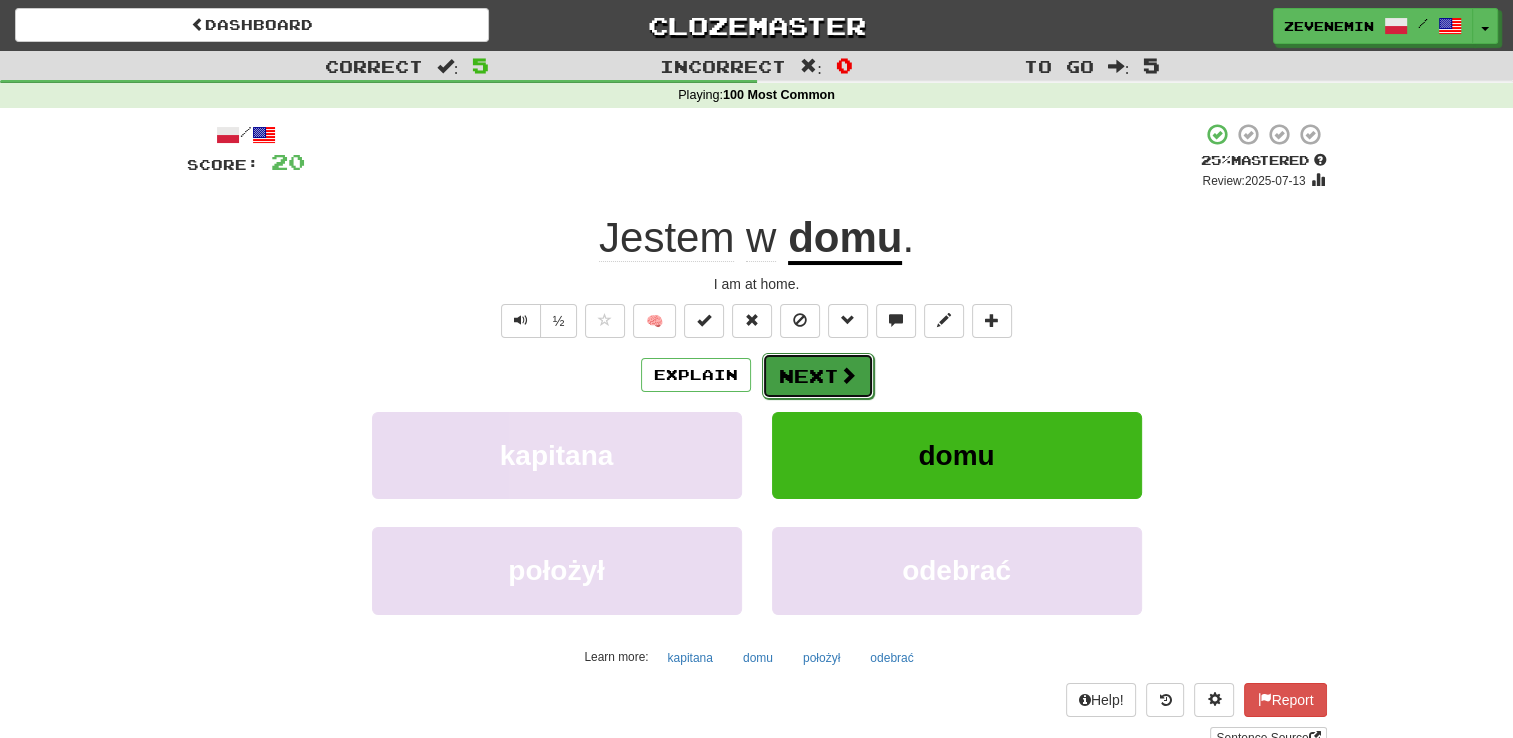 click on "Next" at bounding box center [818, 376] 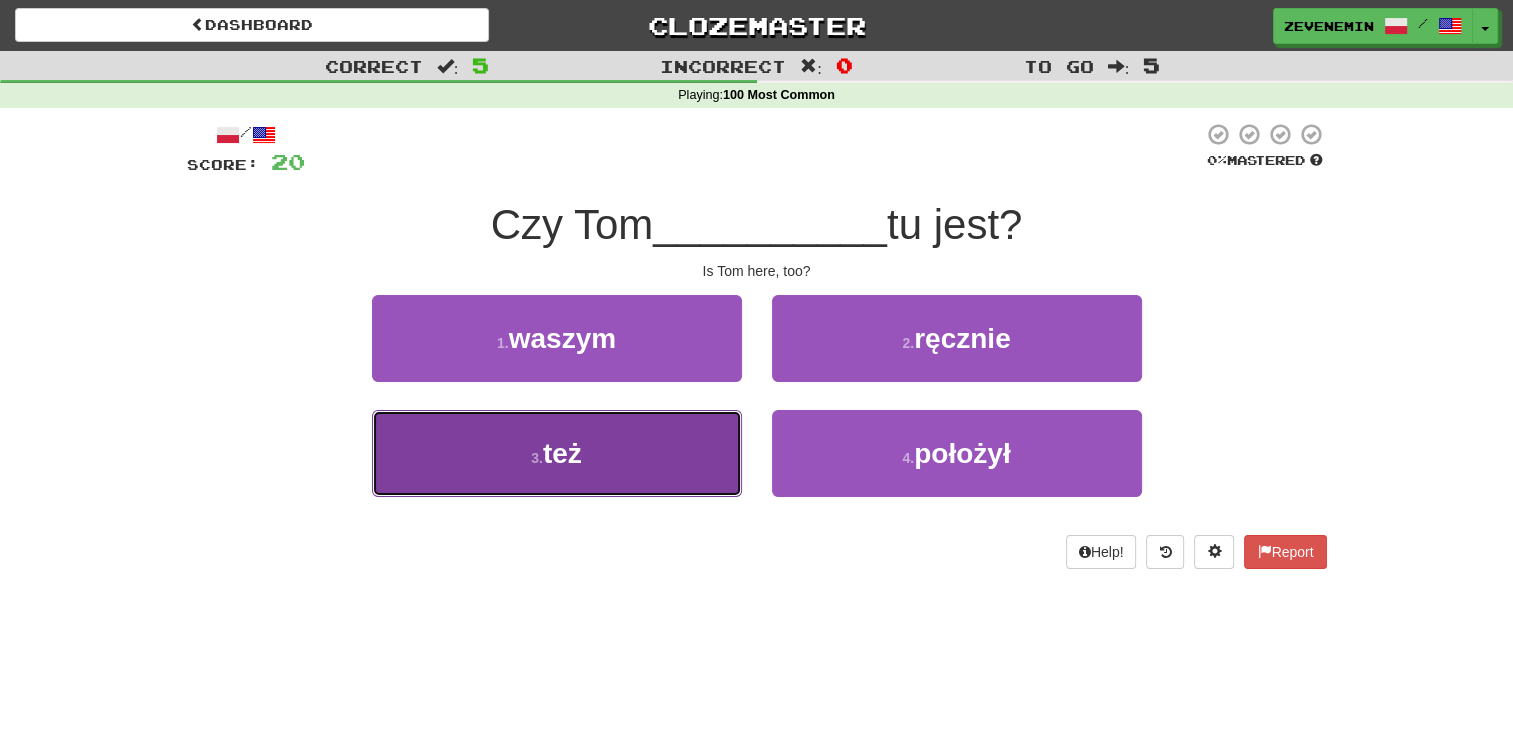 click on "3 .  też" at bounding box center [557, 453] 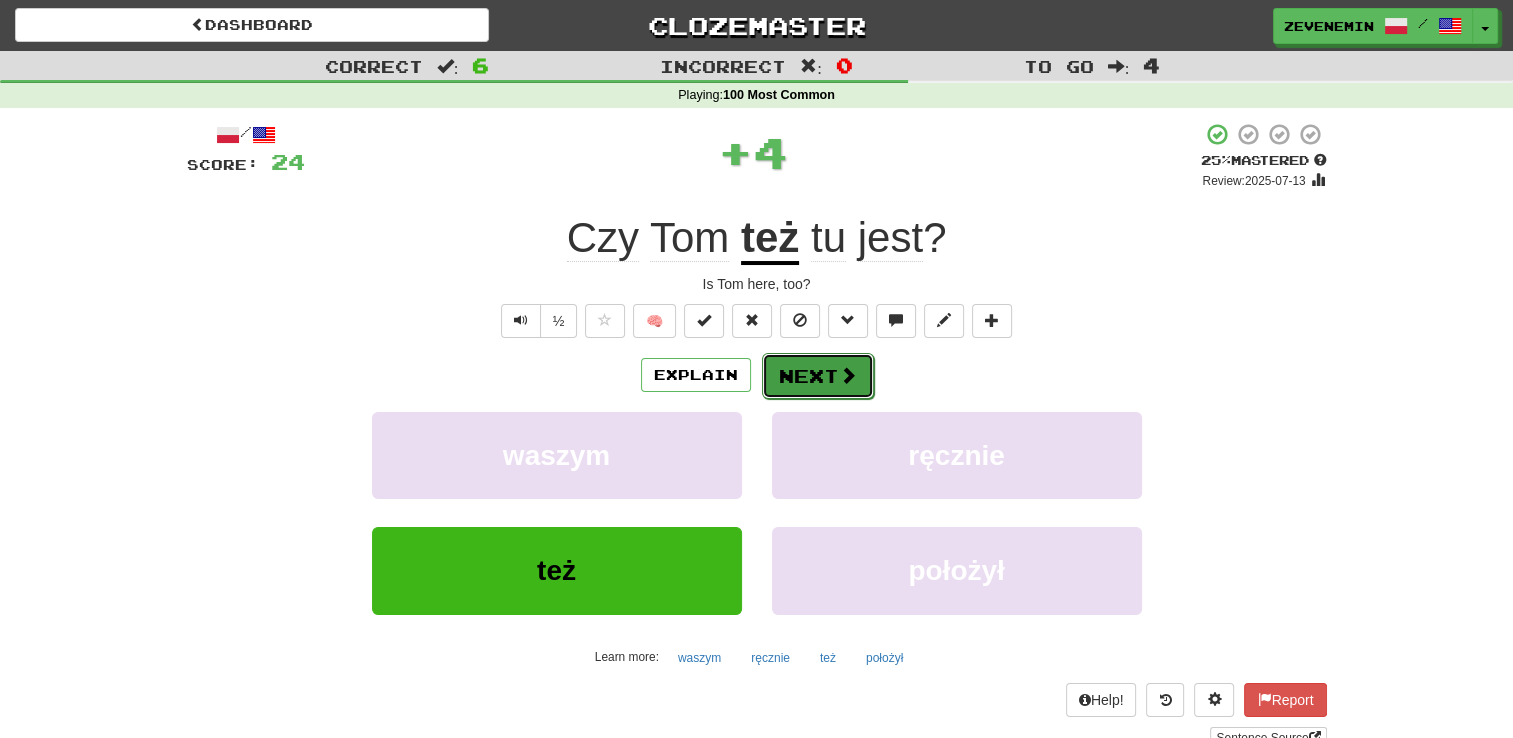 click on "Next" at bounding box center (818, 376) 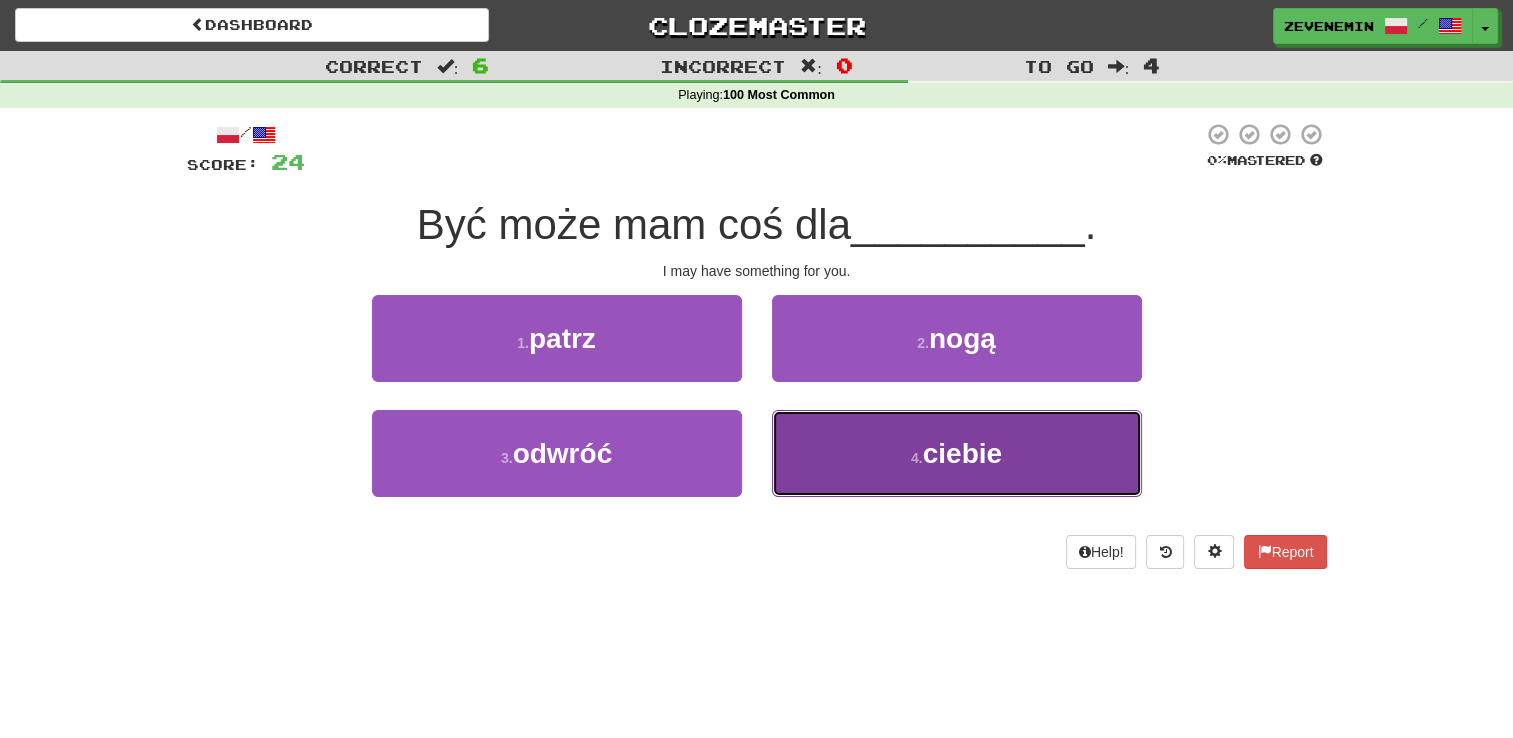 click on "4 .  ciebie" at bounding box center [957, 453] 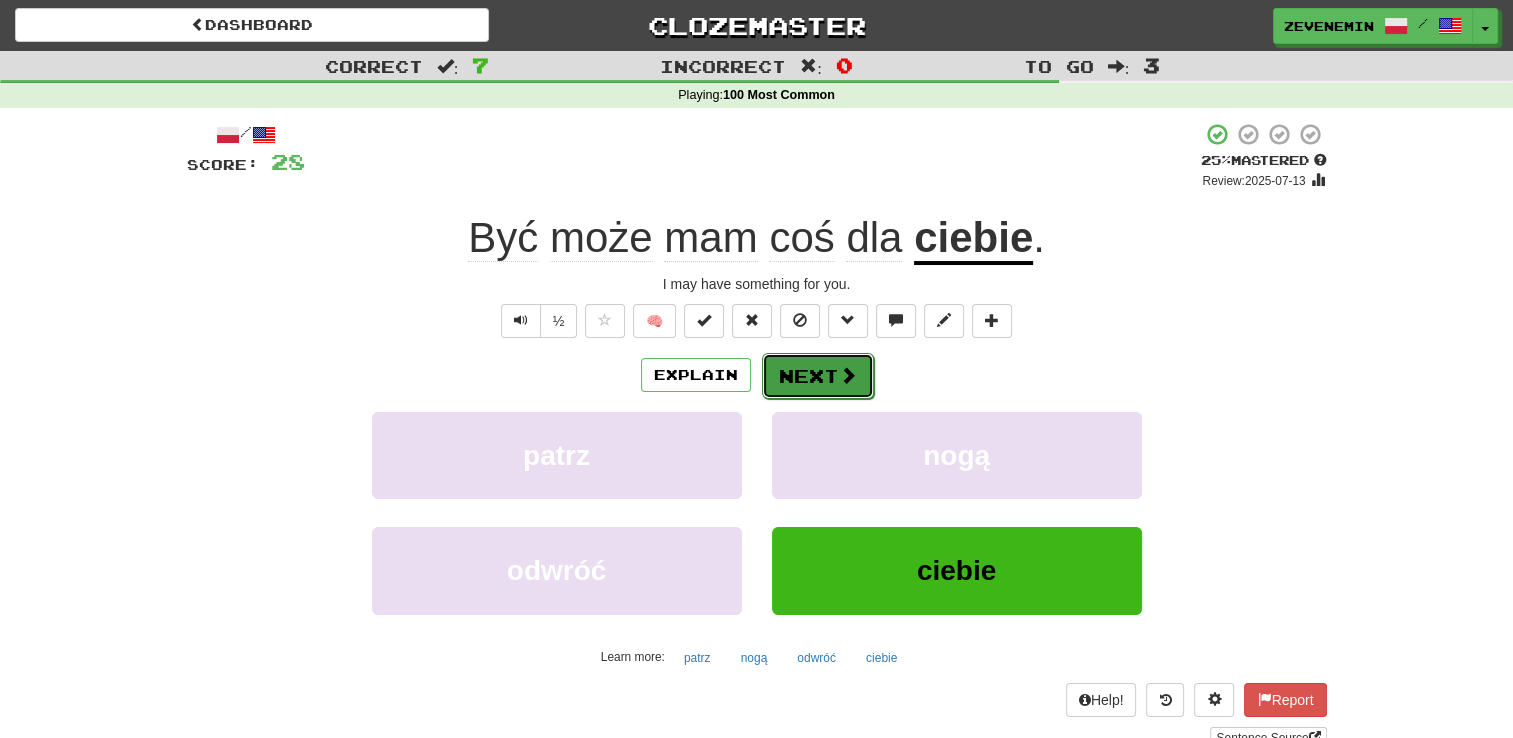 click at bounding box center (848, 375) 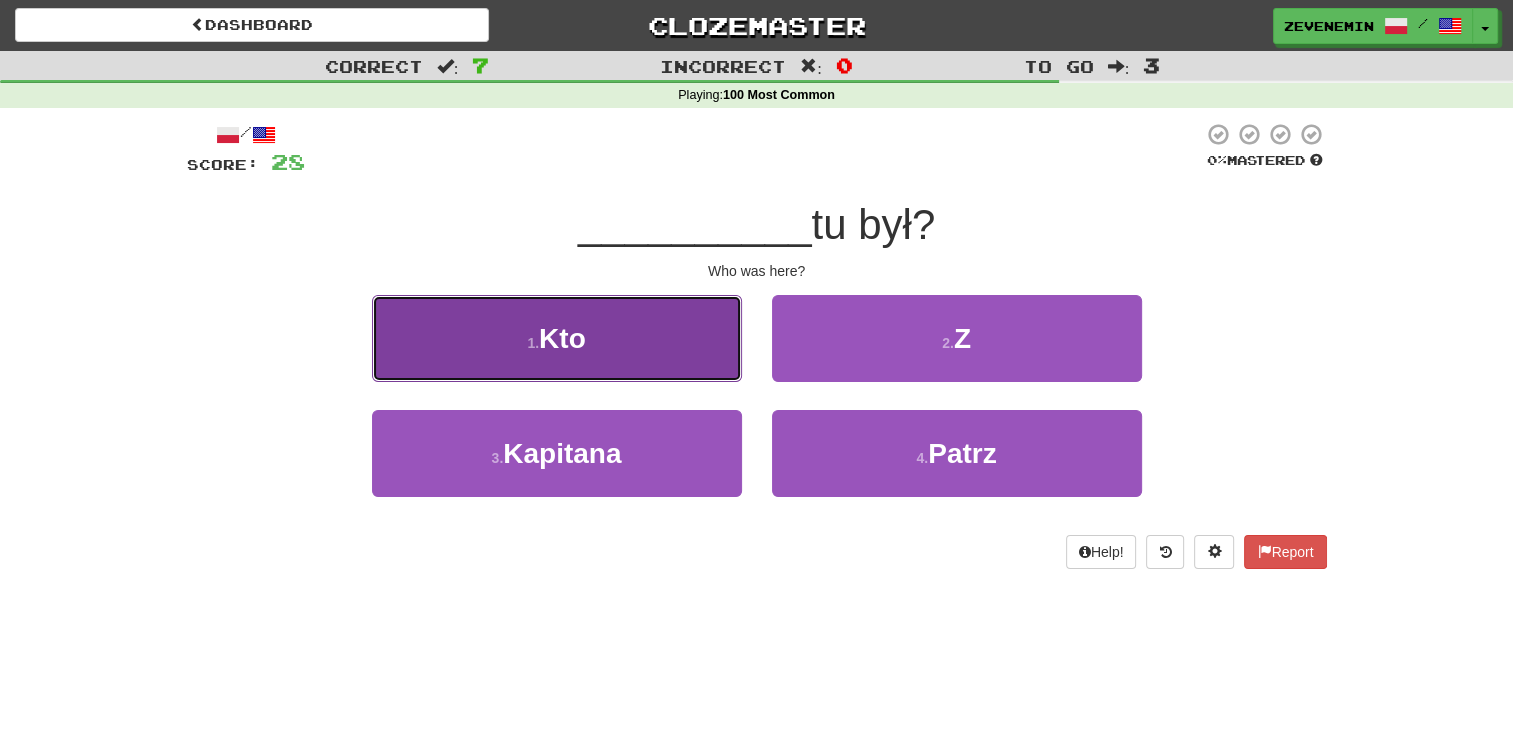 click on "1 .  Kto" at bounding box center (557, 338) 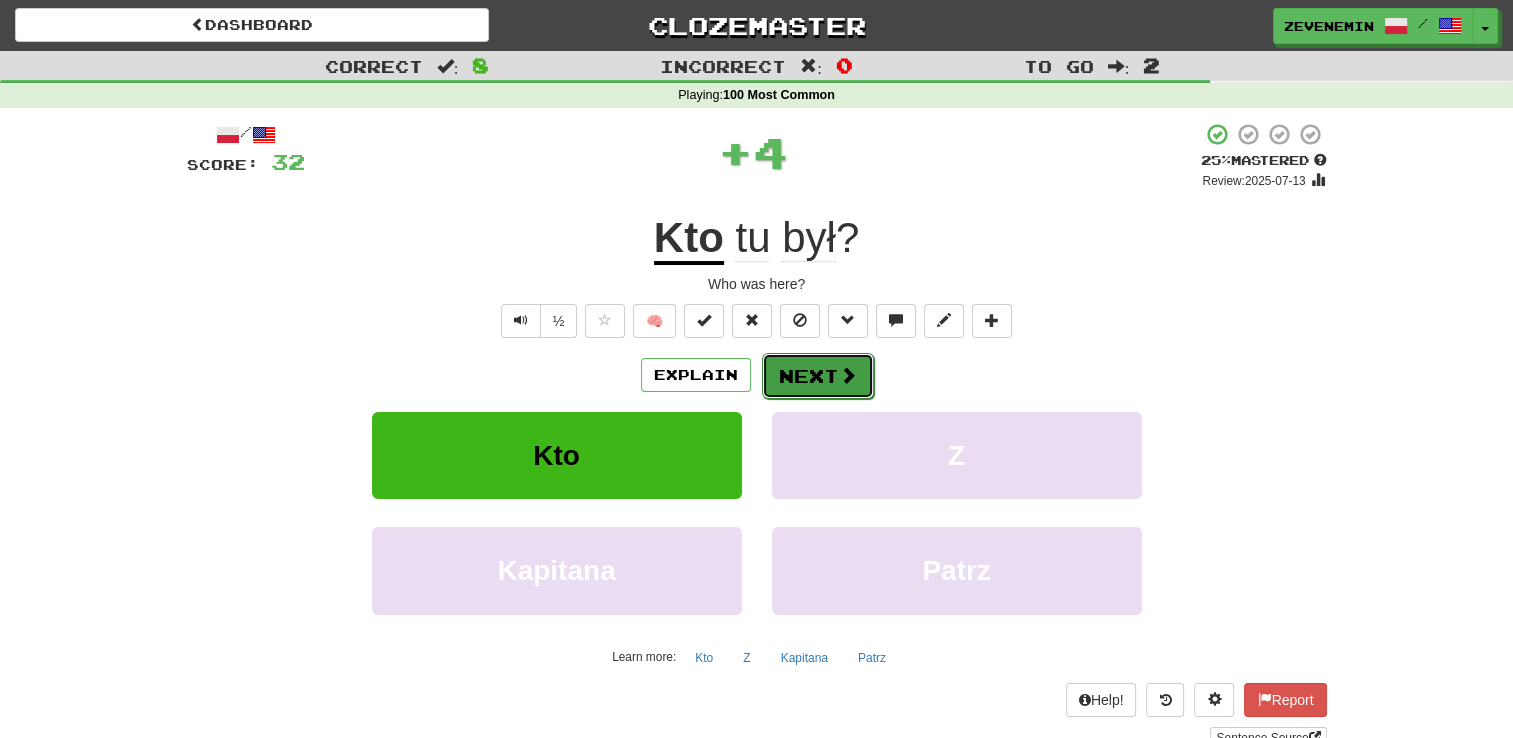 click on "Next" at bounding box center [818, 376] 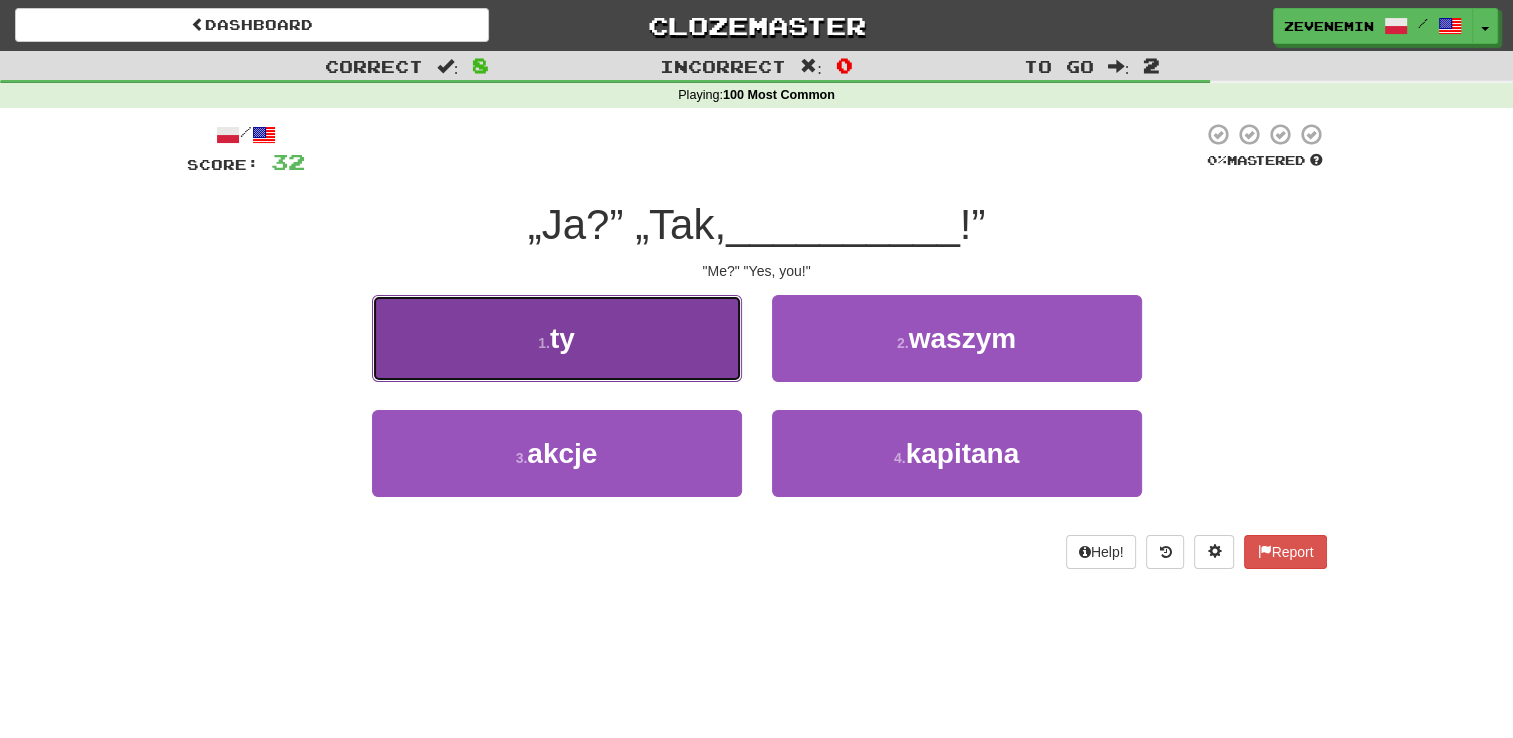 click on "1 .  ty" at bounding box center (557, 338) 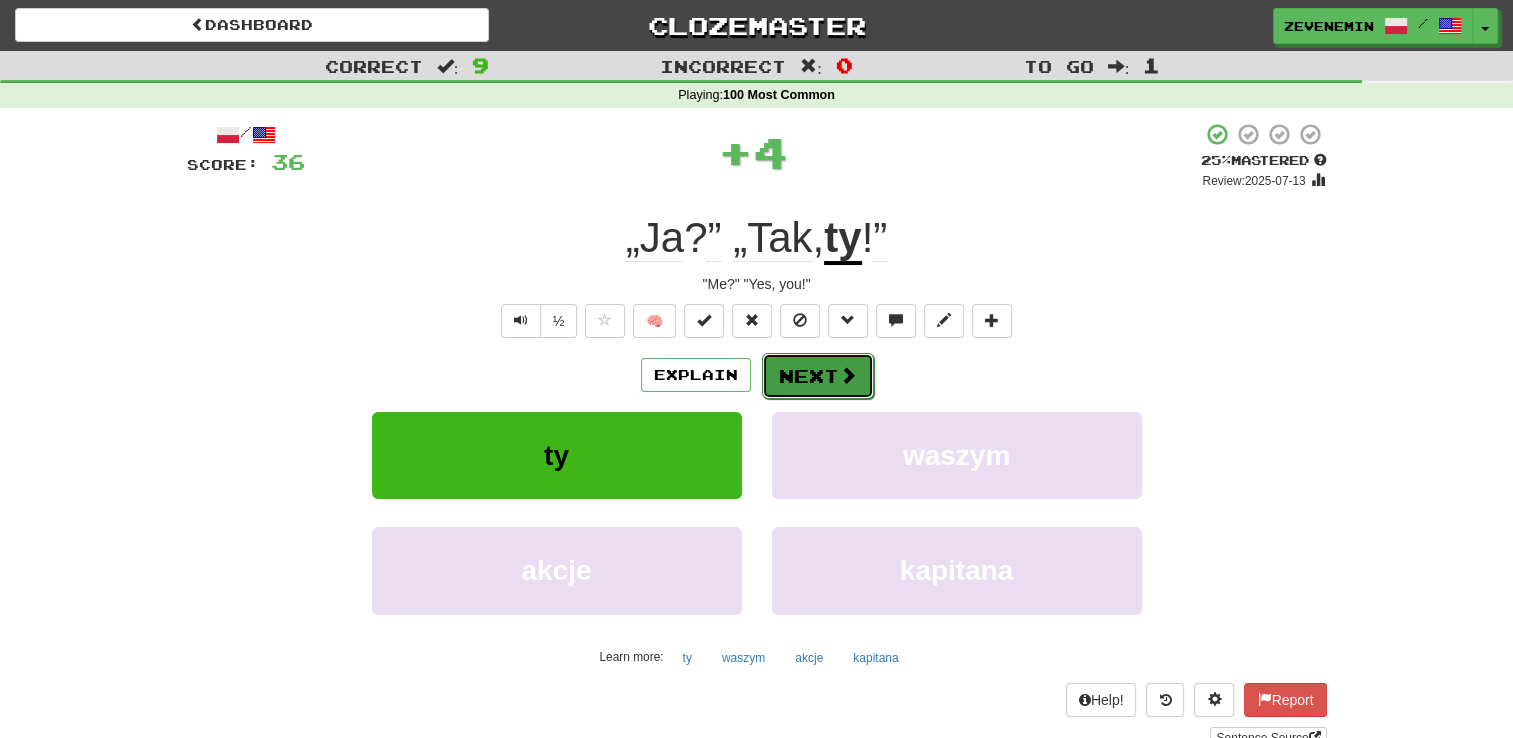 click on "Next" at bounding box center (818, 376) 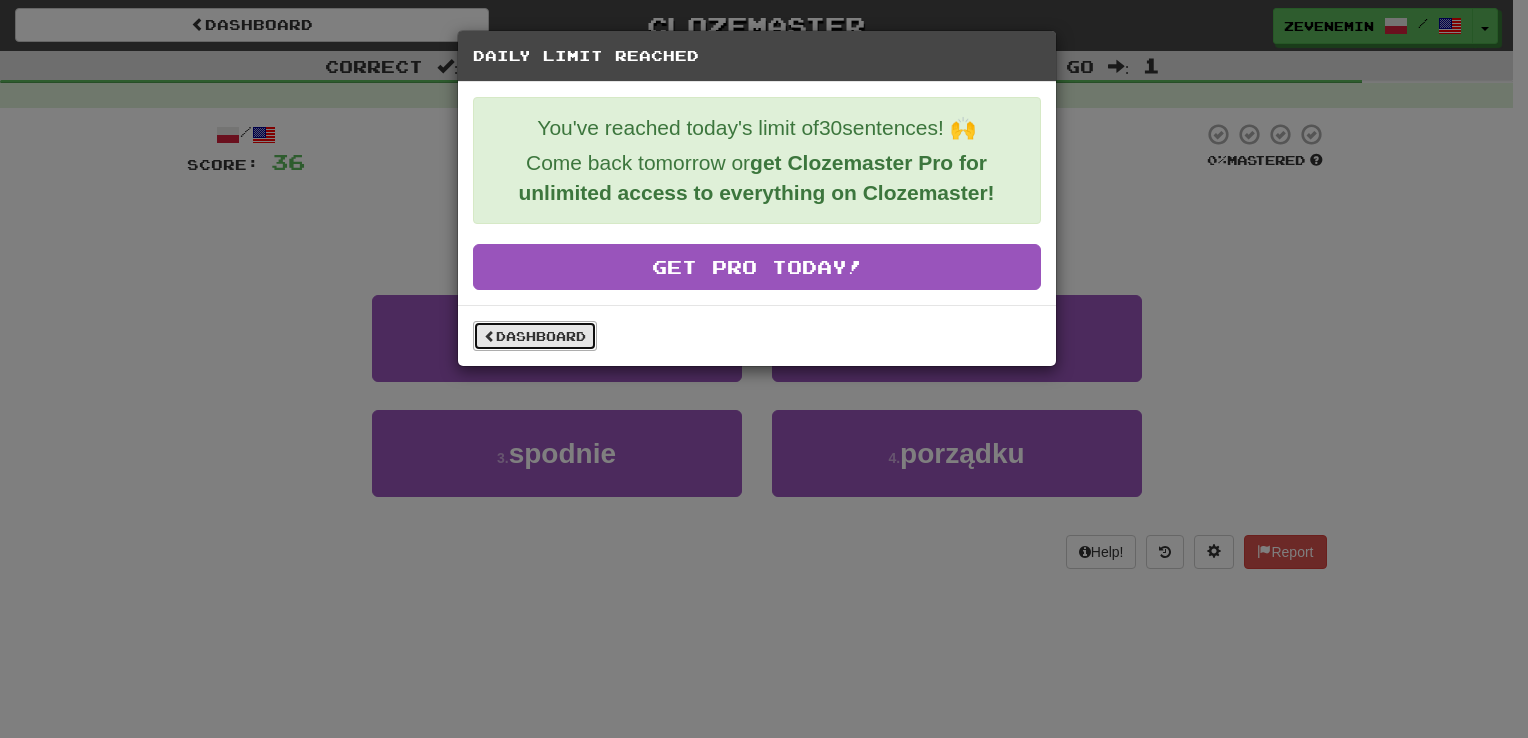 click on "Dashboard" at bounding box center (535, 336) 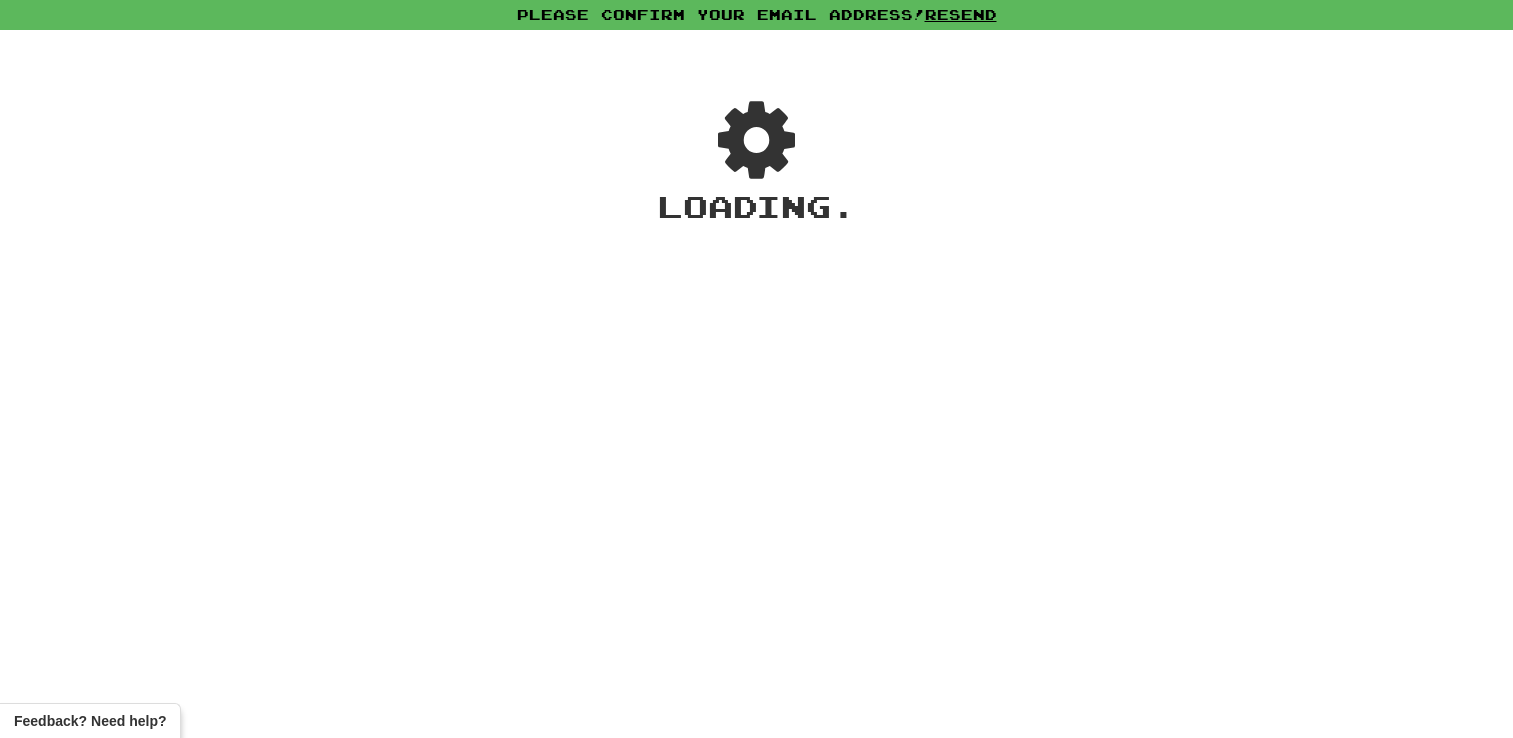 scroll, scrollTop: 0, scrollLeft: 0, axis: both 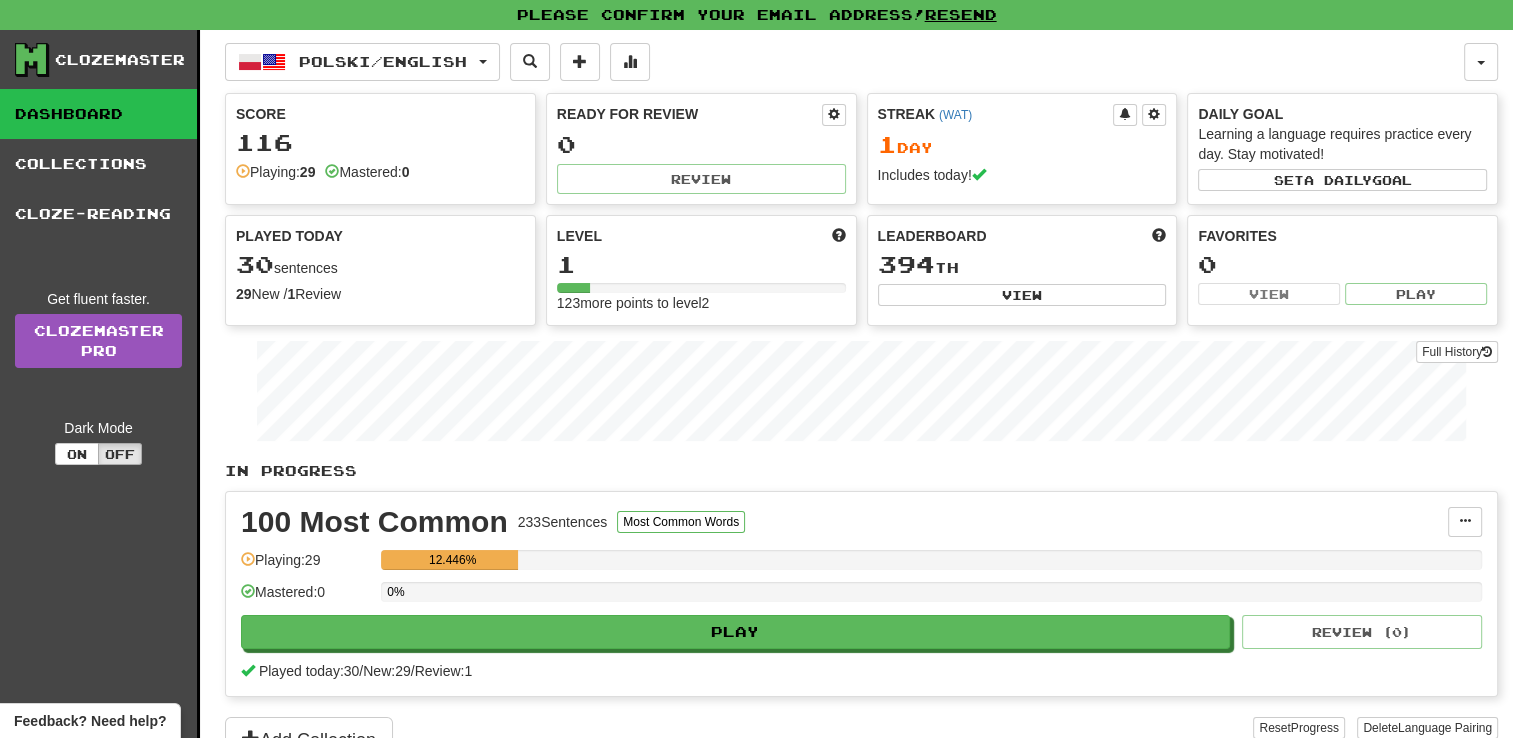 click on "Playing:  29" at bounding box center [275, 172] 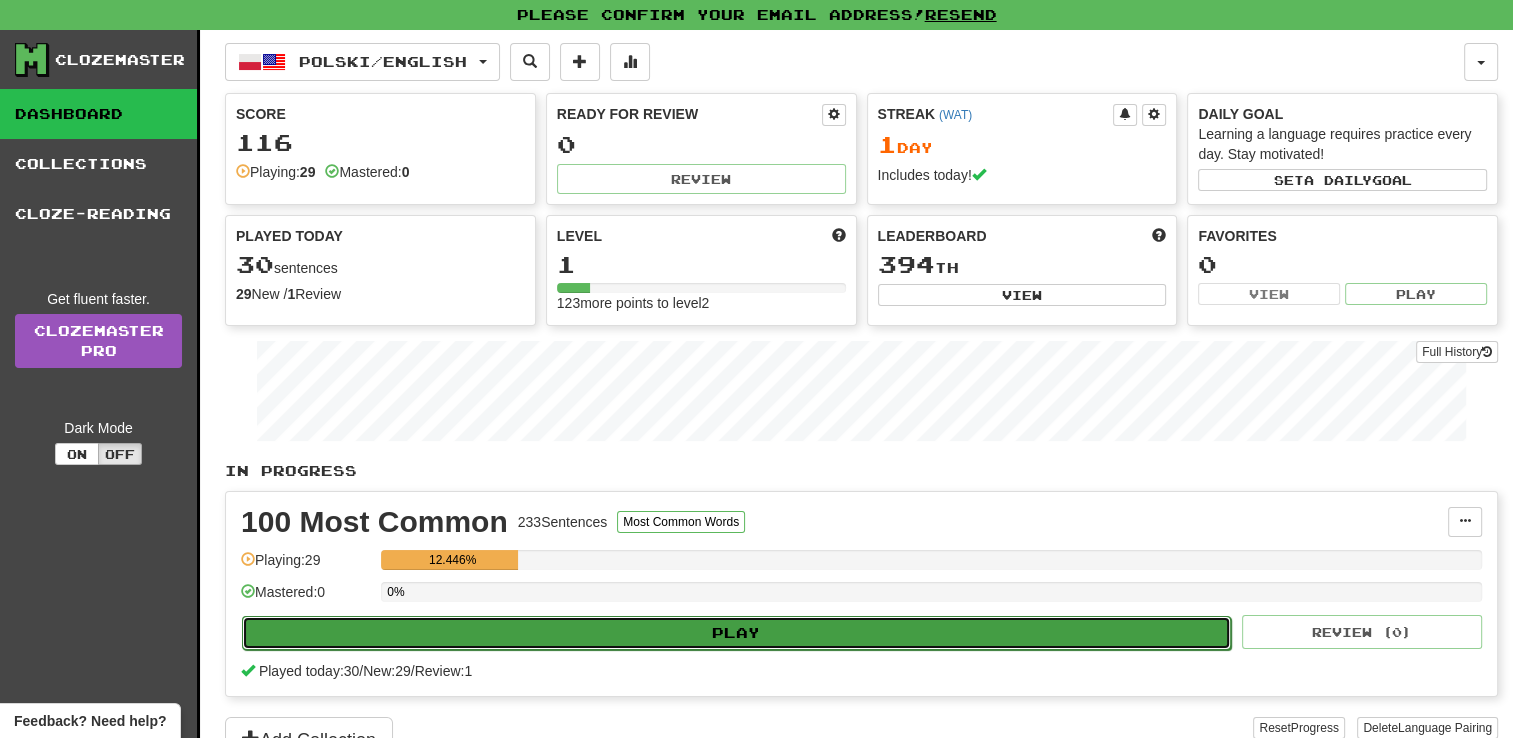 click on "Play" at bounding box center [736, 633] 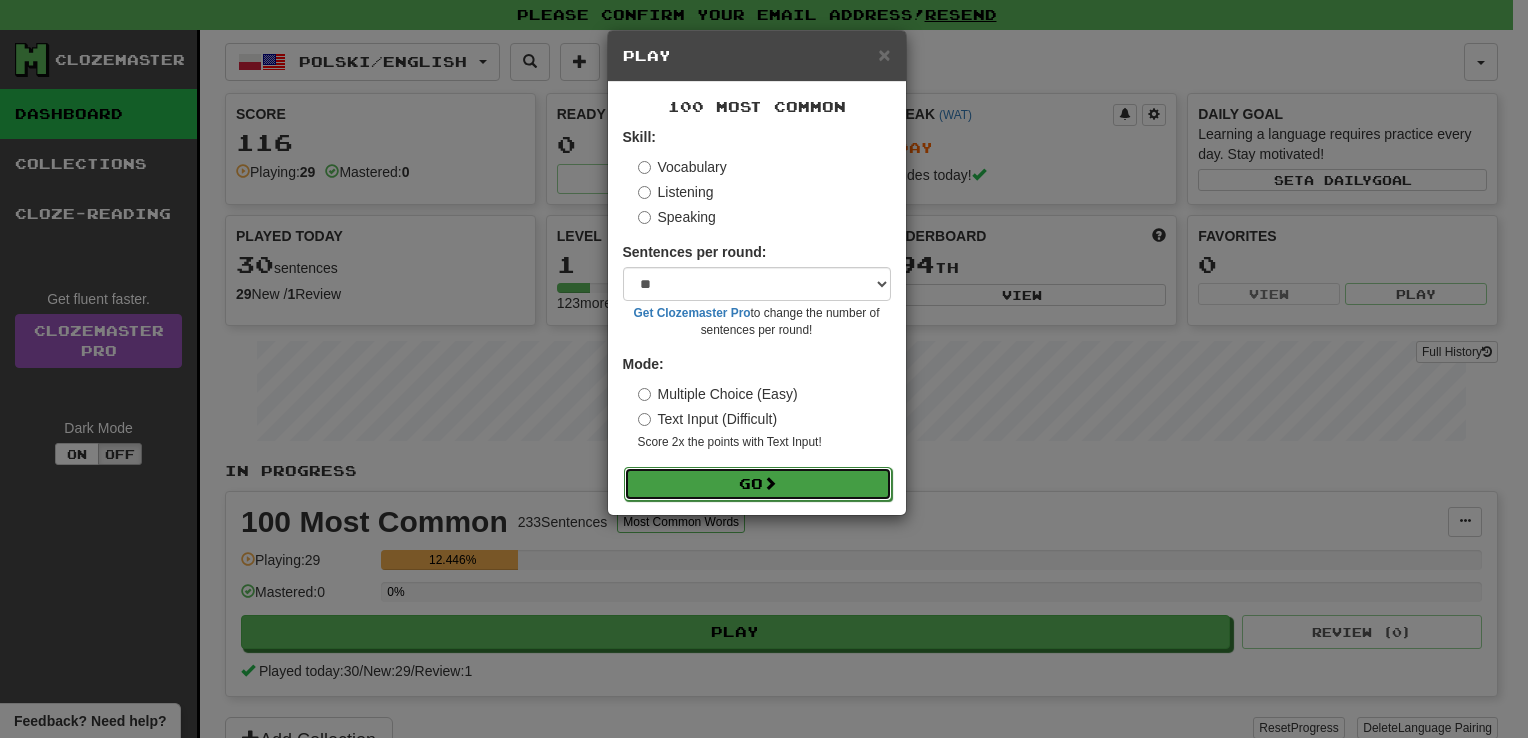 click on "Go" at bounding box center (758, 484) 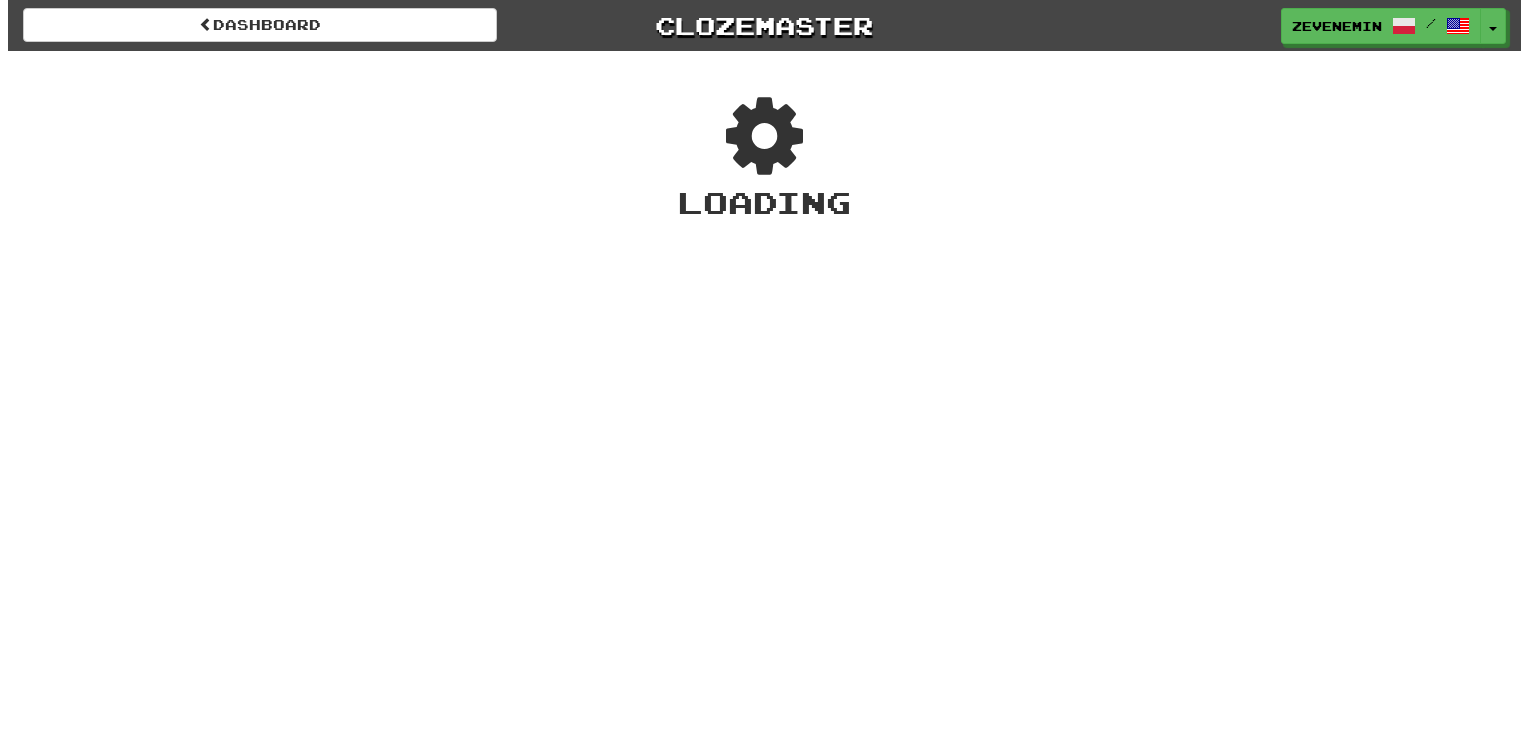 scroll, scrollTop: 0, scrollLeft: 0, axis: both 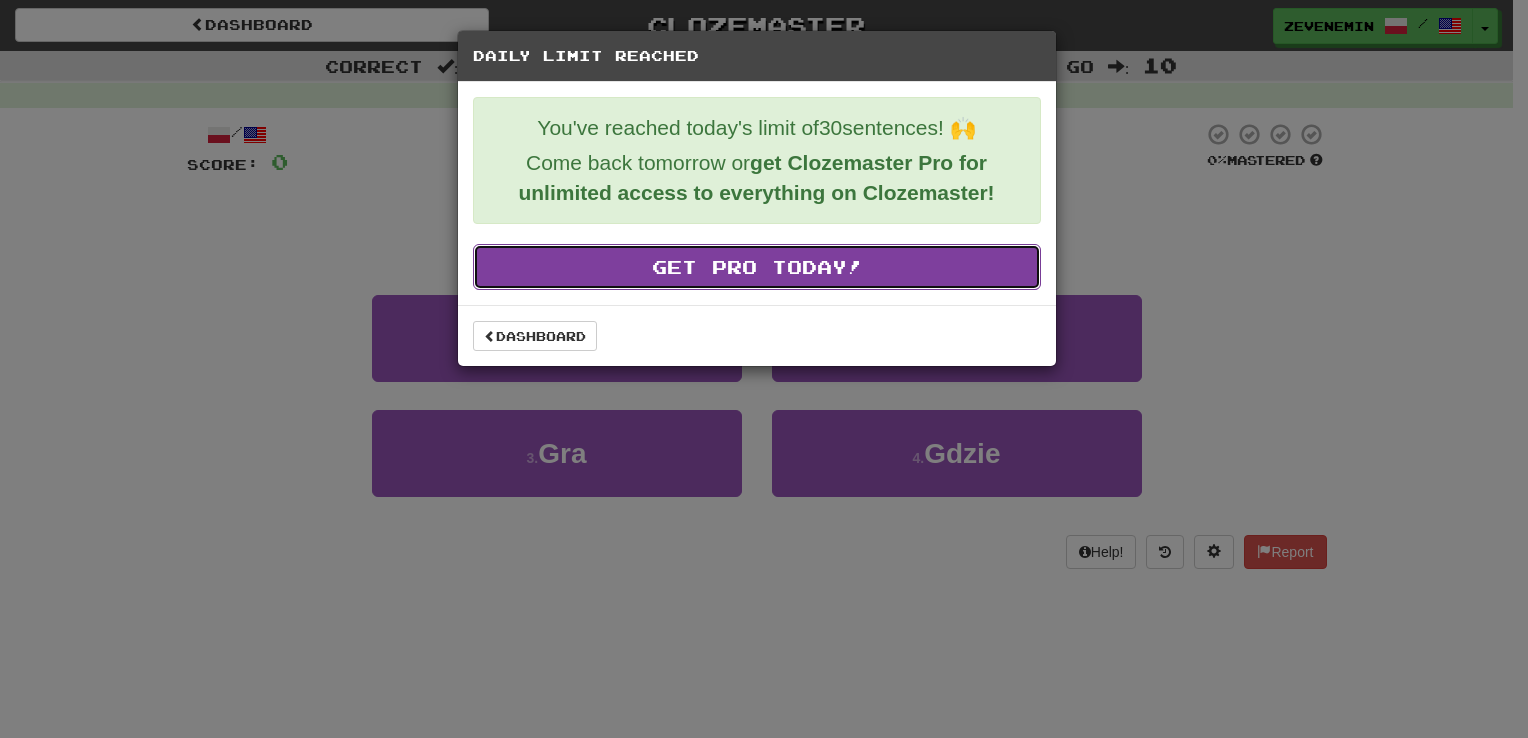 click on "Get Pro Today!" at bounding box center (757, 267) 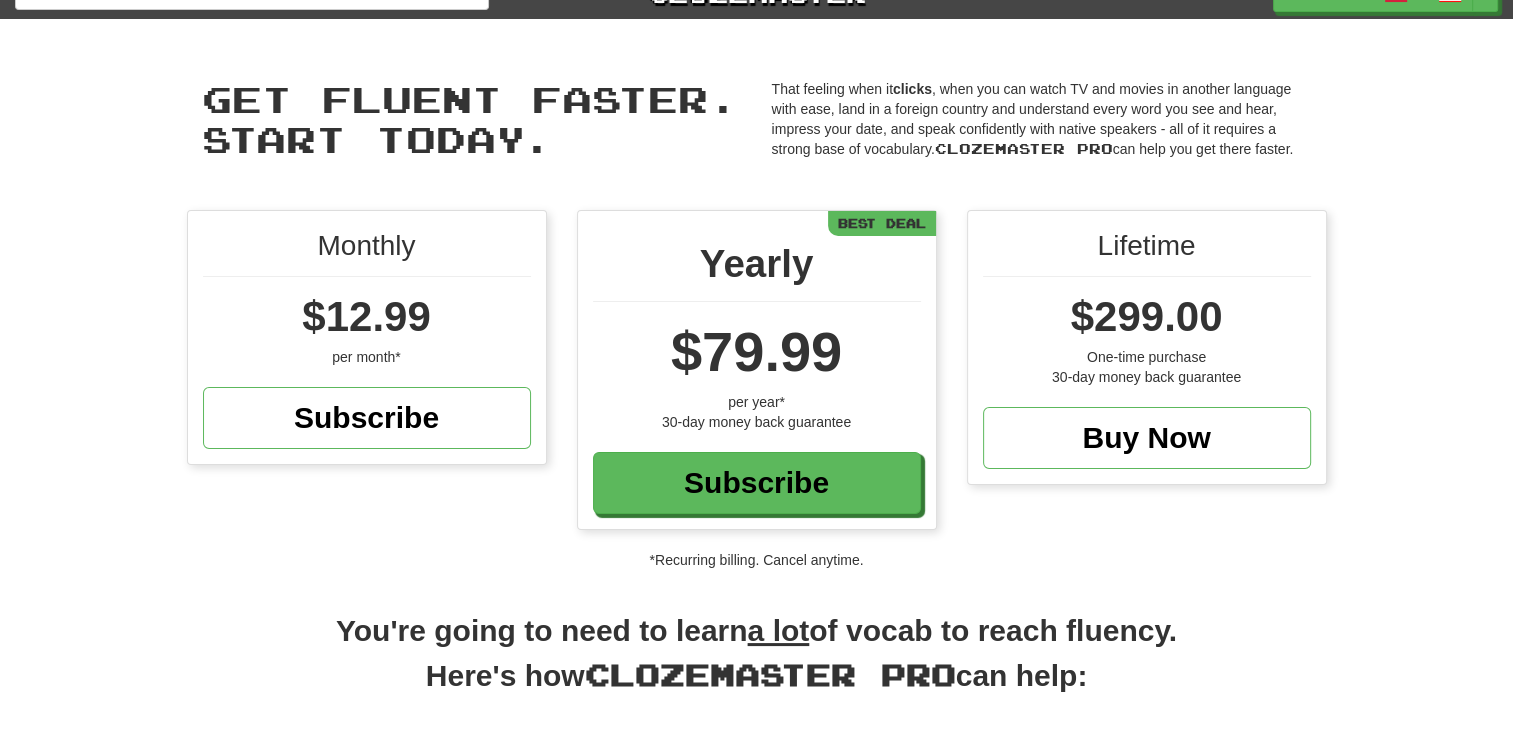 scroll, scrollTop: 0, scrollLeft: 0, axis: both 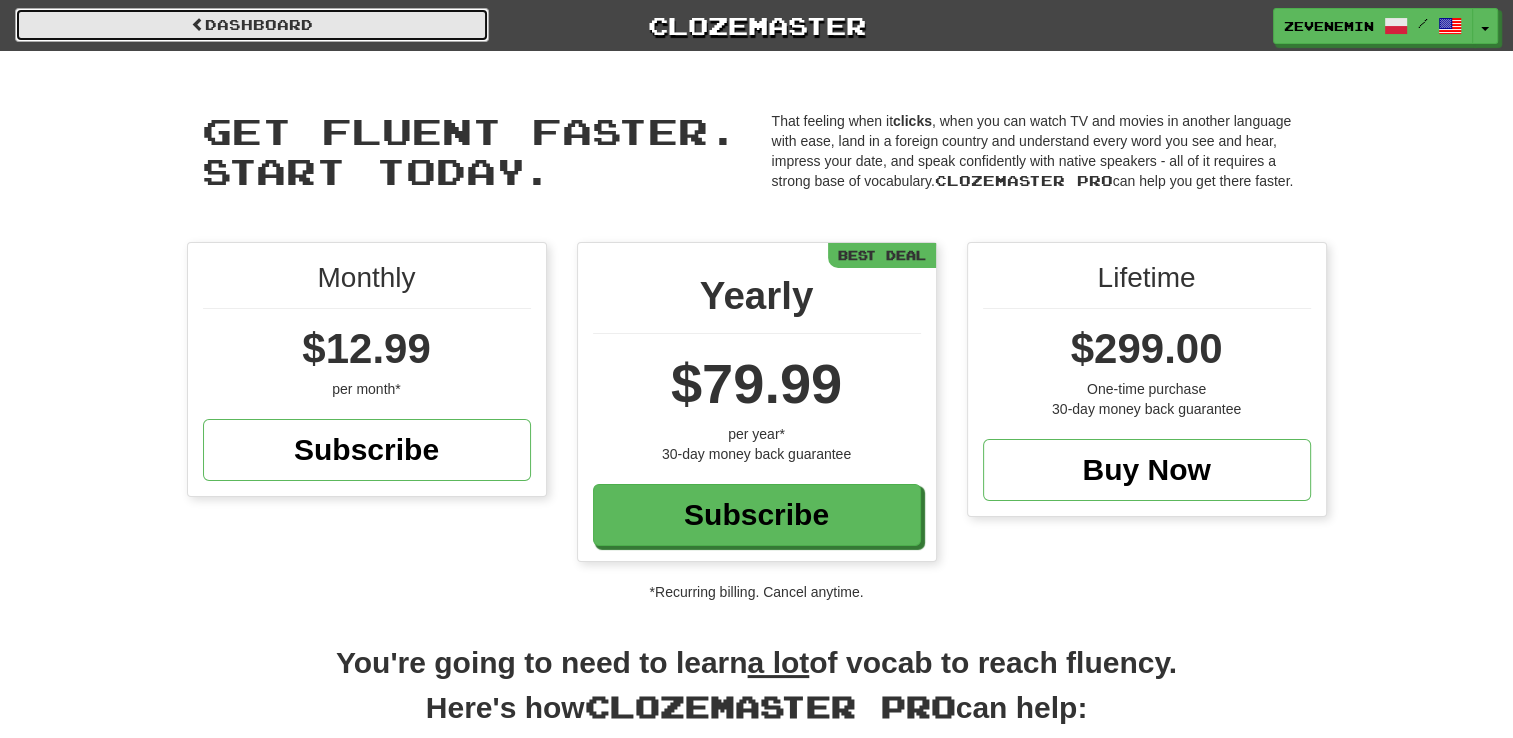click on "Dashboard" at bounding box center [252, 25] 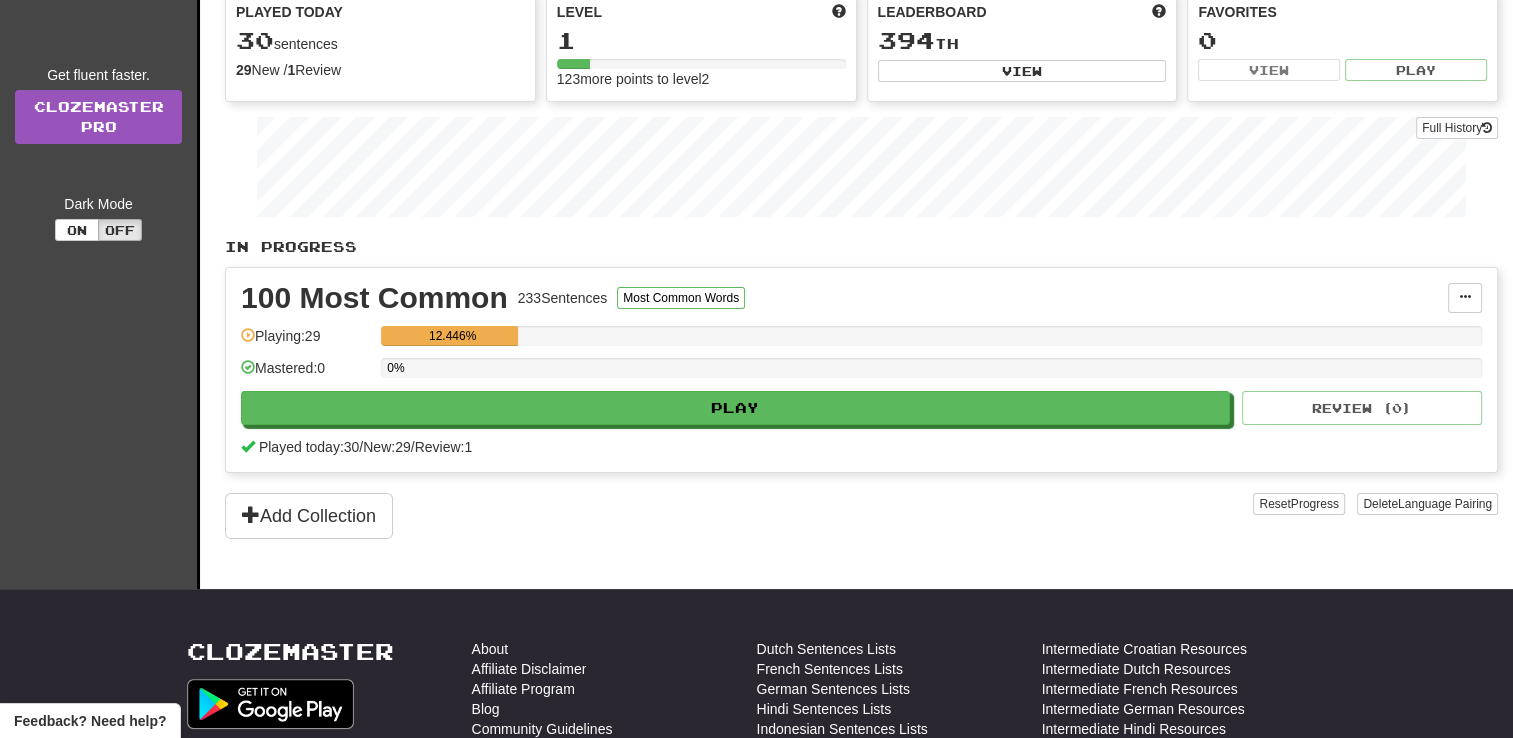 scroll, scrollTop: 0, scrollLeft: 0, axis: both 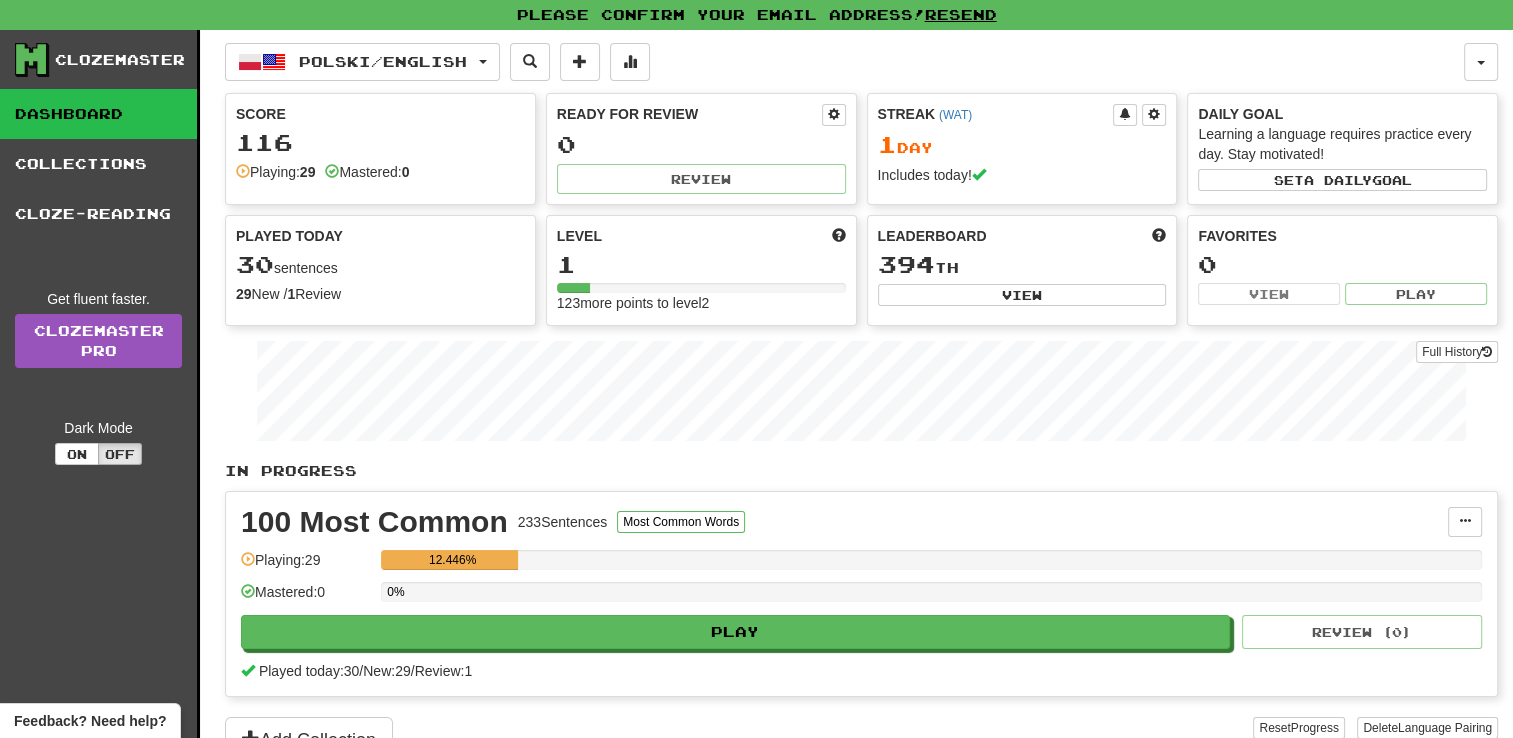 click on "29  New /  1  Review" at bounding box center (380, 294) 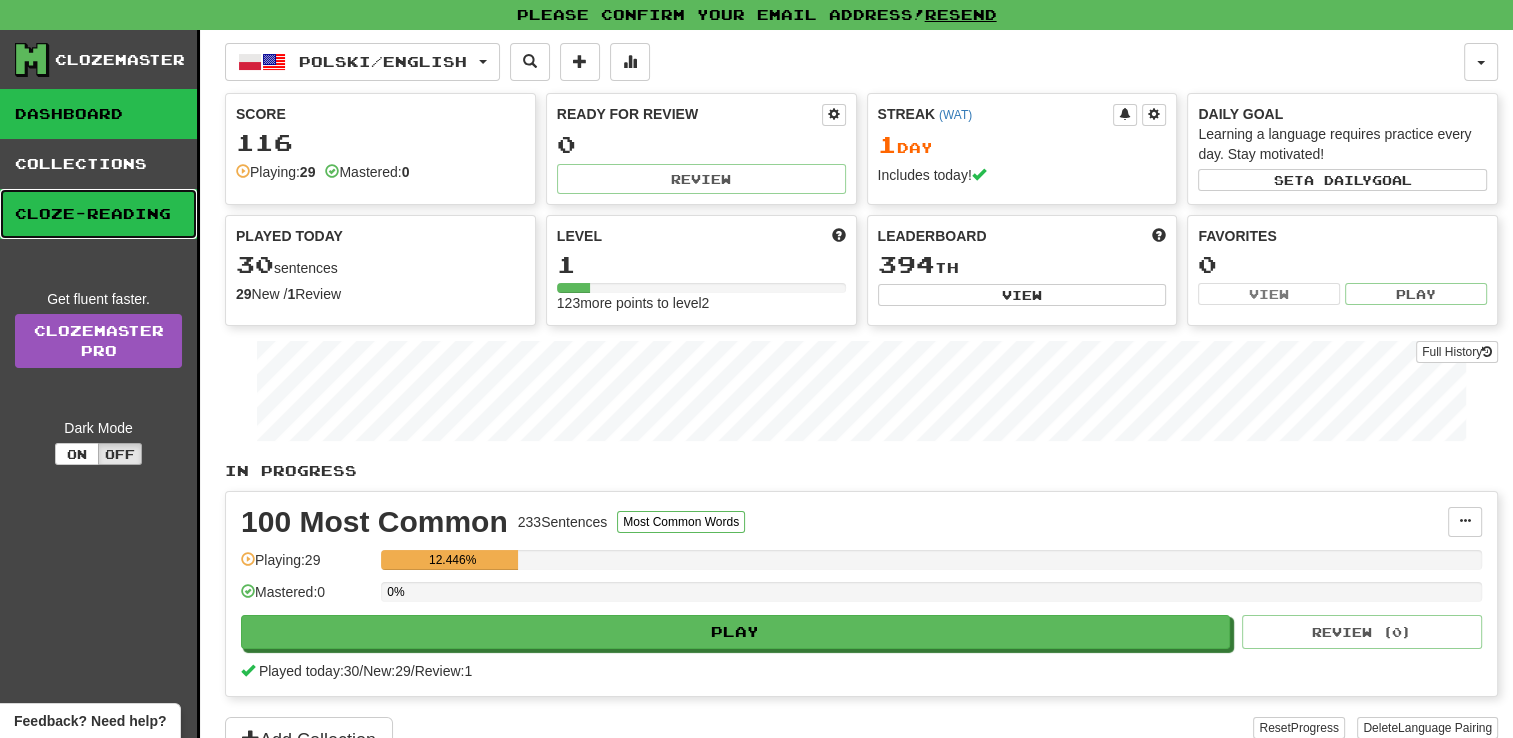 click on "Cloze-Reading" at bounding box center [98, 214] 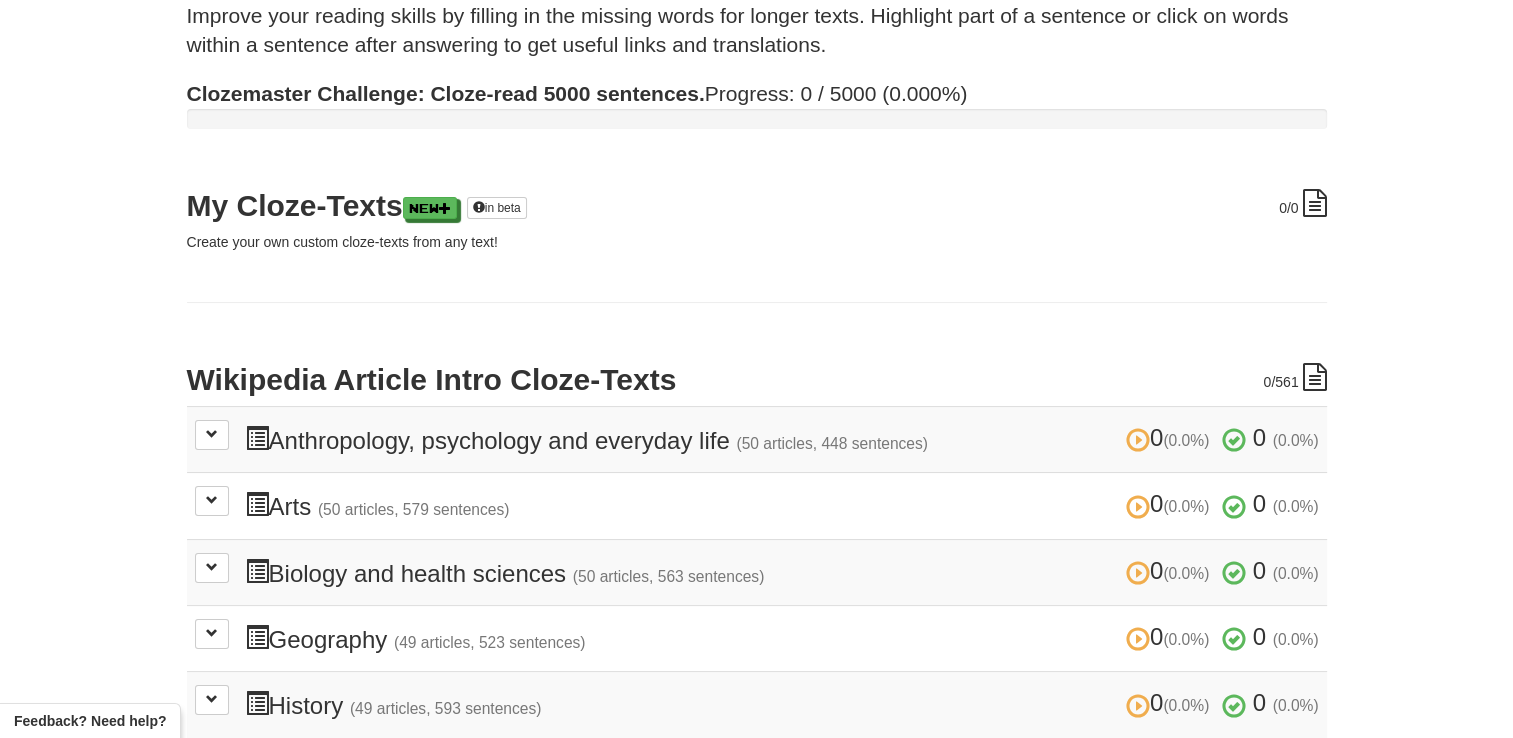 scroll, scrollTop: 0, scrollLeft: 0, axis: both 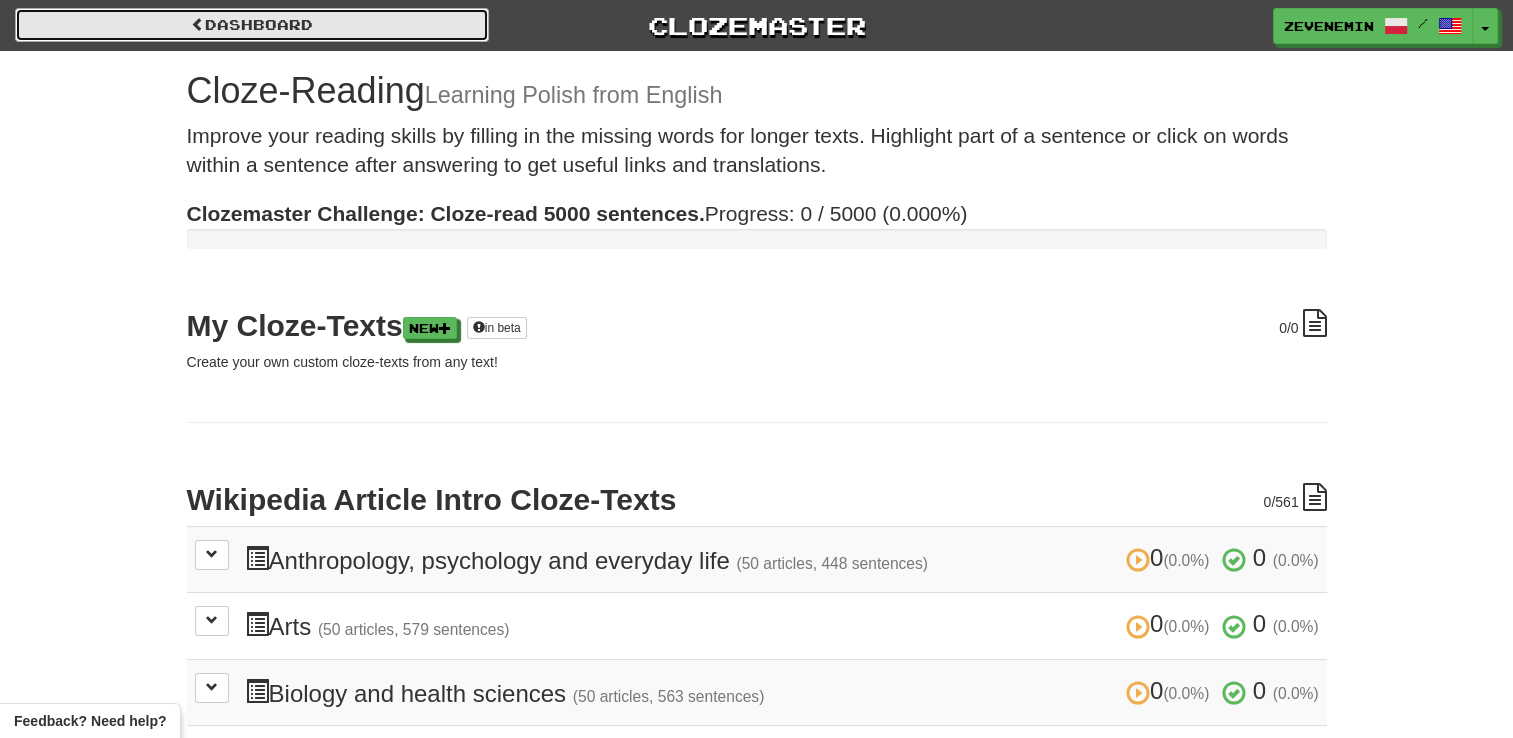 click on "Dashboard" at bounding box center (252, 25) 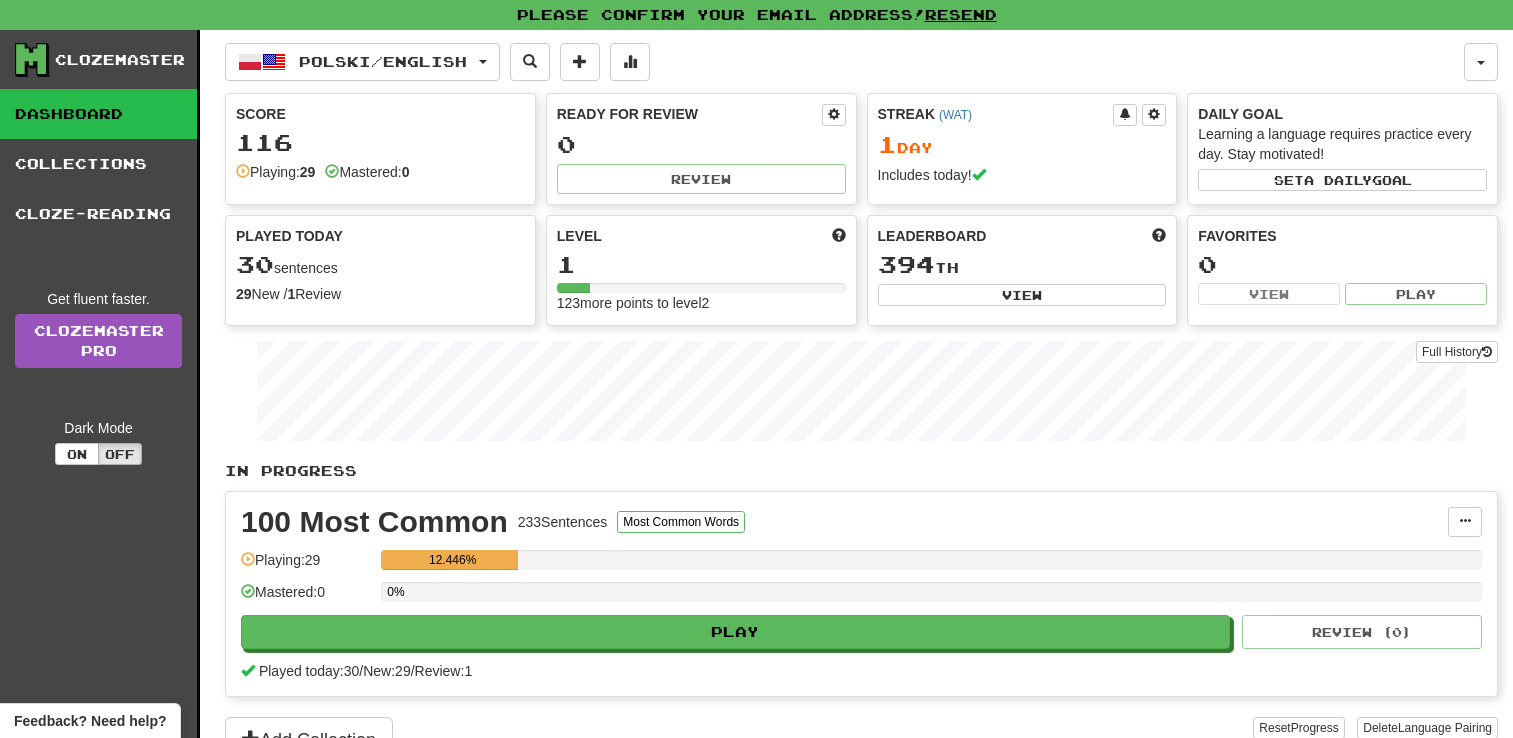 scroll, scrollTop: 0, scrollLeft: 0, axis: both 